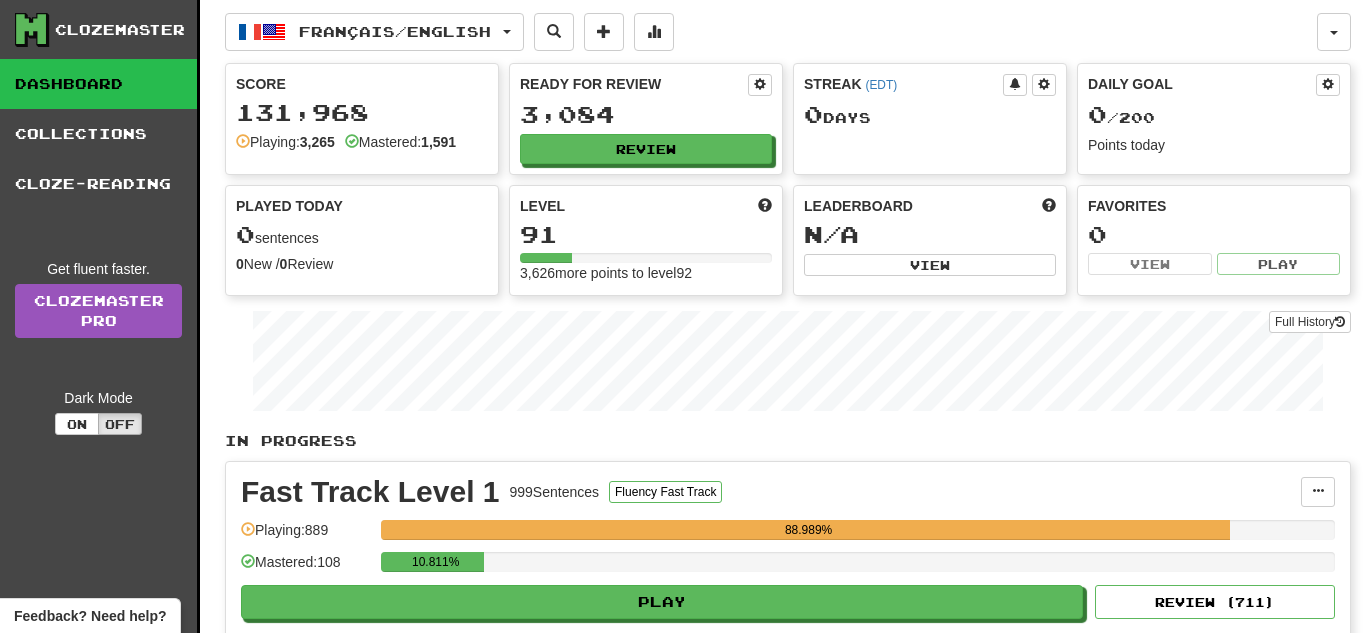 scroll, scrollTop: 0, scrollLeft: 0, axis: both 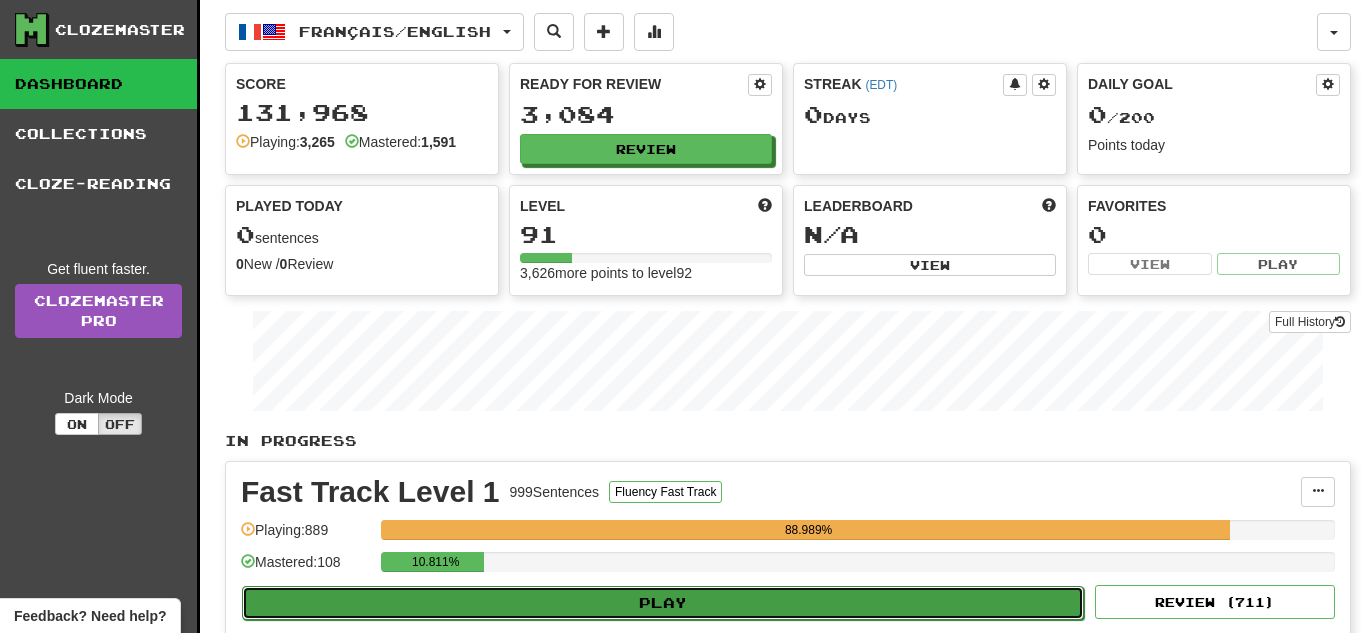 click on "Play" at bounding box center [663, 603] 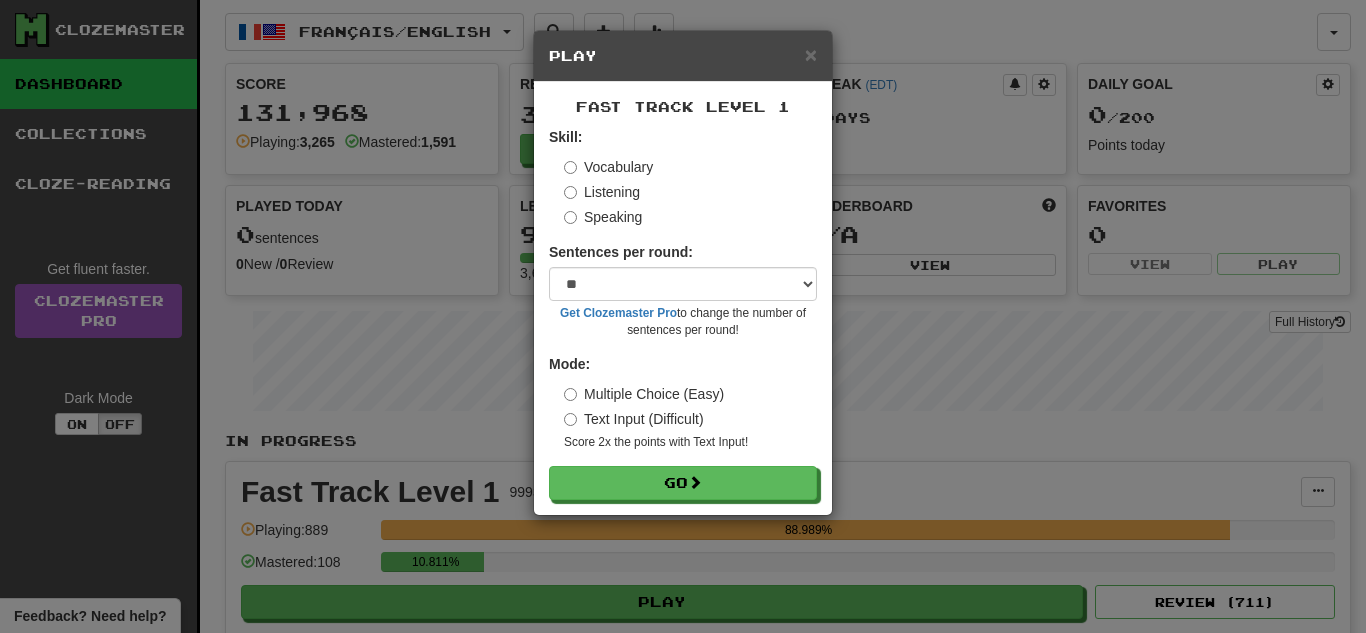 click on "Text Input (Difficult)" at bounding box center [634, 419] 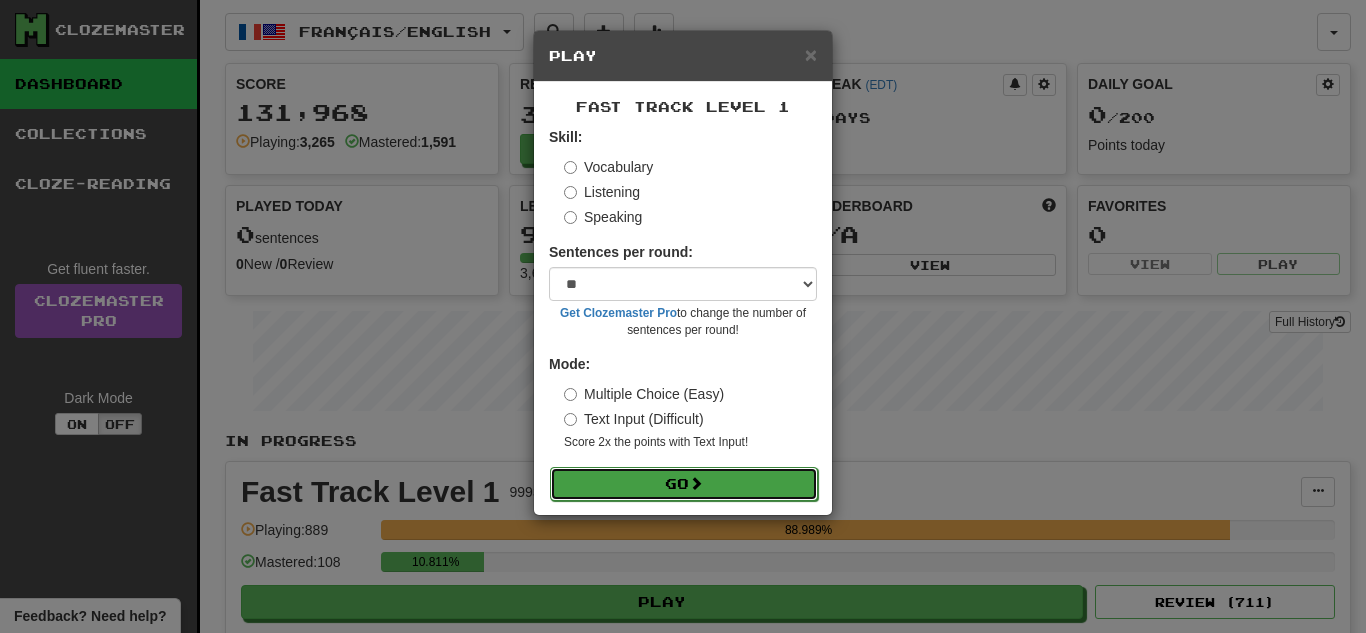 click on "Go" at bounding box center (684, 484) 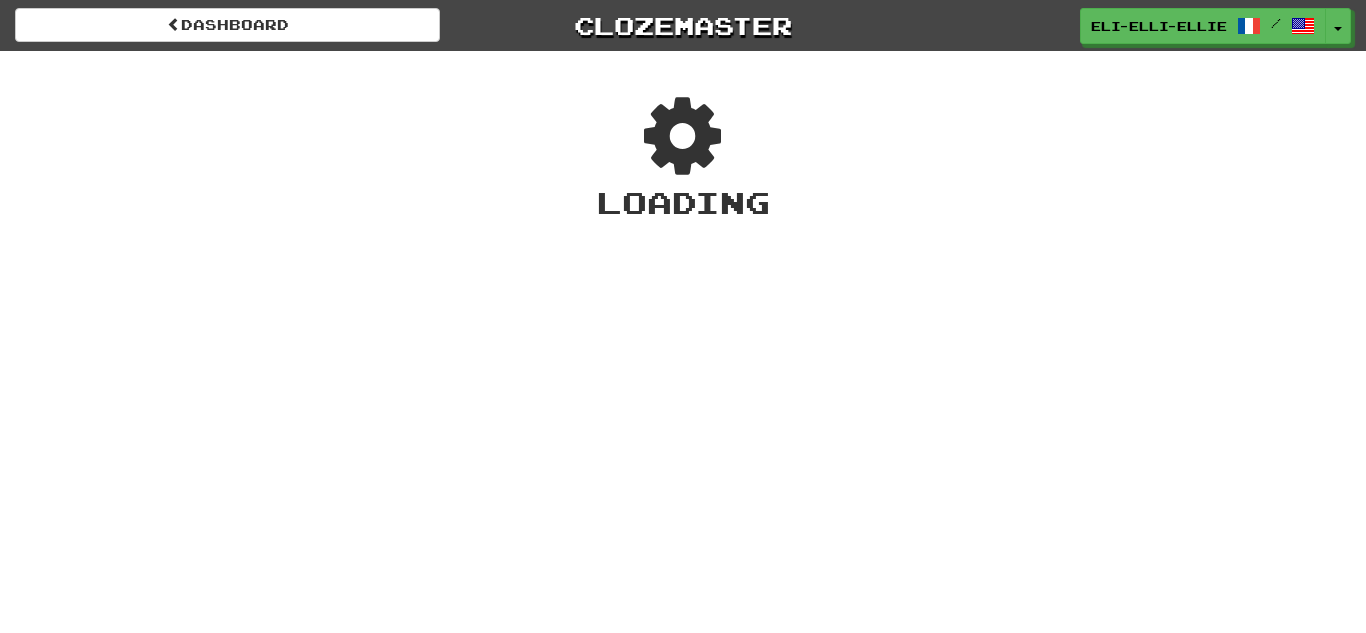 scroll, scrollTop: 0, scrollLeft: 0, axis: both 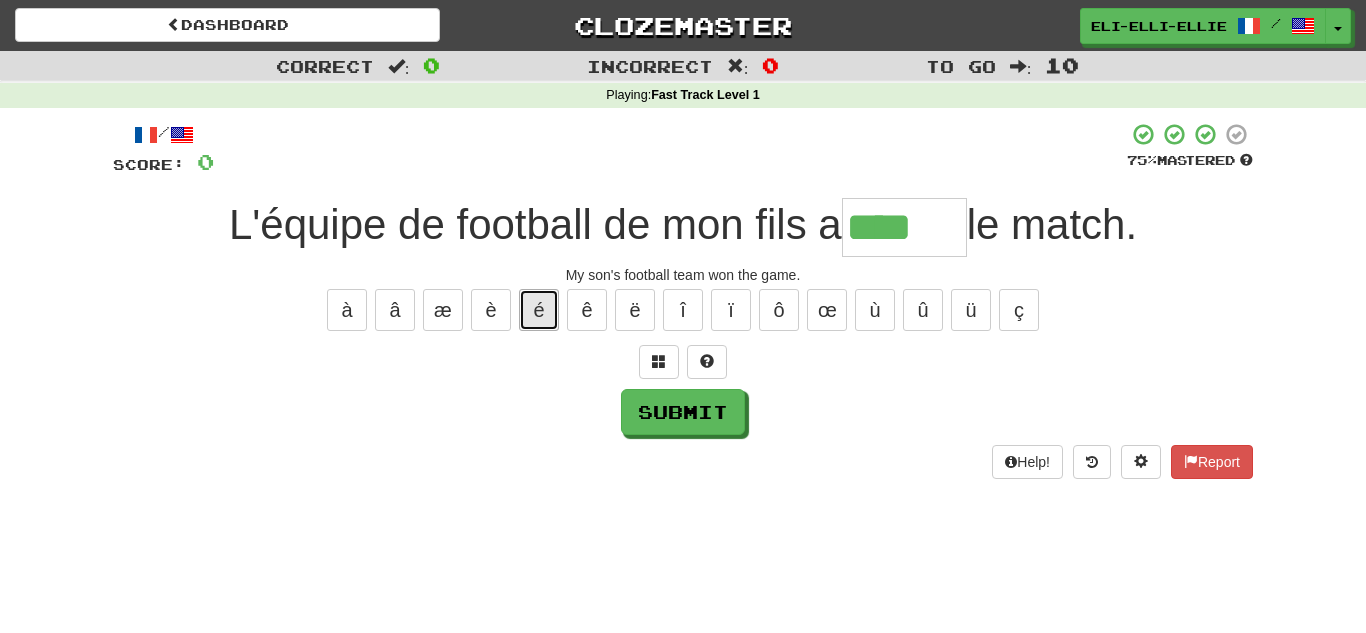 click on "é" at bounding box center (539, 310) 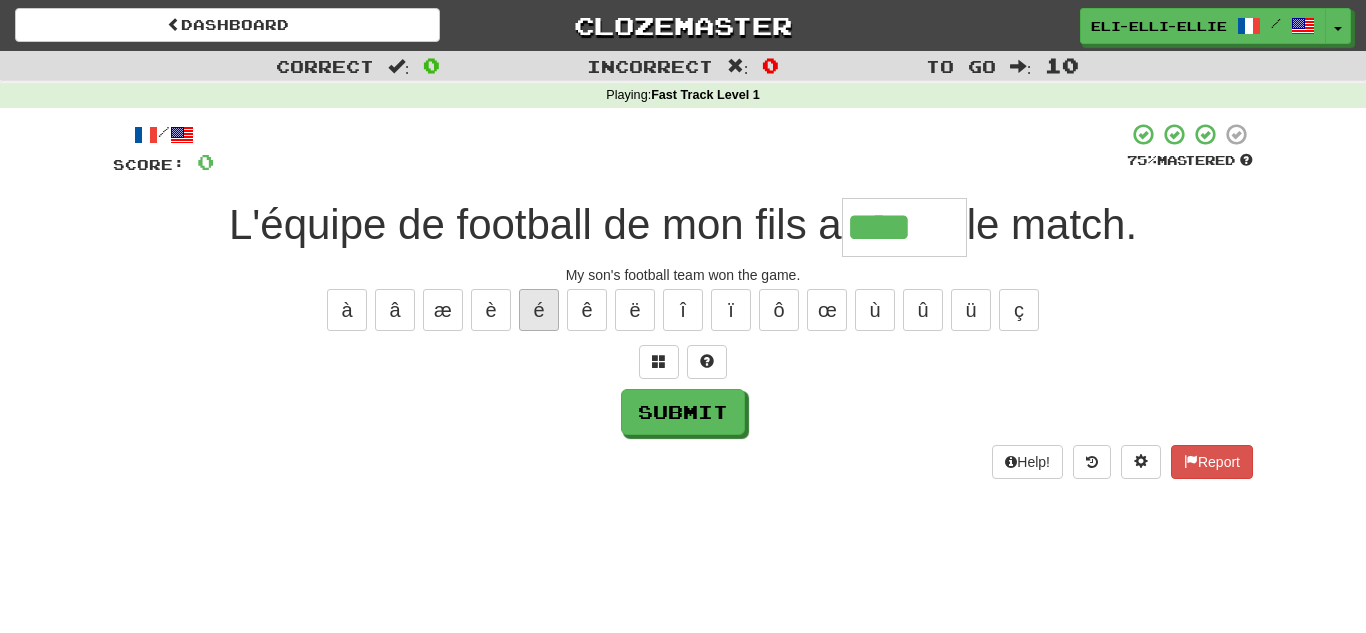 type on "*****" 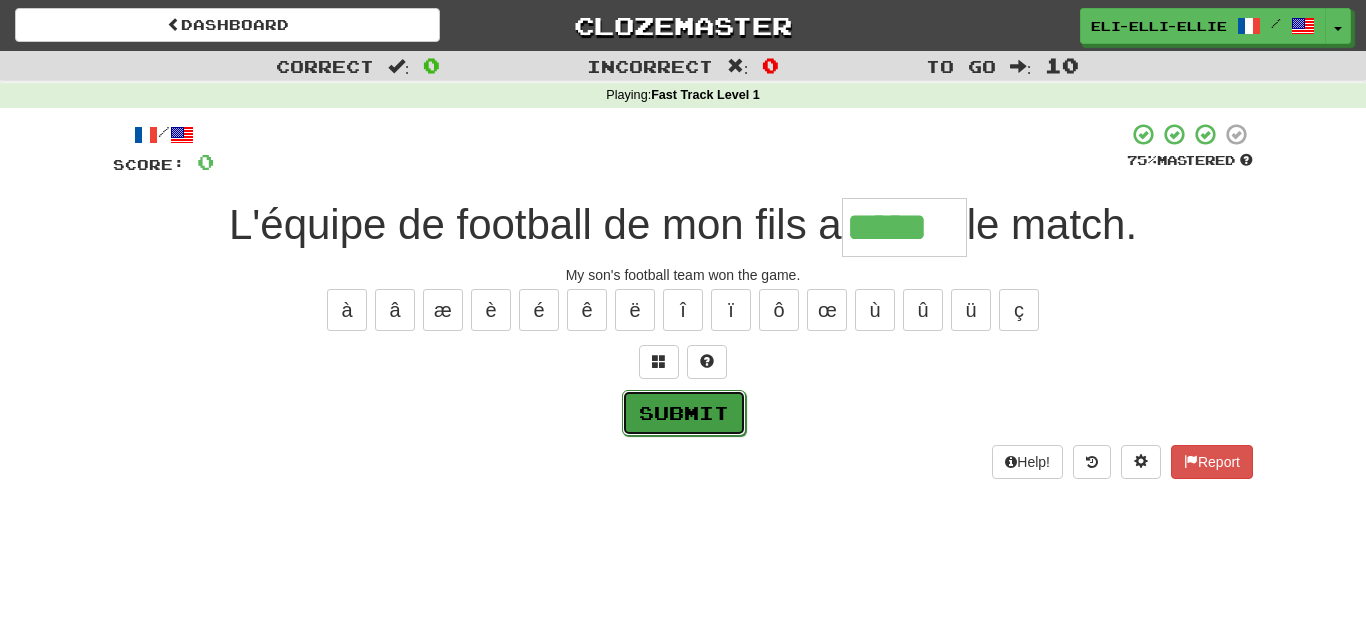 click on "Submit" at bounding box center [684, 413] 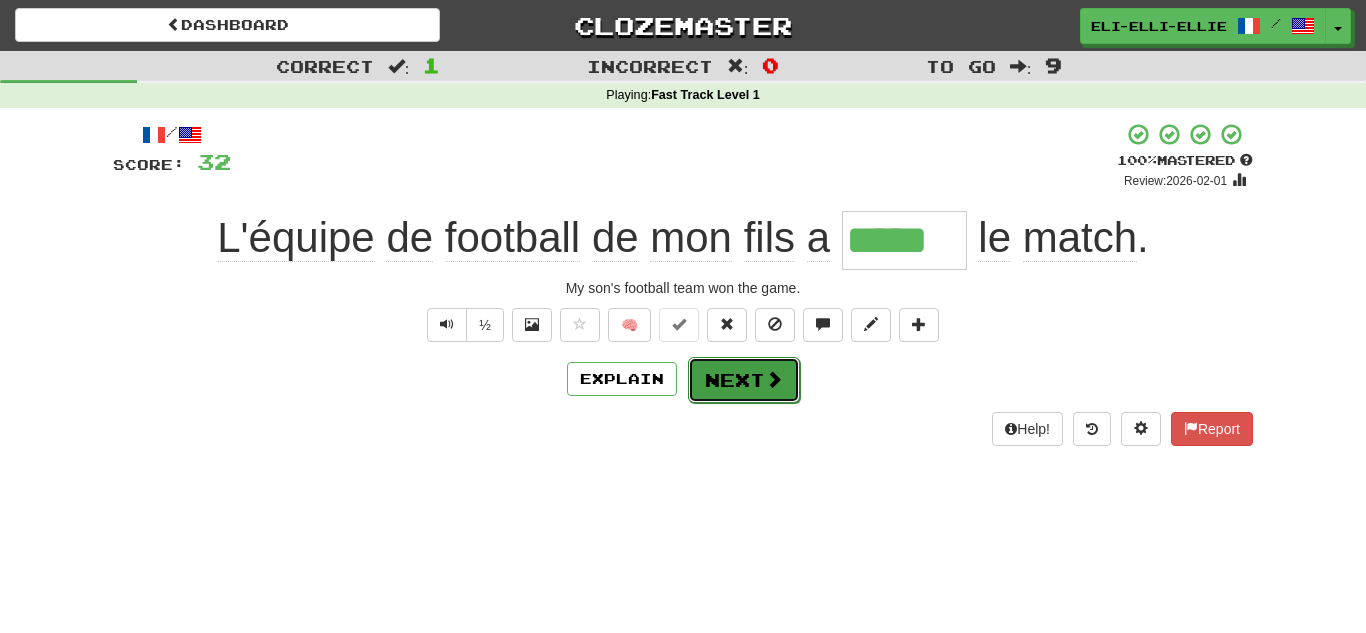 click on "Next" at bounding box center (744, 380) 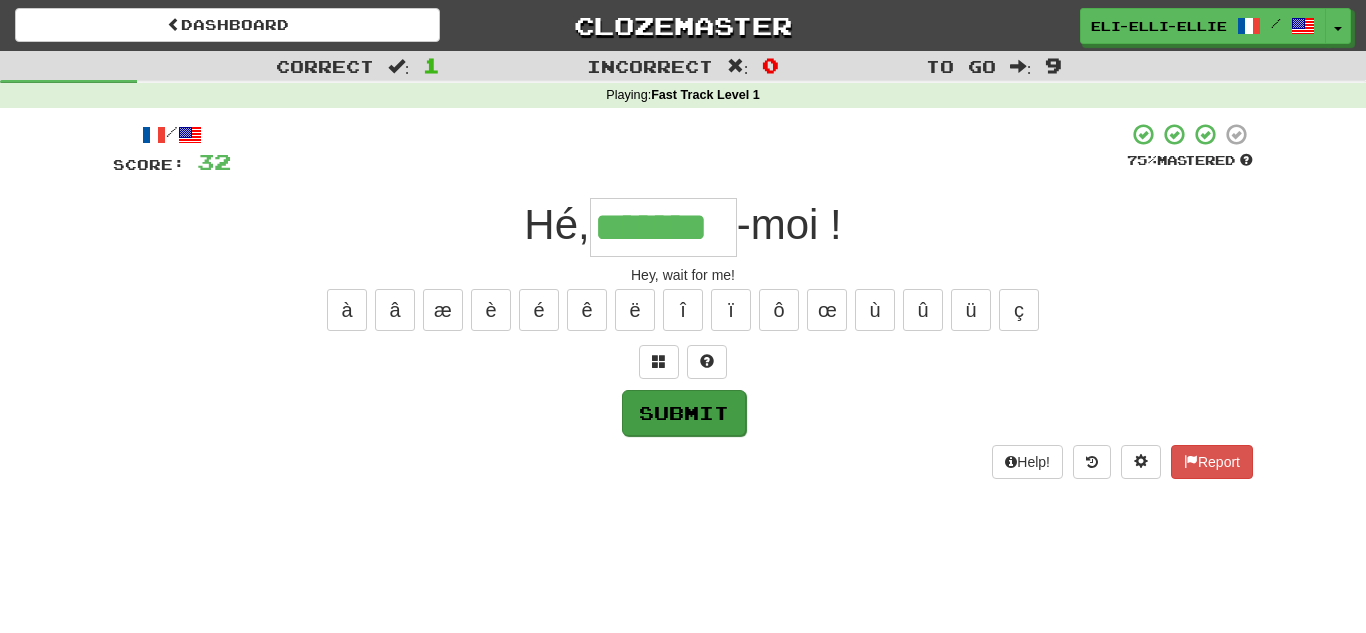 type on "*******" 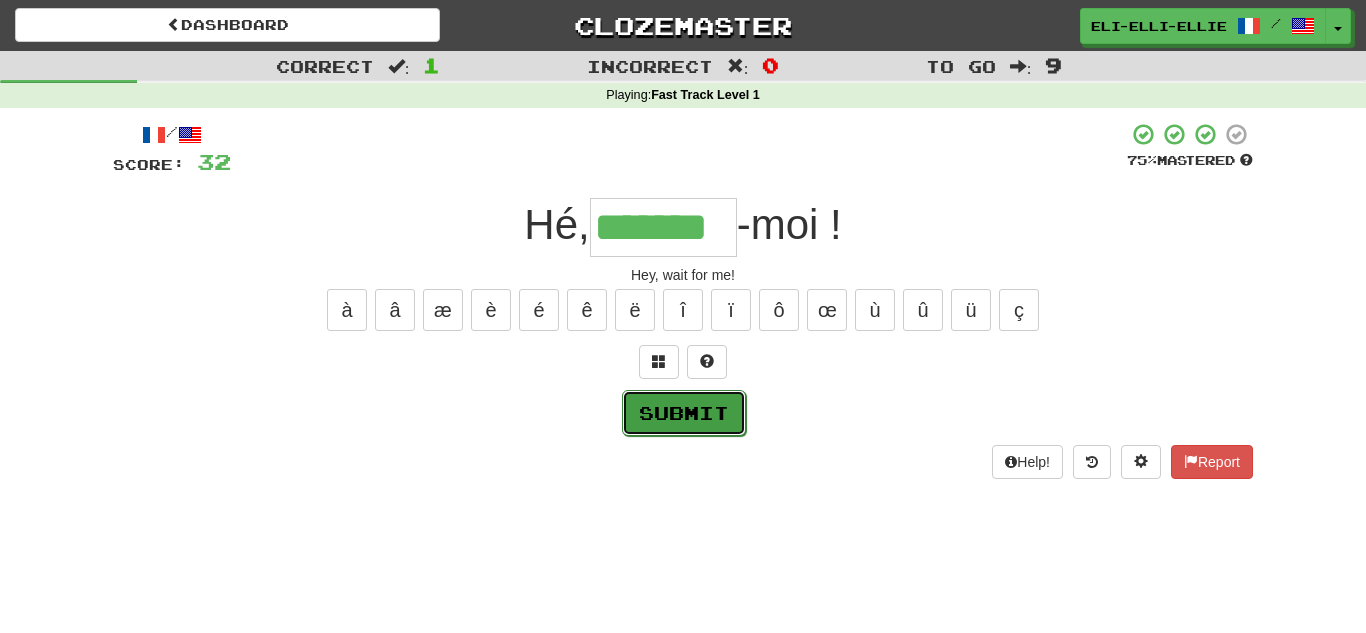 click on "Submit" at bounding box center (684, 413) 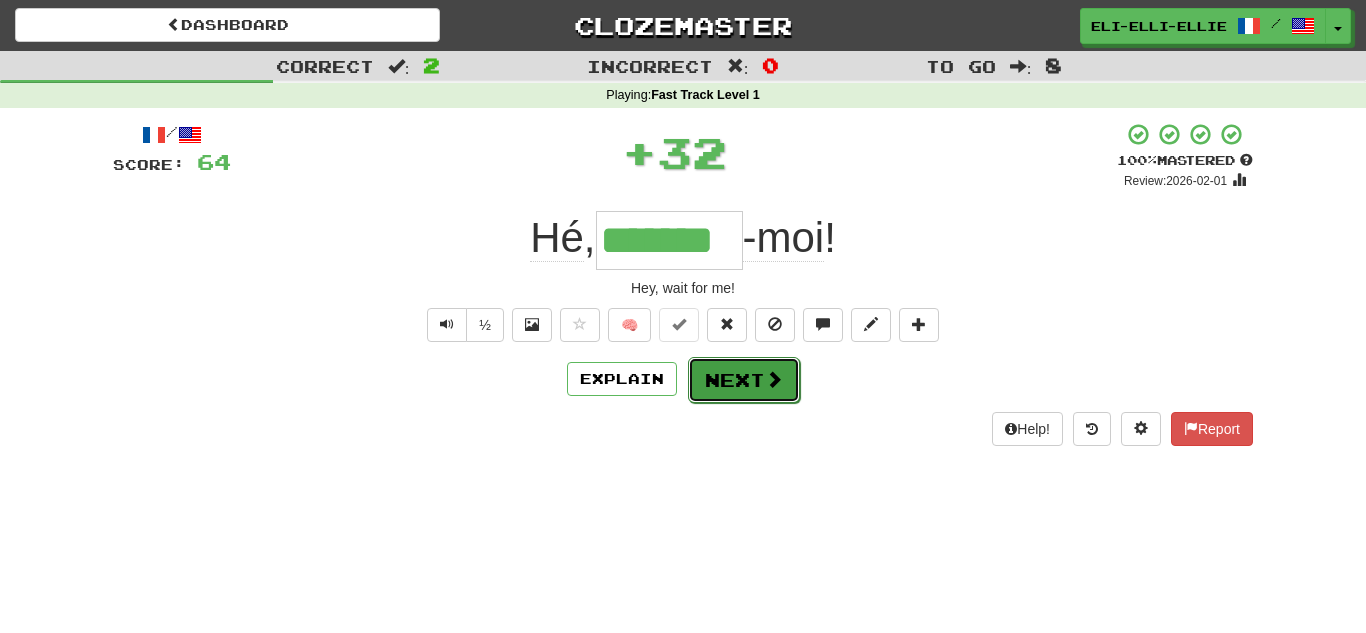 click on "Next" at bounding box center [744, 380] 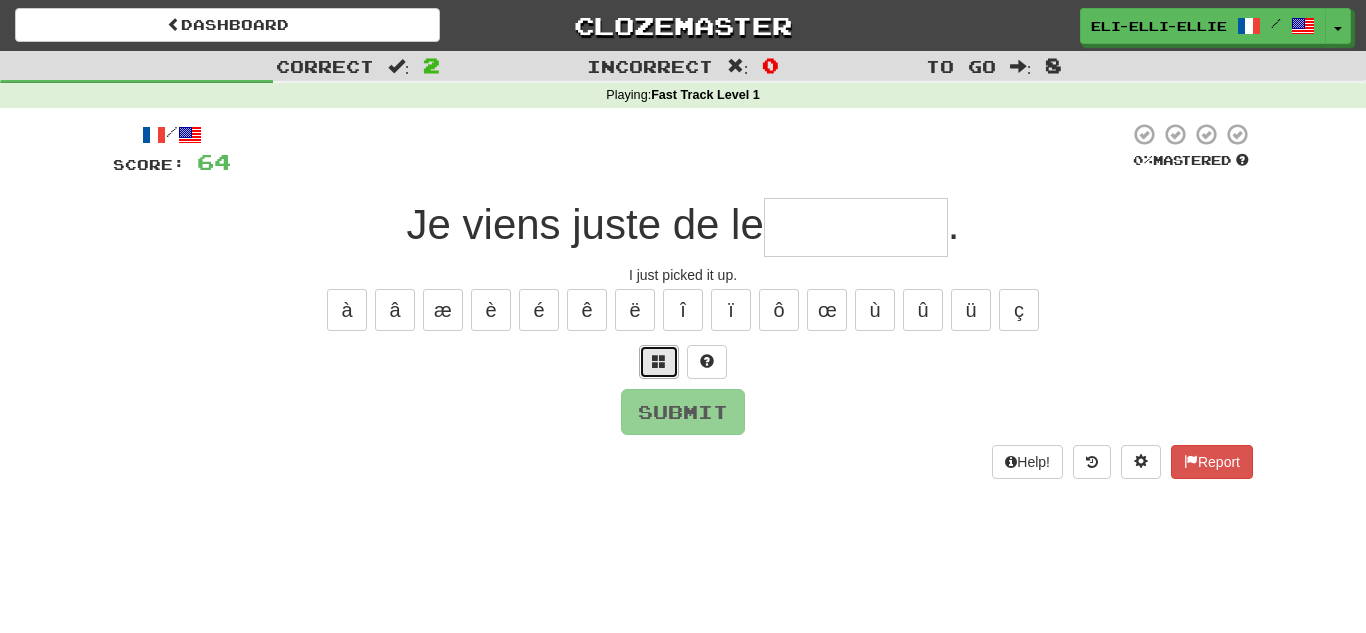 click at bounding box center (659, 361) 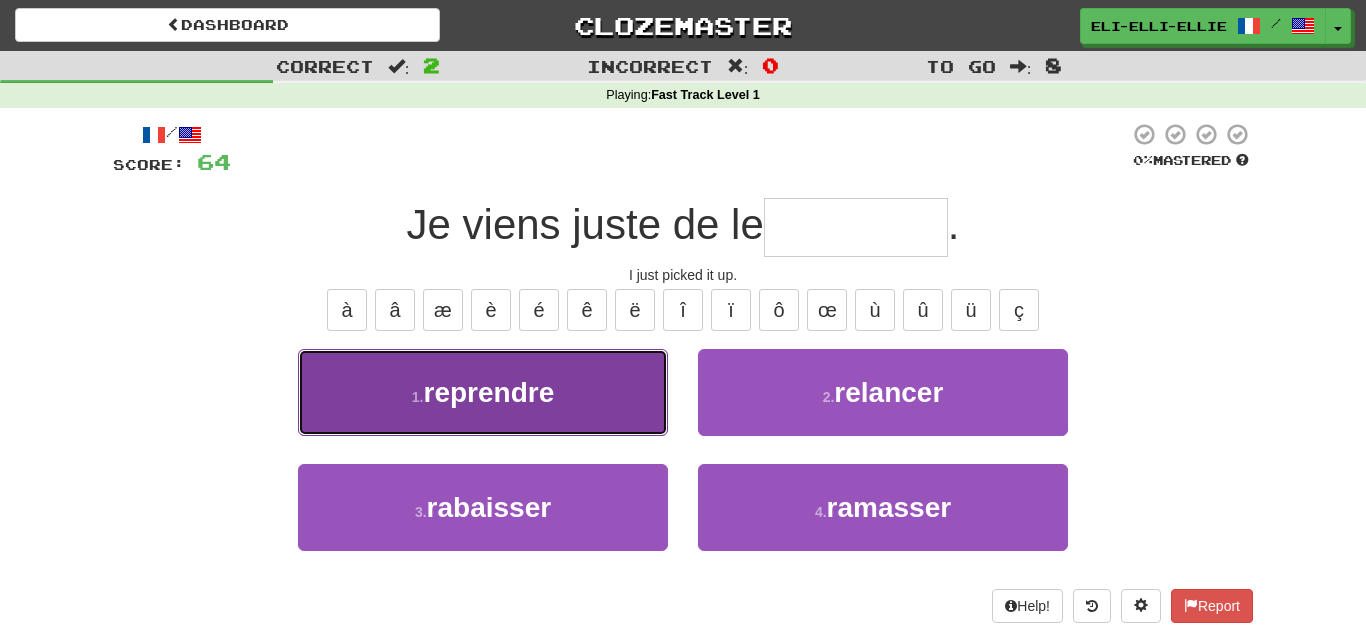 click on "1 .  reprendre" at bounding box center (483, 392) 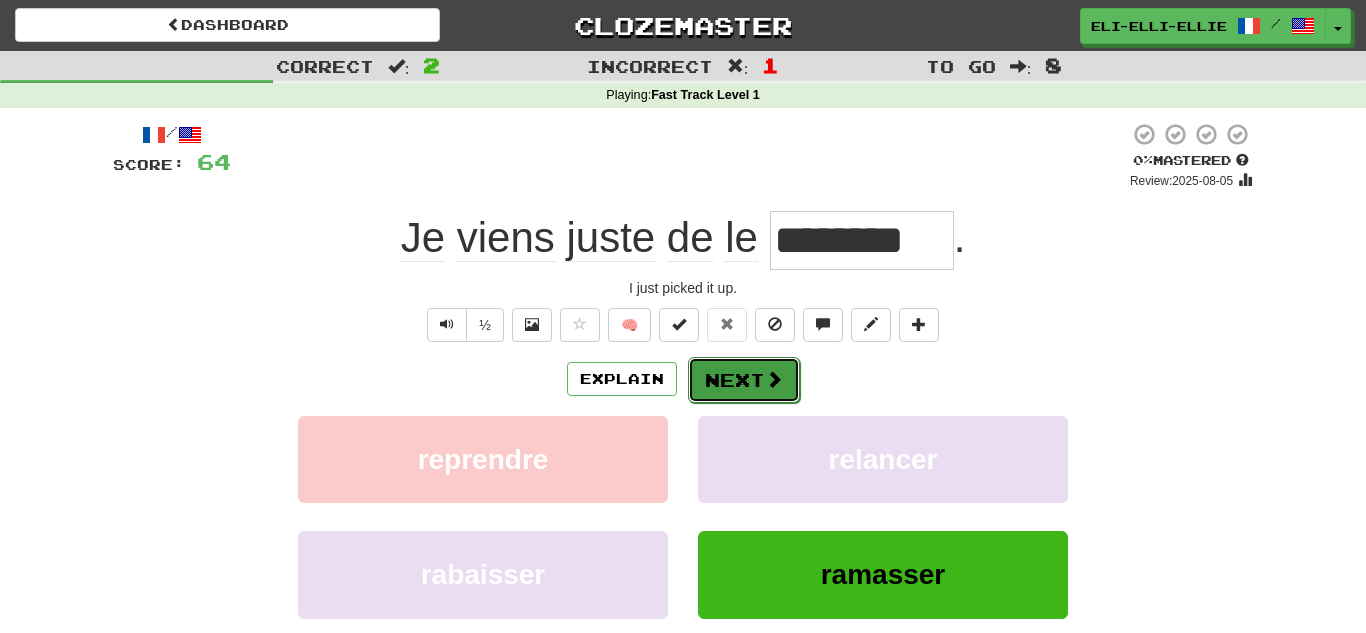click on "Next" at bounding box center (744, 380) 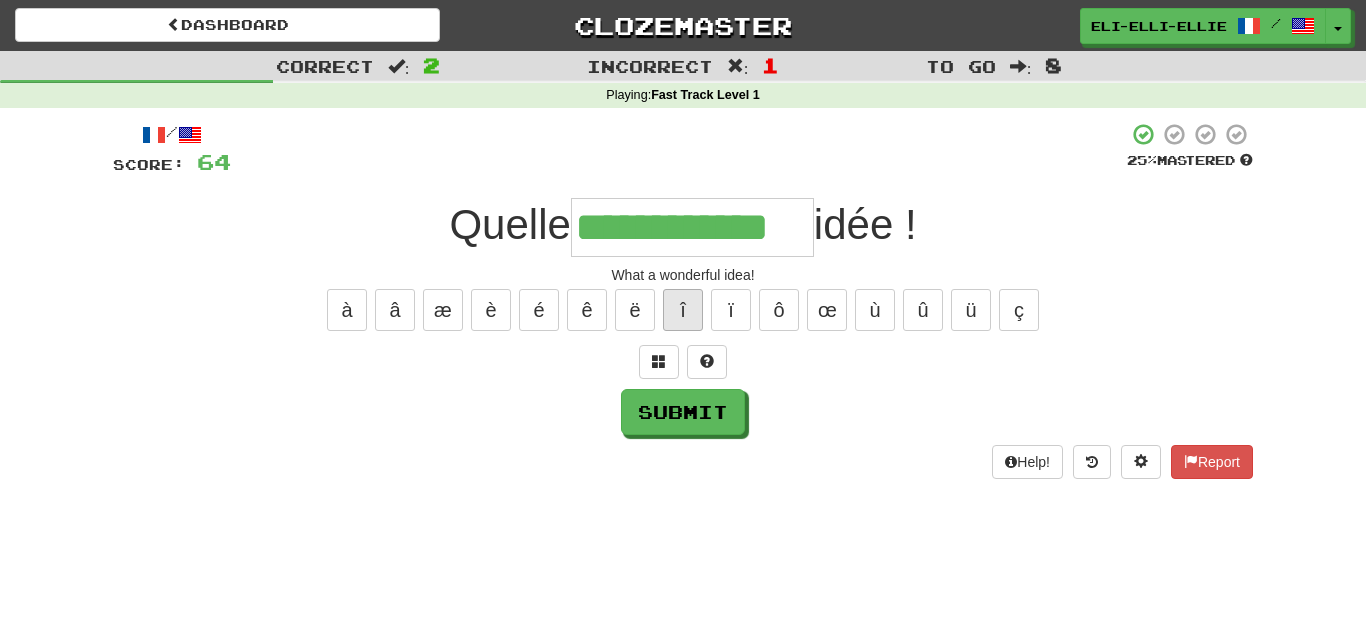 type on "**********" 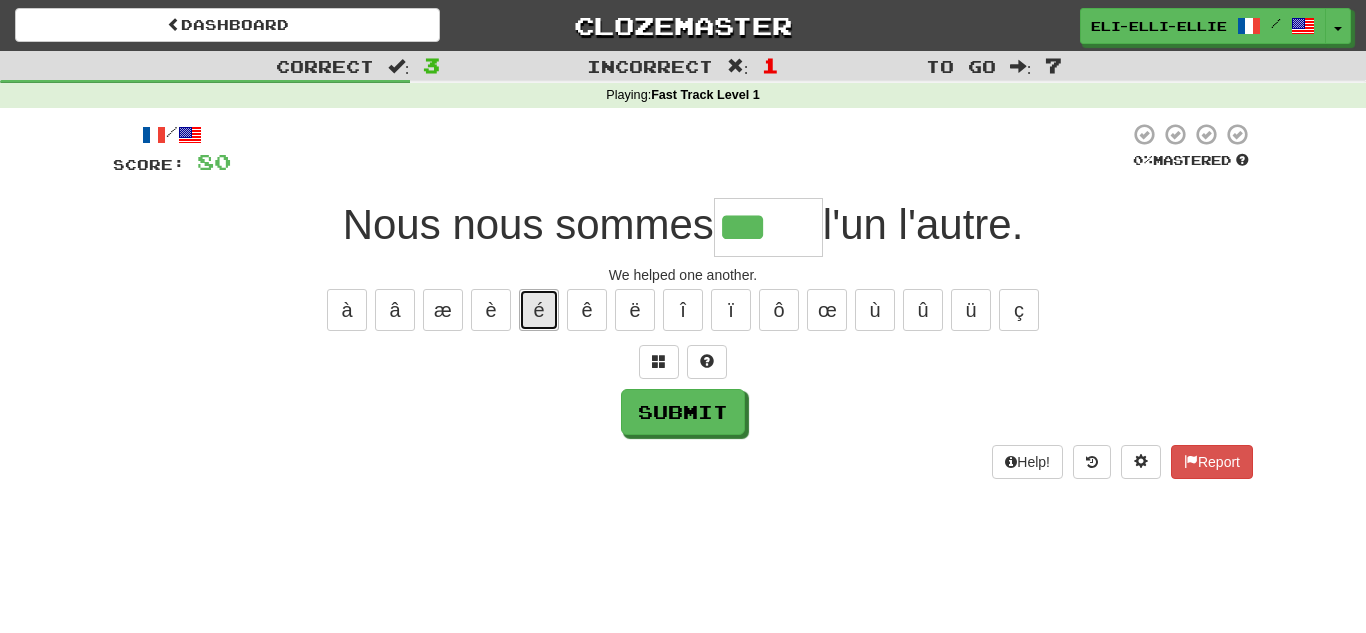click on "é" at bounding box center (539, 310) 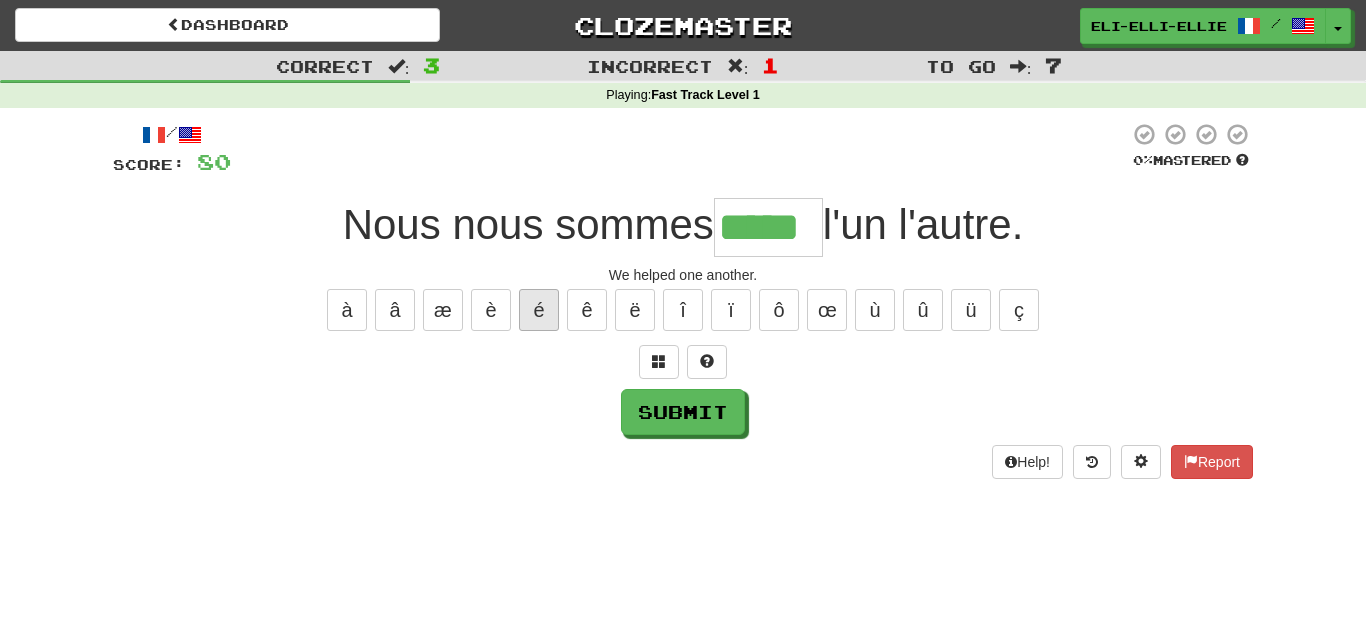 type on "*****" 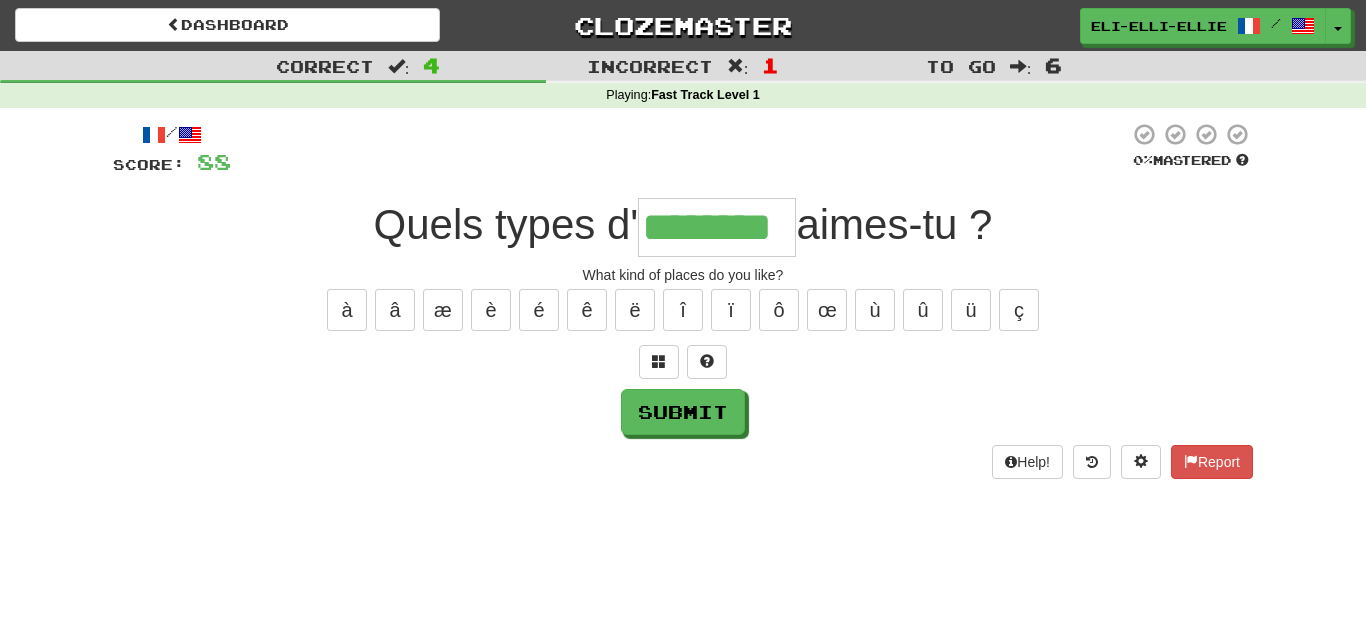 type on "********" 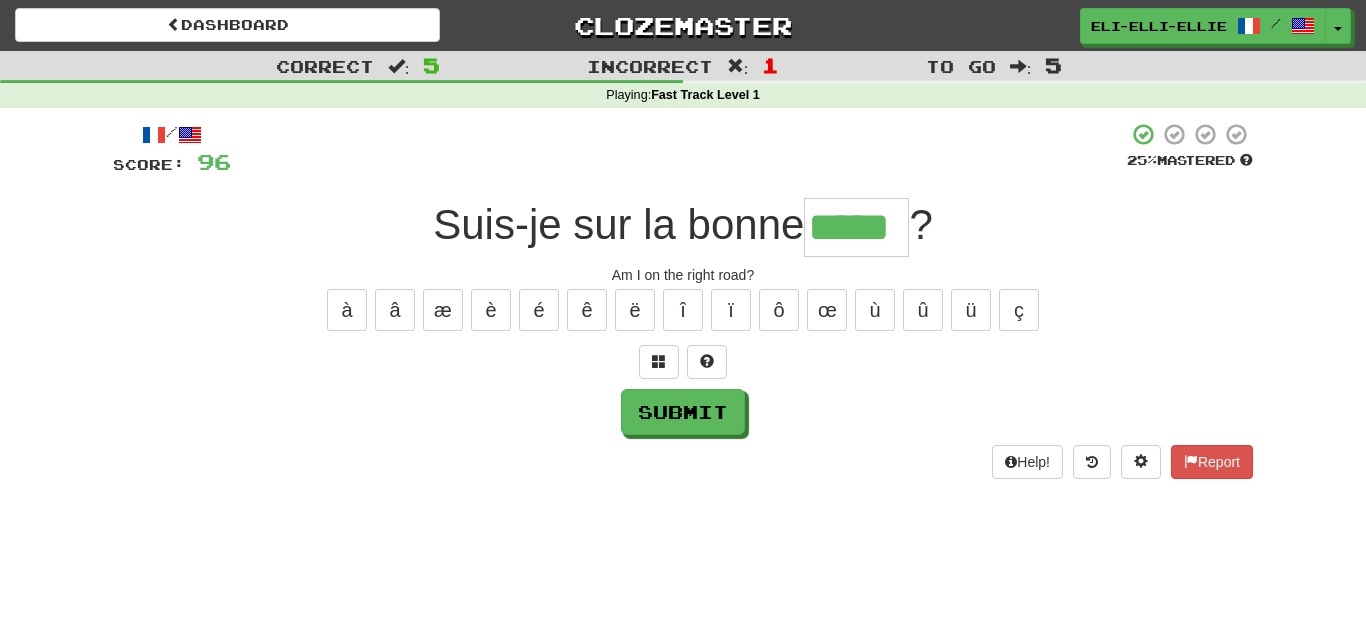 type on "*****" 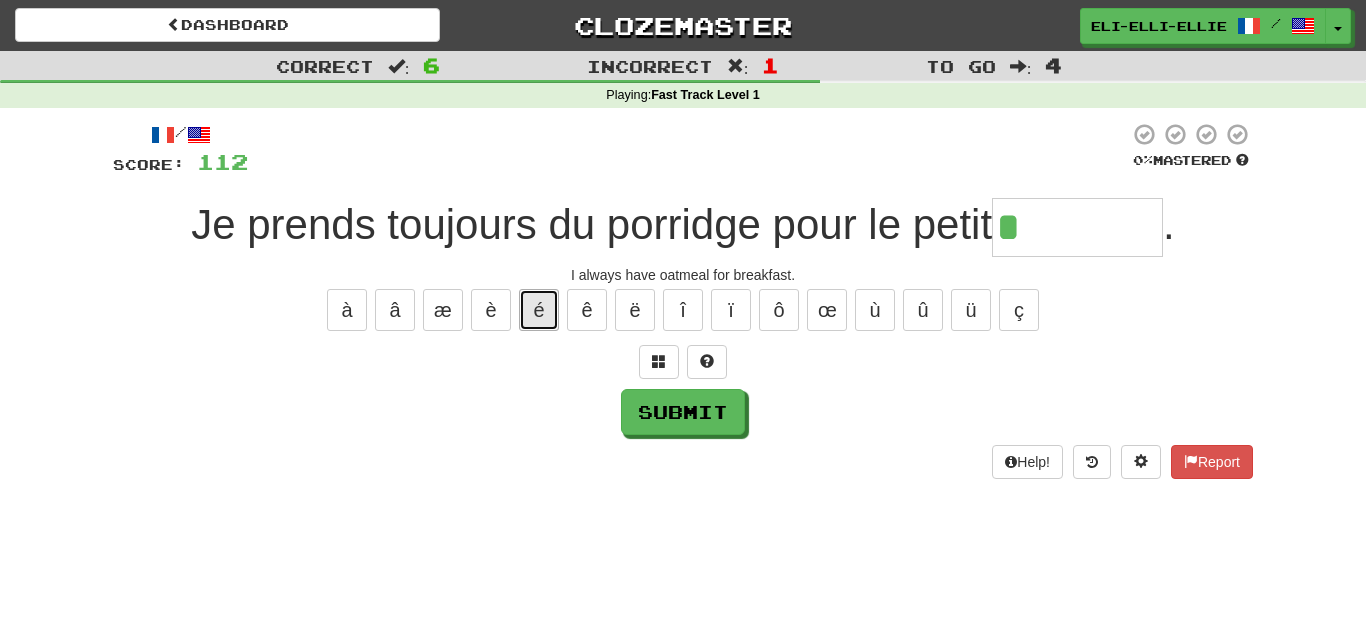 click on "é" at bounding box center (539, 310) 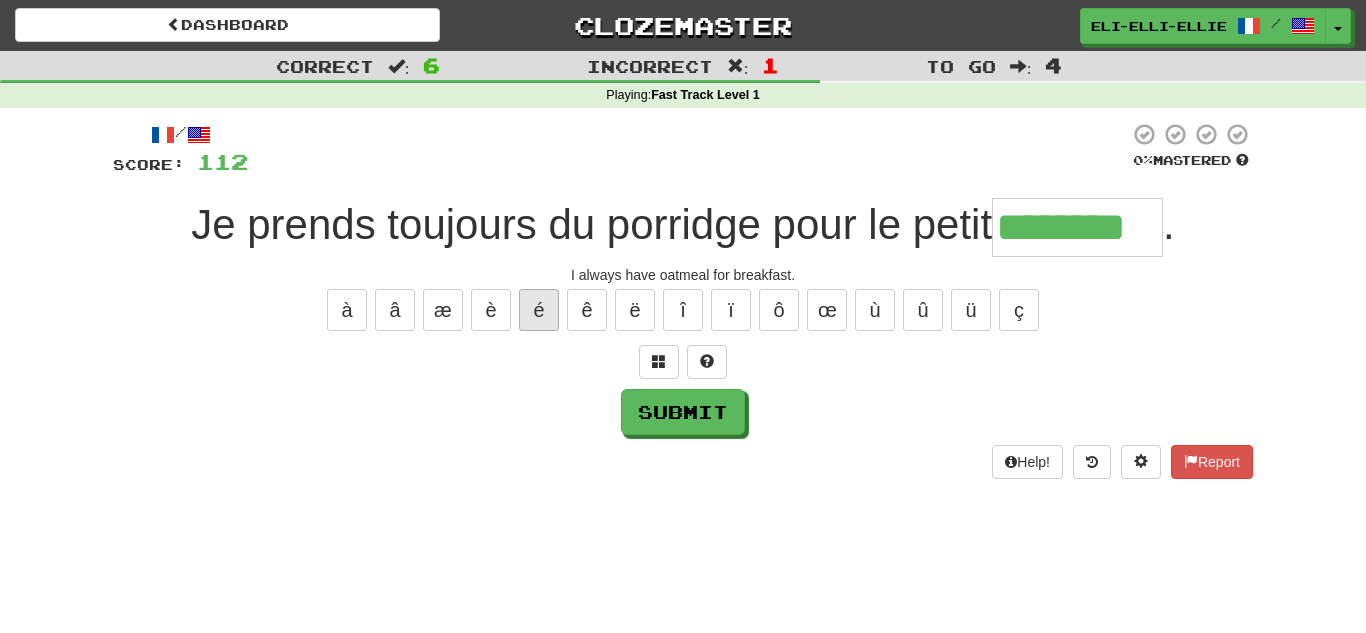 type on "********" 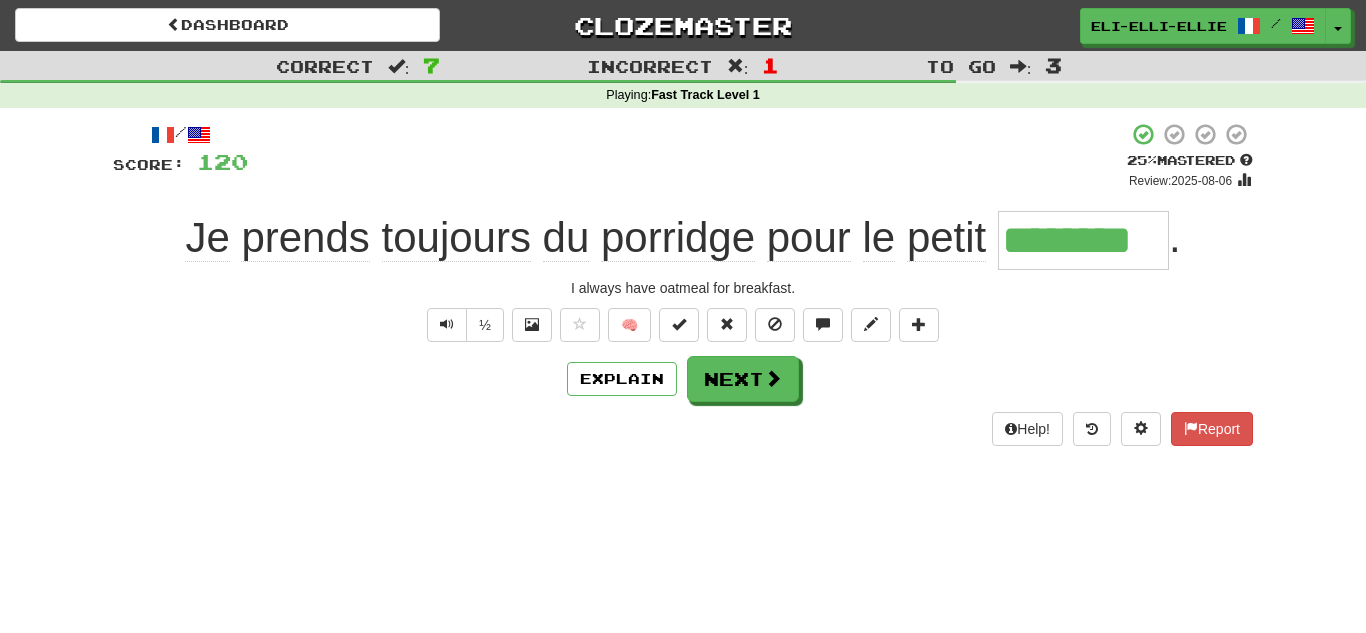 click on "Je" 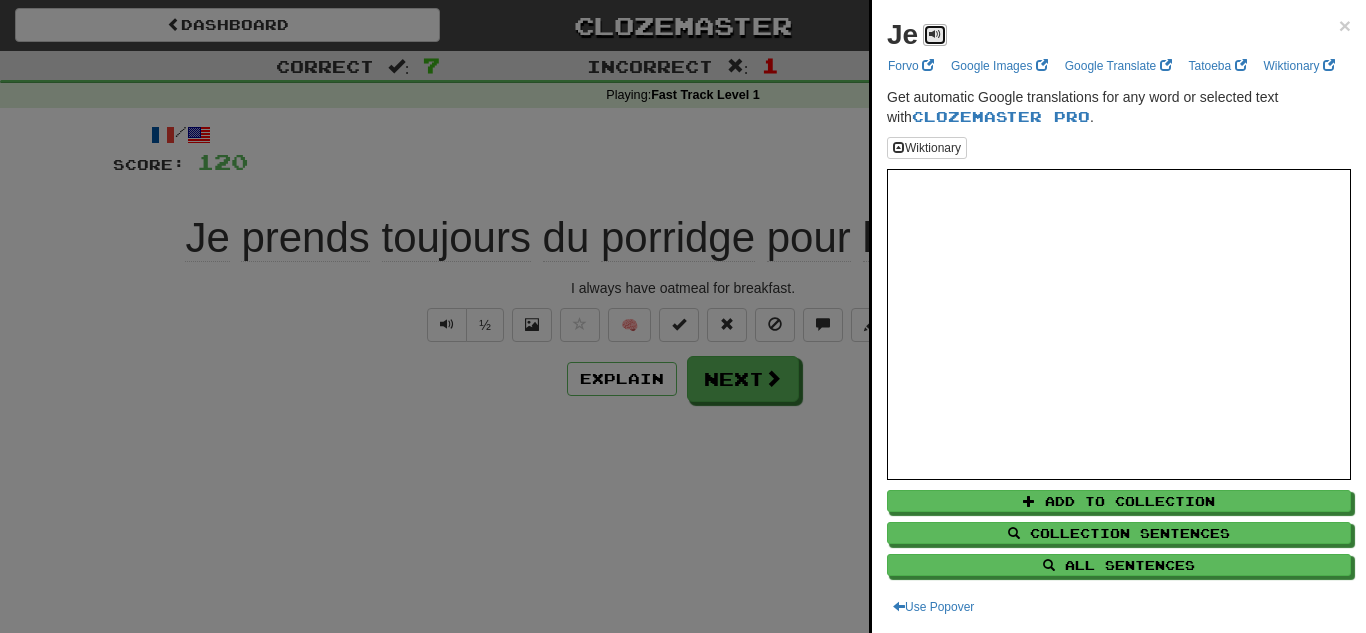 click at bounding box center (935, 34) 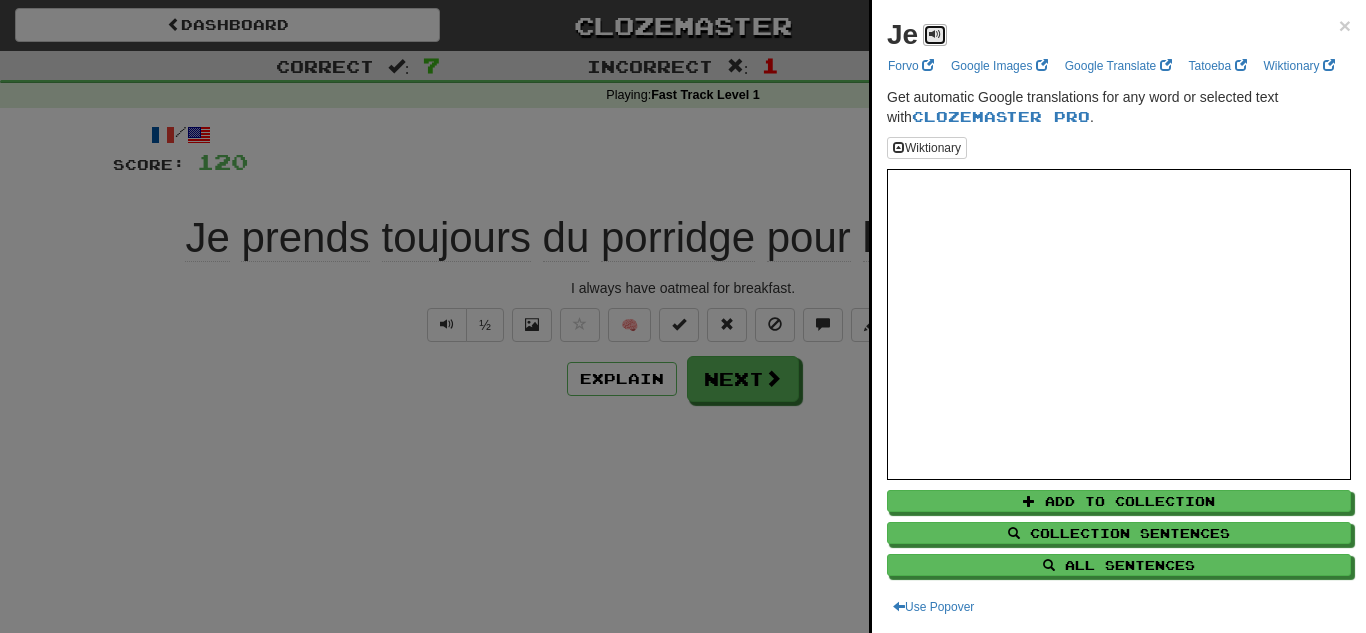 click at bounding box center [935, 34] 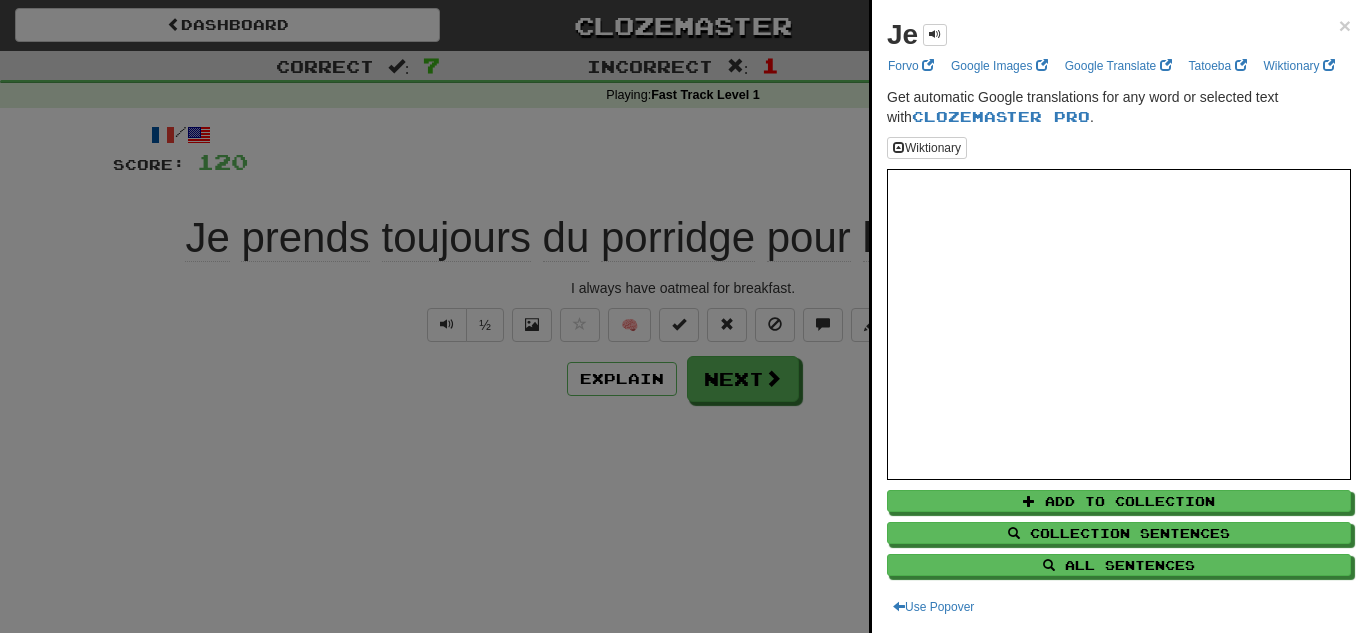 click at bounding box center (683, 316) 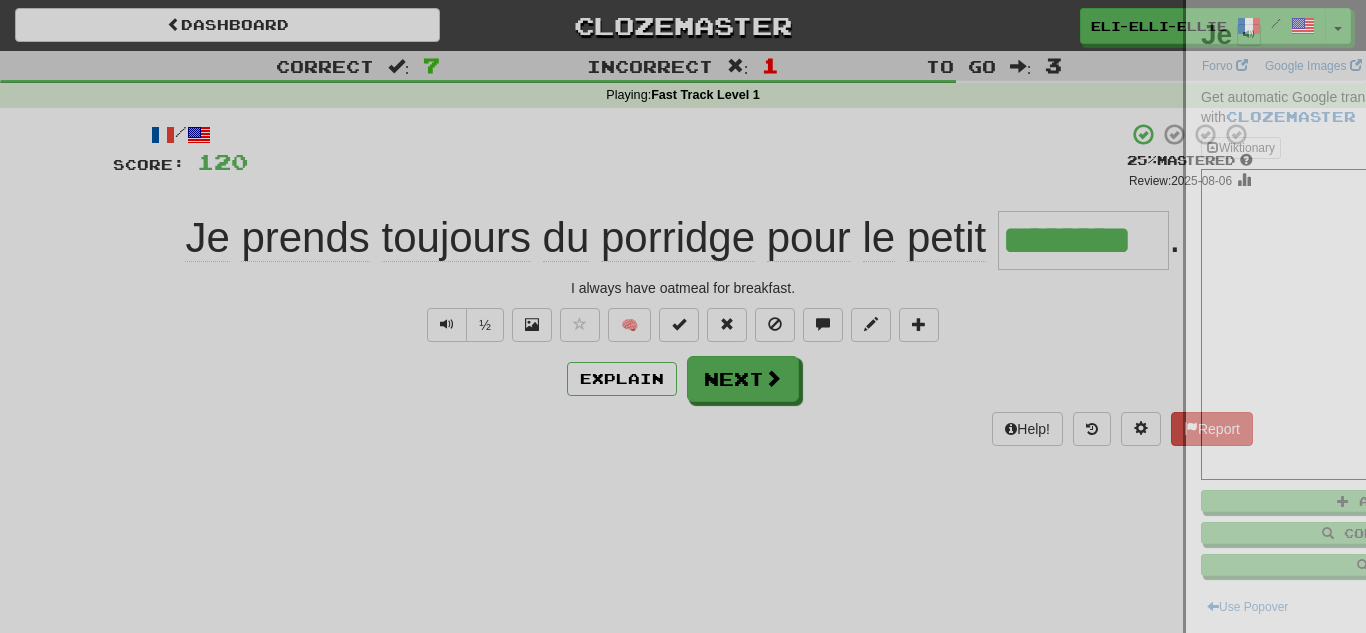 click on "prends" 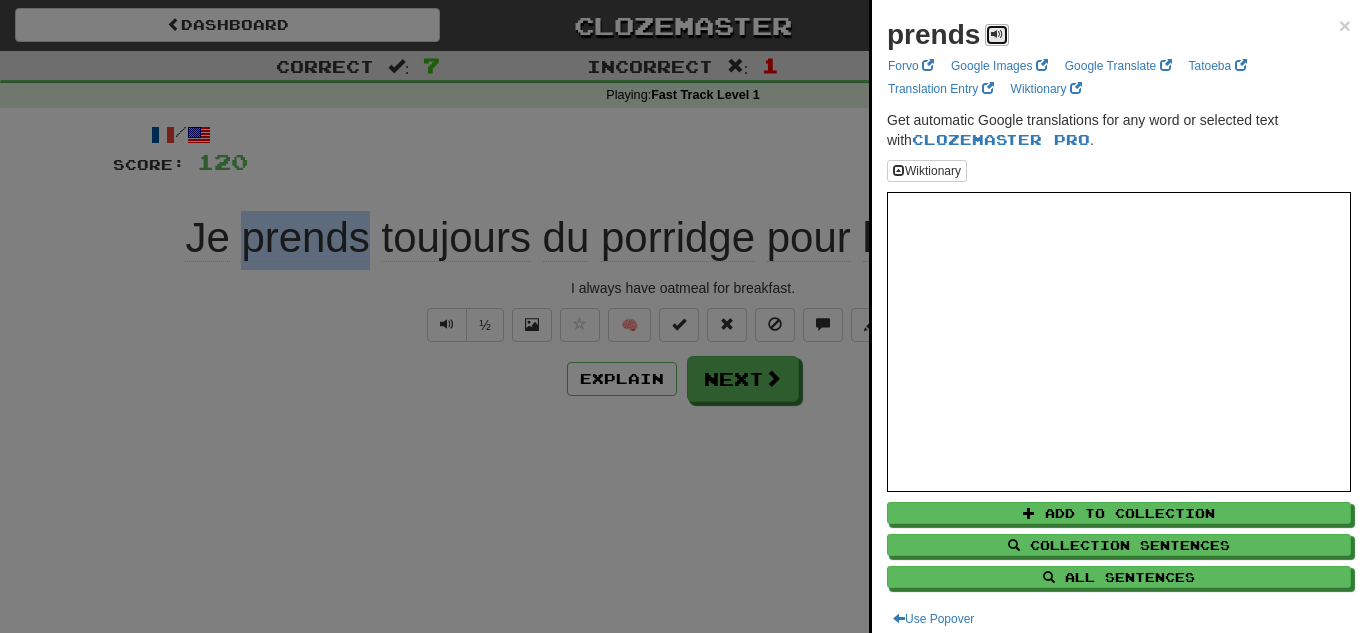 click at bounding box center [997, 35] 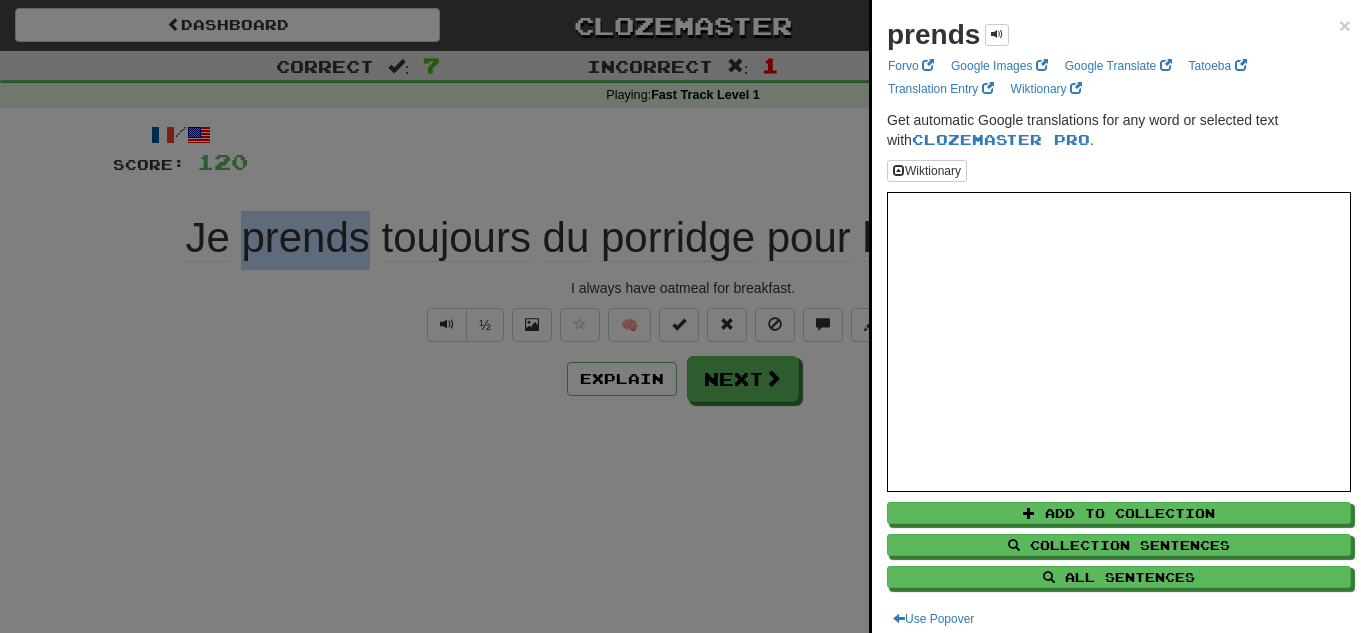 click at bounding box center (683, 316) 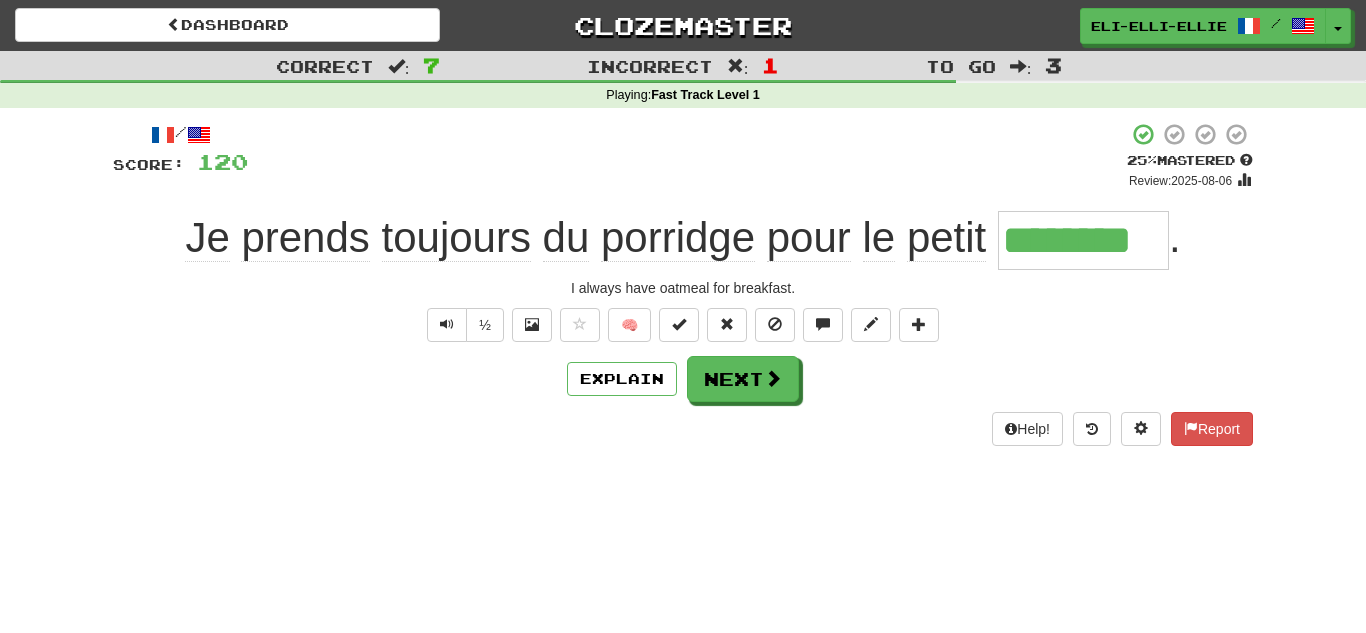 click on "toujours" 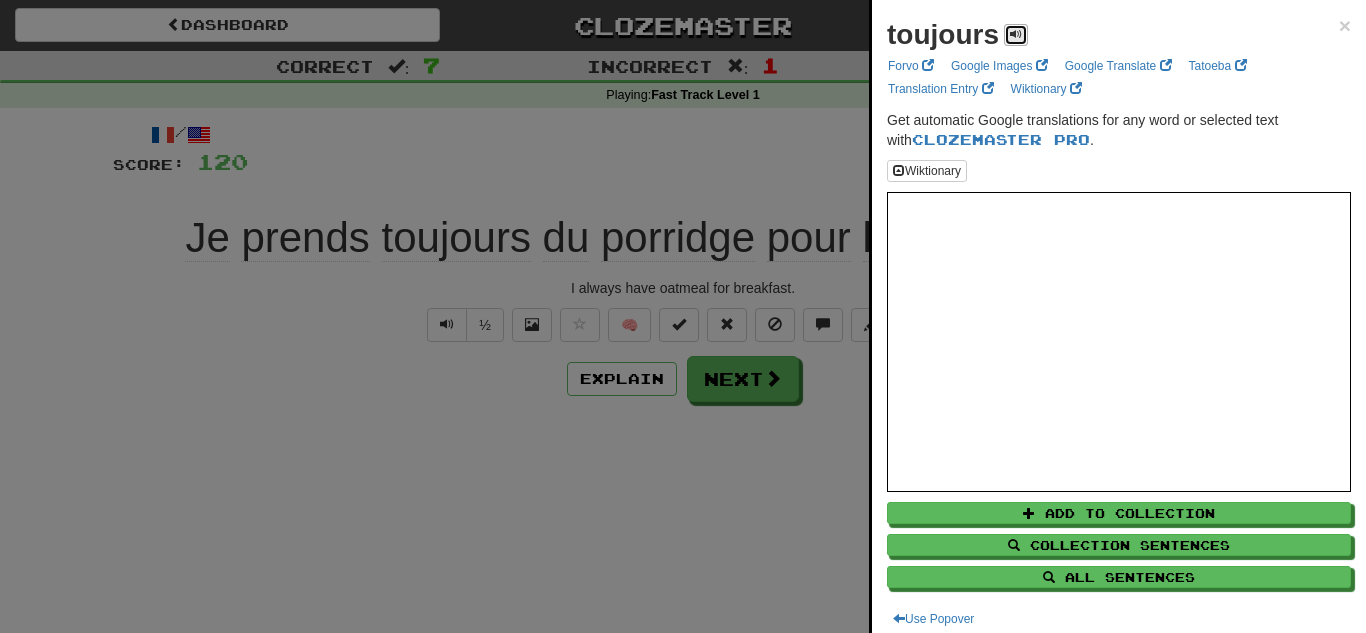 click at bounding box center [1016, 34] 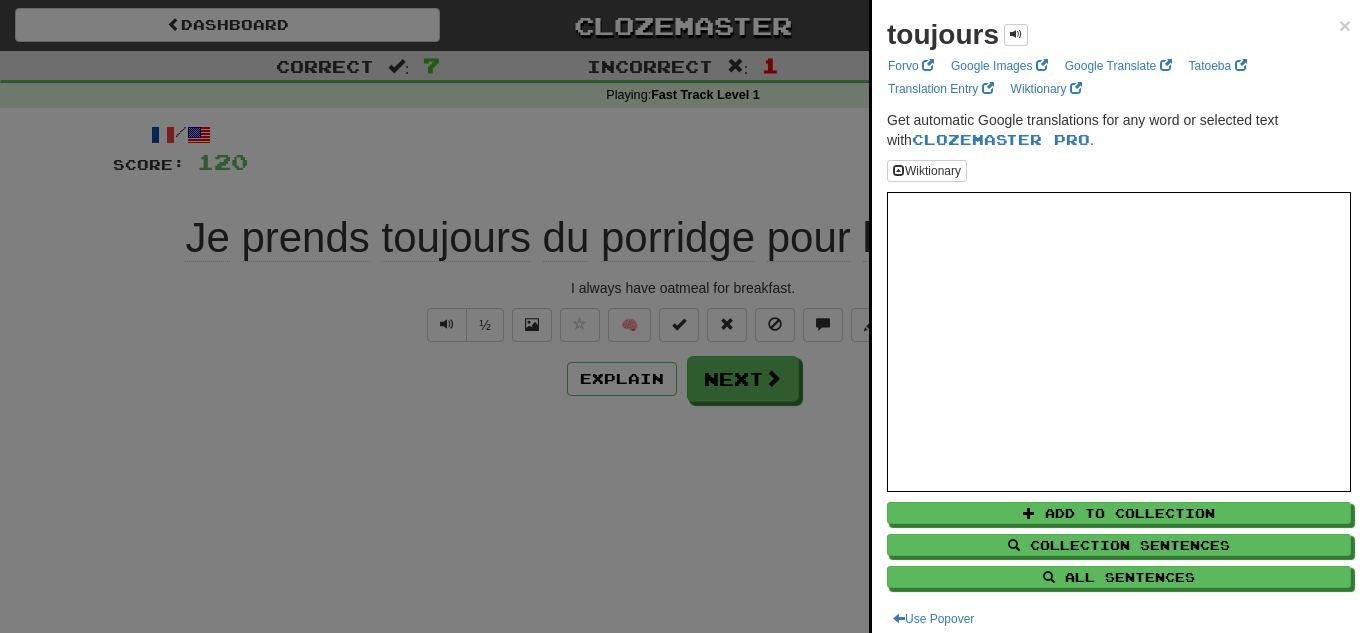 click at bounding box center (683, 316) 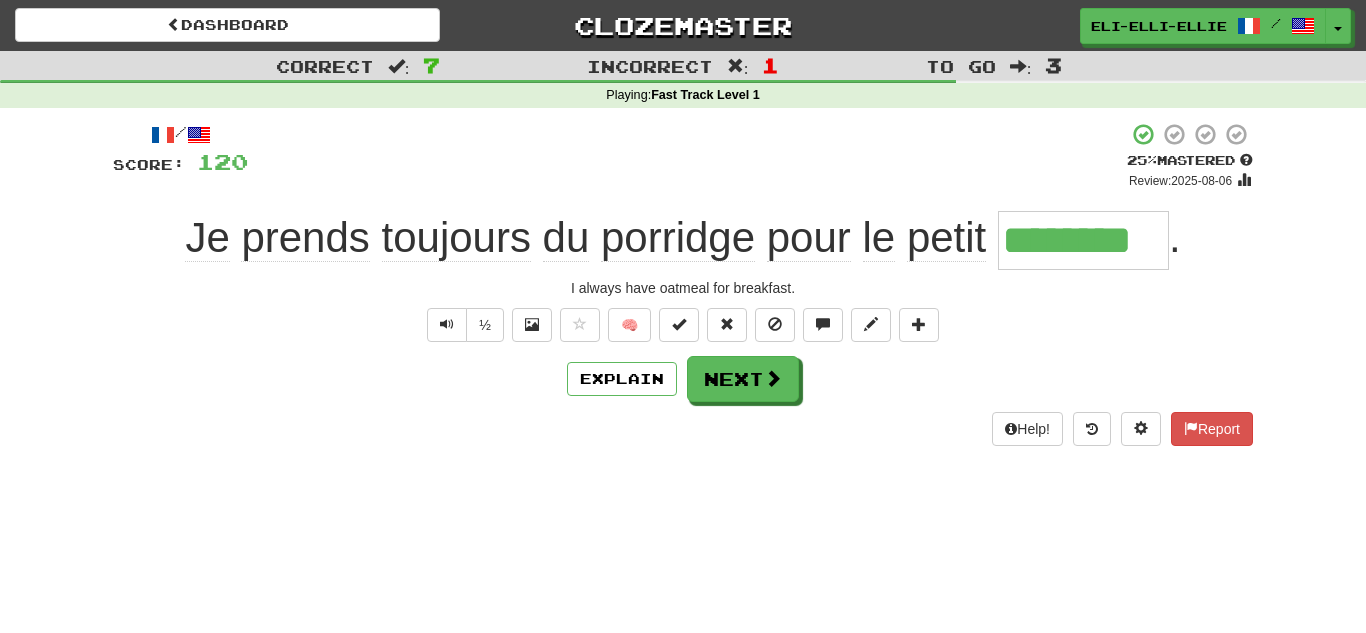 click on "du" 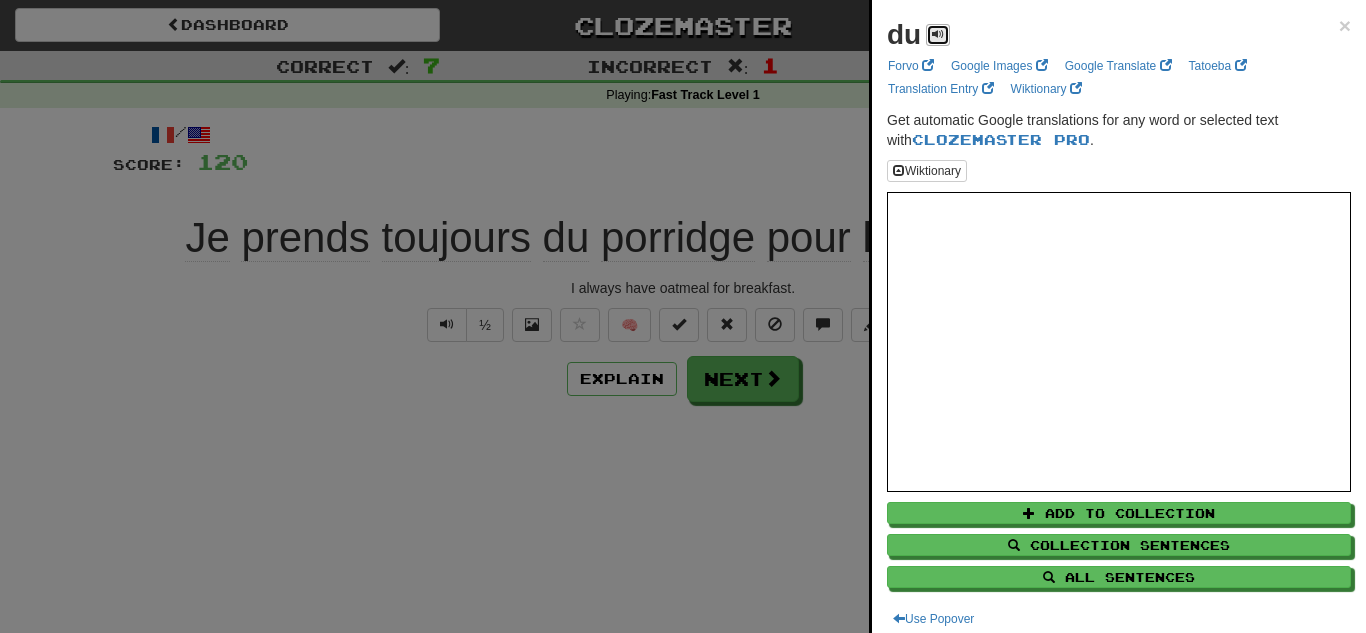 click at bounding box center (938, 34) 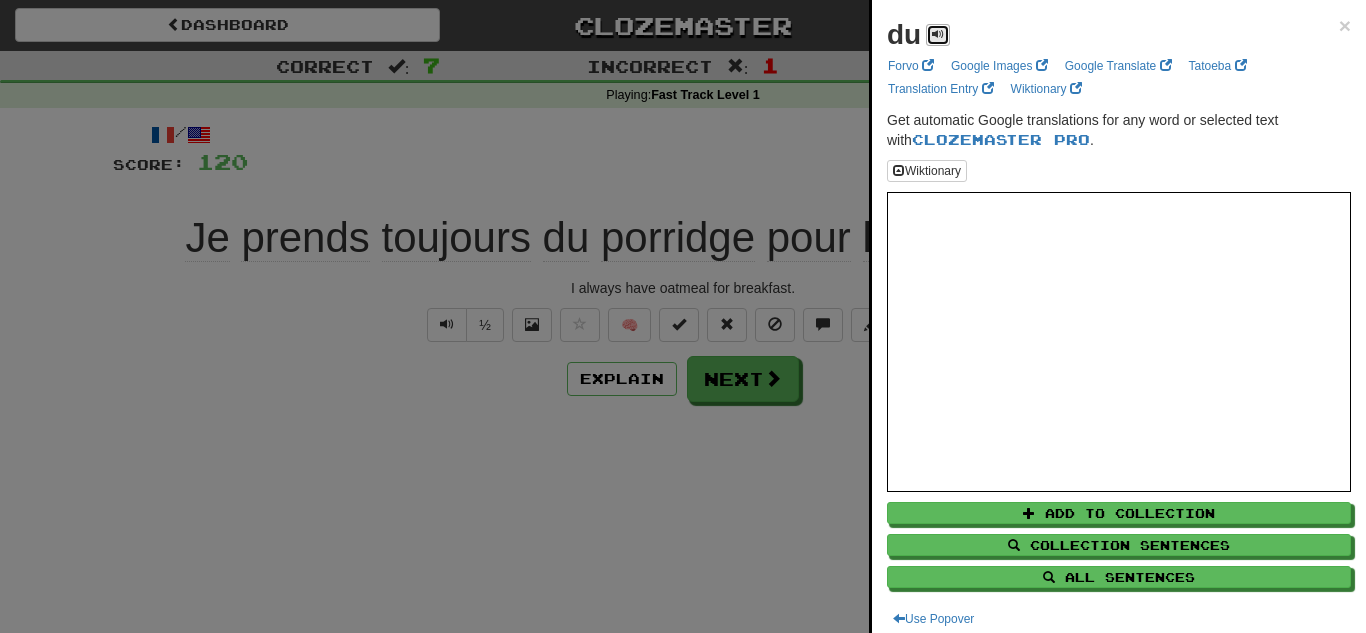 click at bounding box center [938, 34] 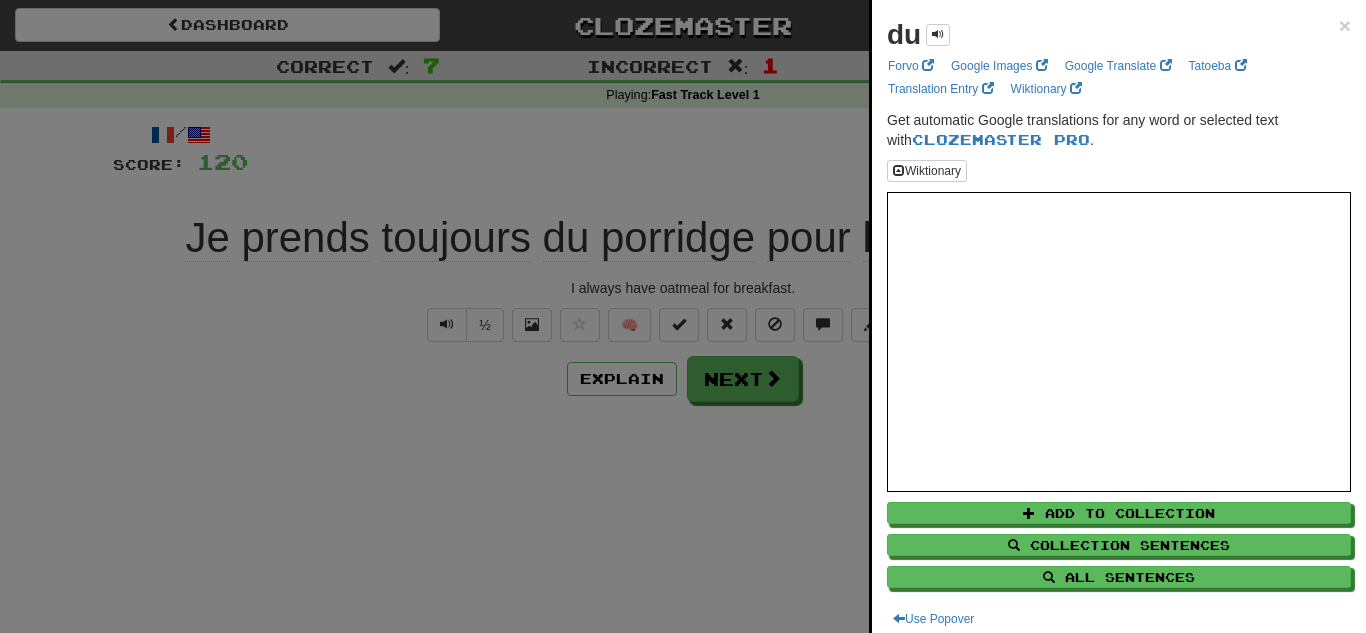 click at bounding box center [683, 316] 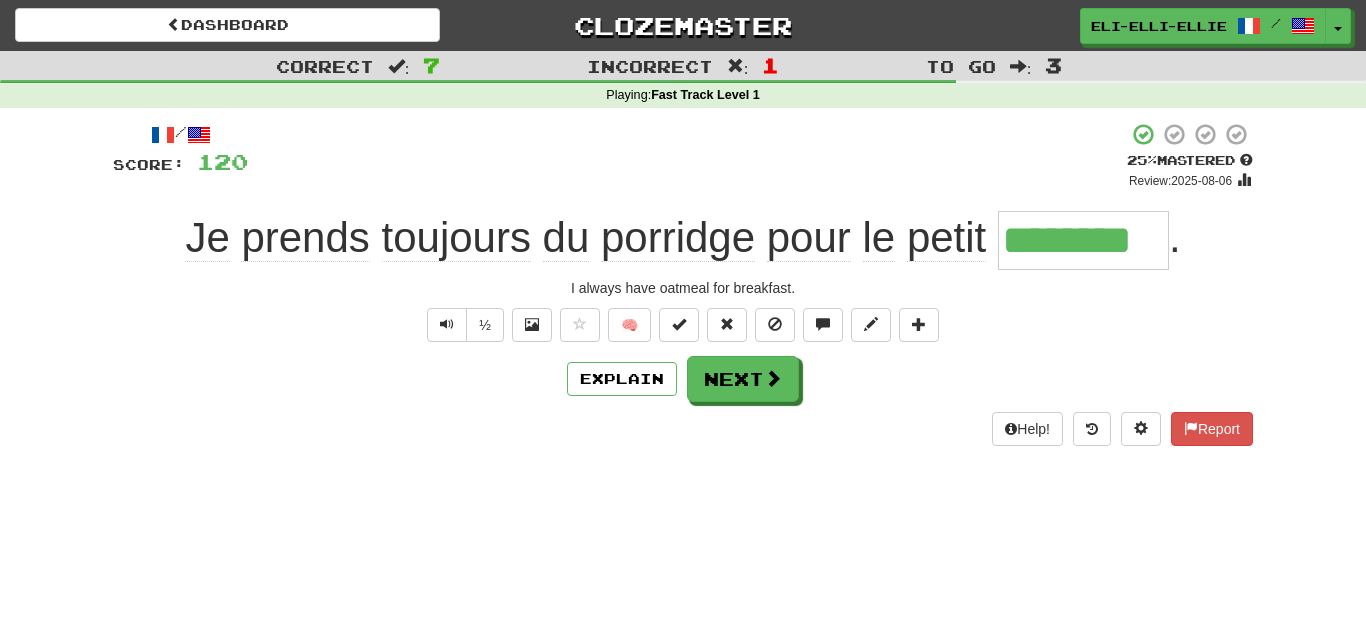 click on "porridge" 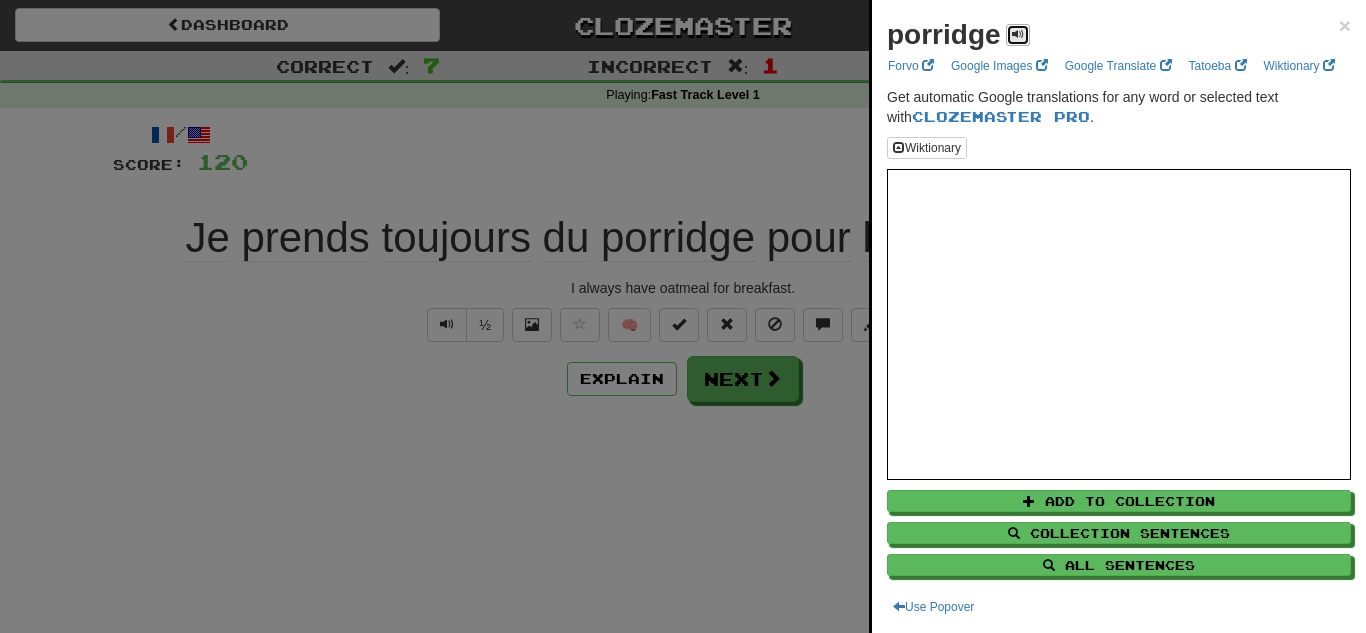 click at bounding box center [1018, 35] 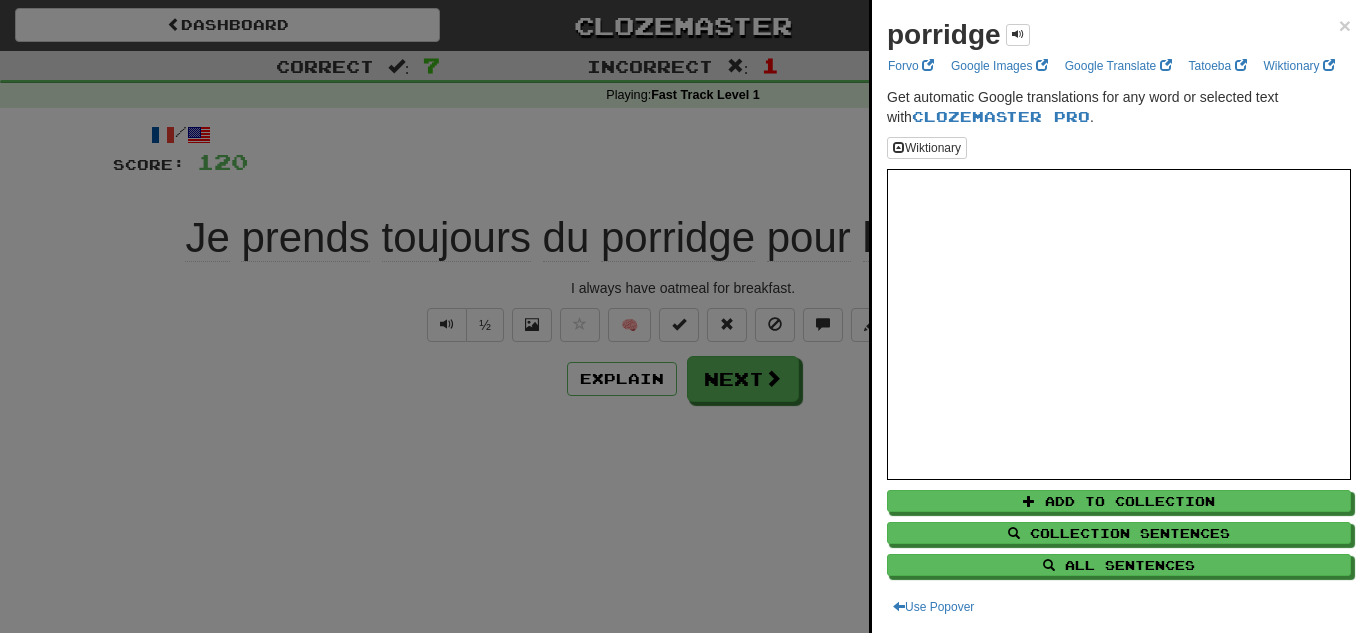 click at bounding box center (683, 316) 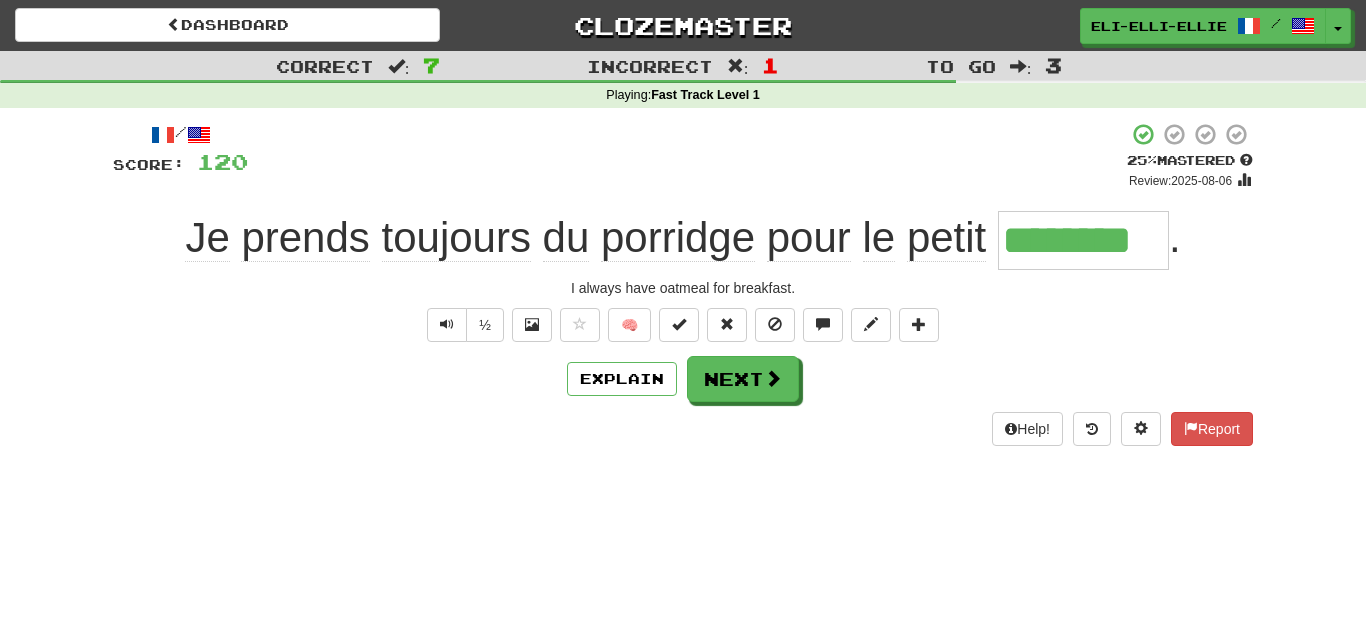 click on "pour" 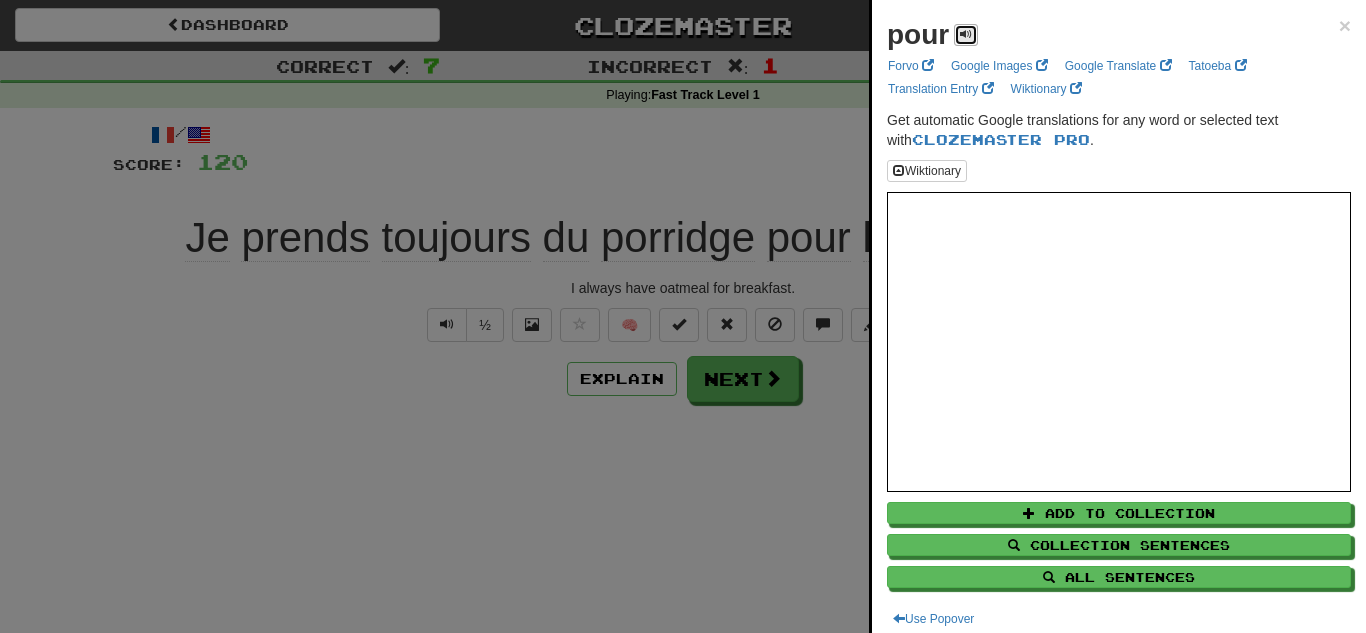 click at bounding box center [966, 35] 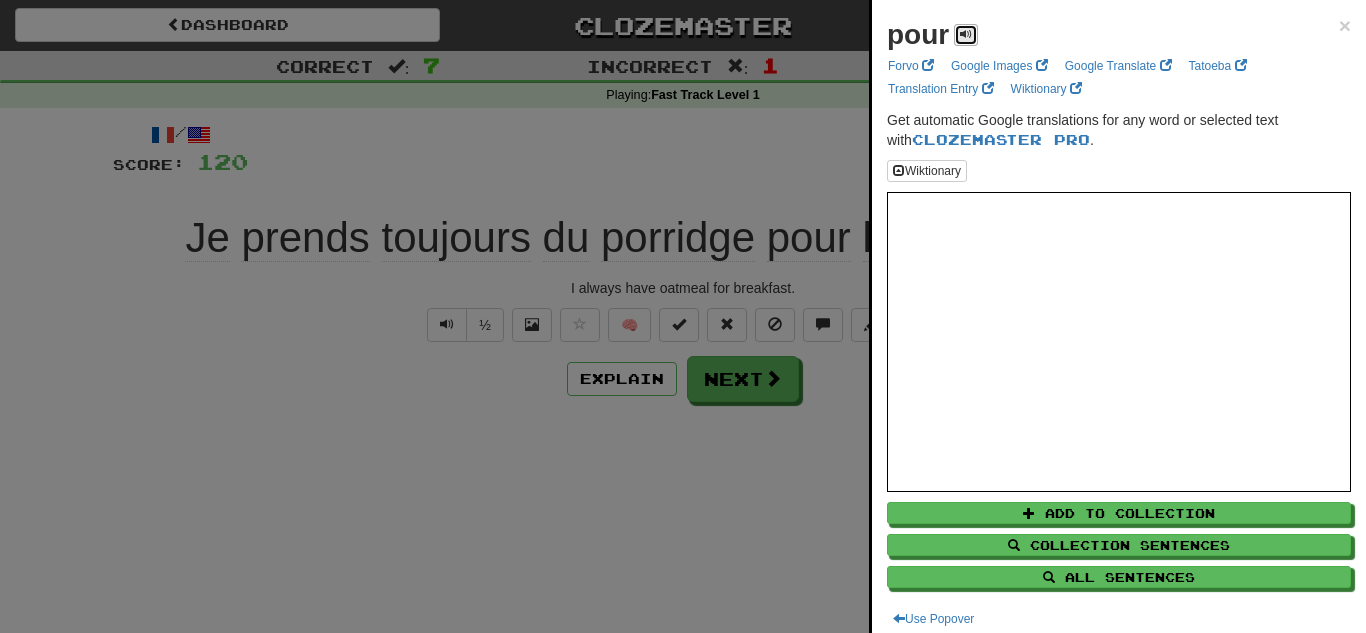 click at bounding box center [966, 35] 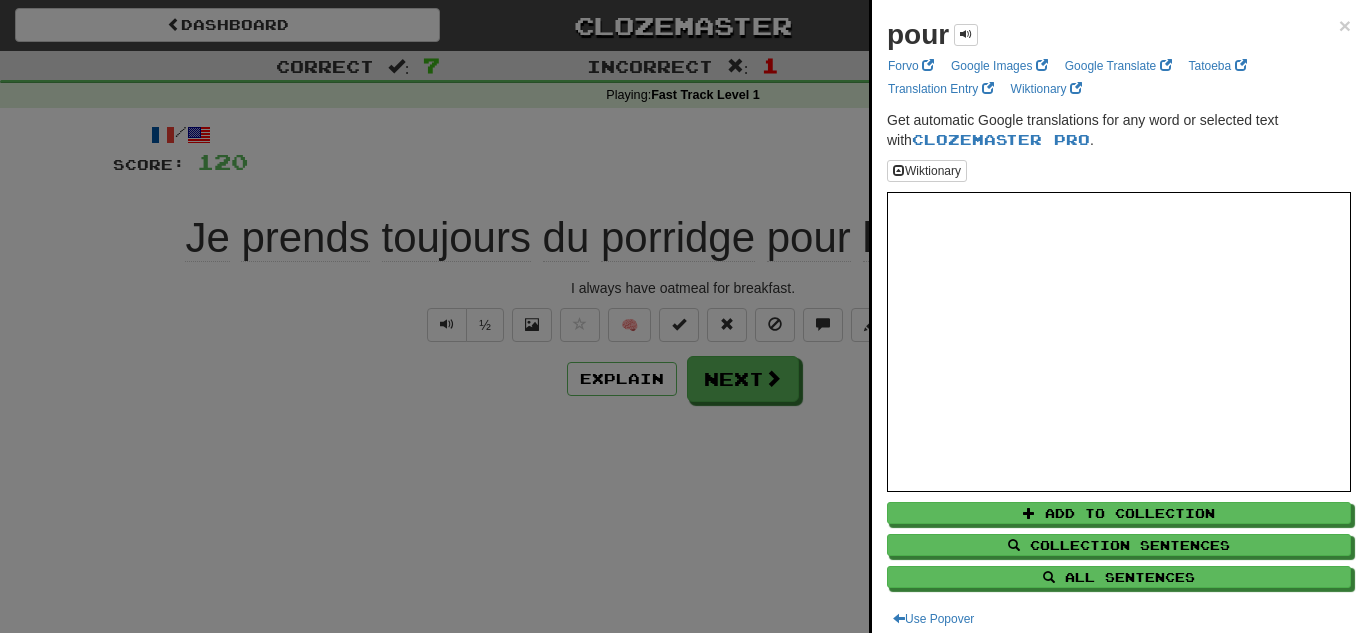 click at bounding box center [683, 316] 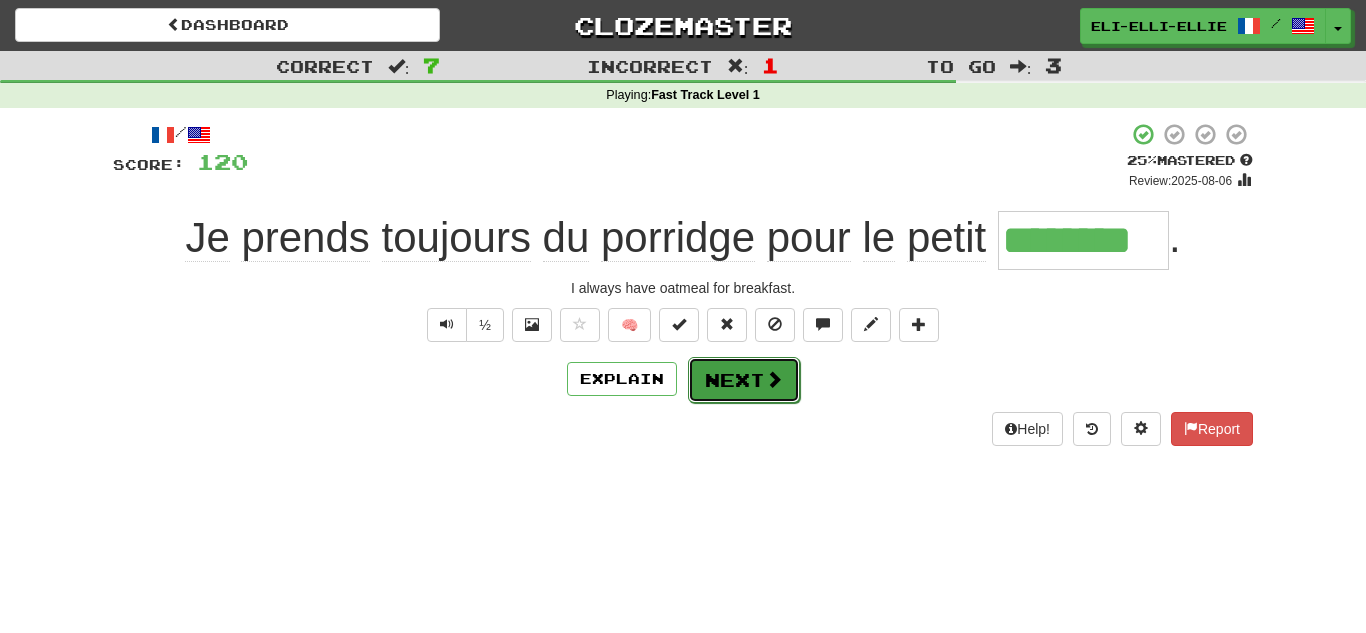 click on "Next" at bounding box center (744, 380) 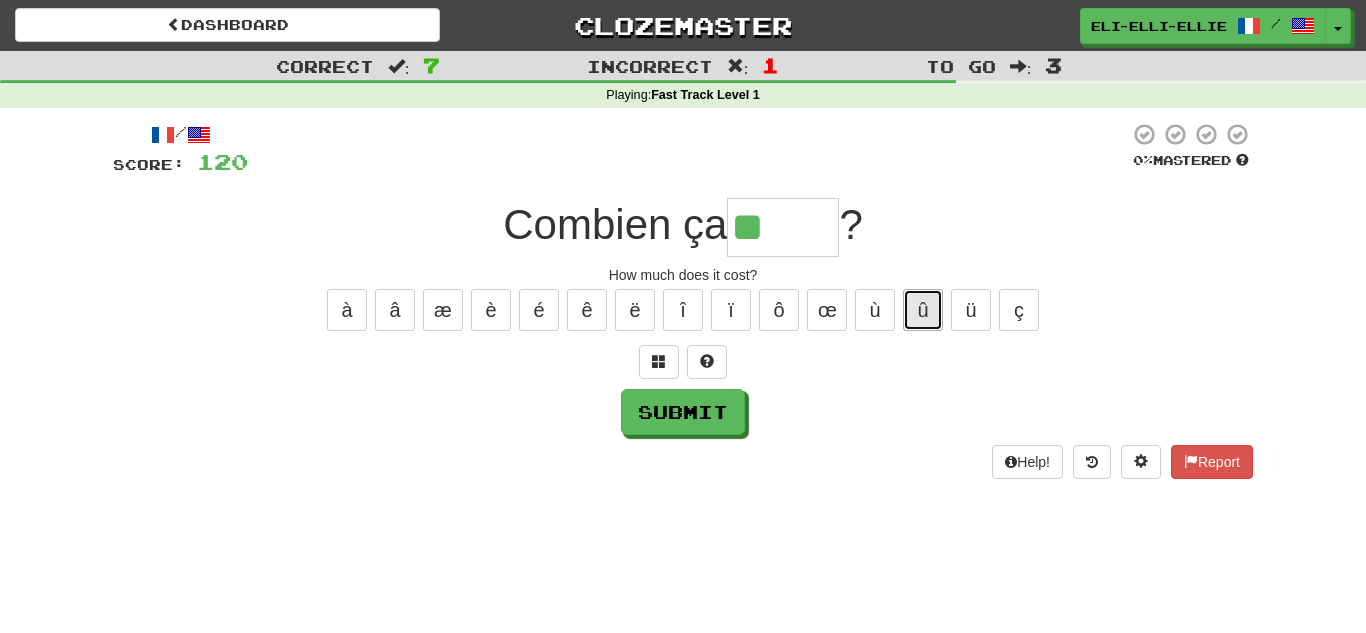 click on "û" at bounding box center [923, 310] 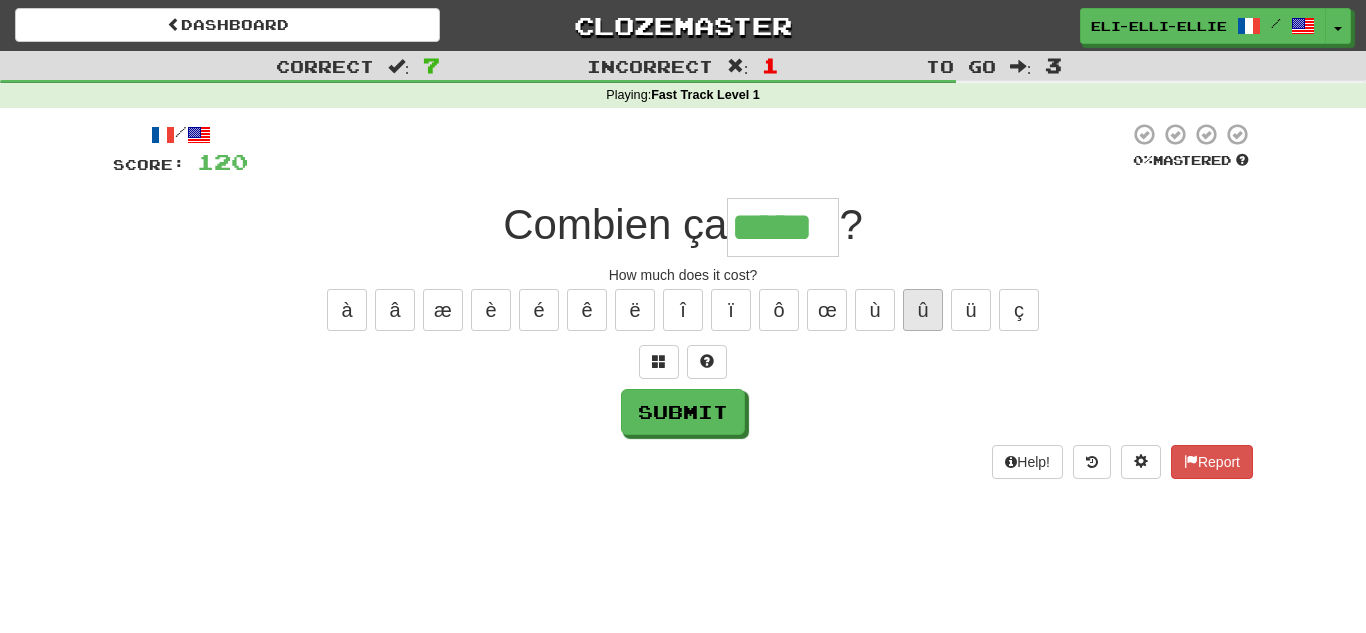 type on "*****" 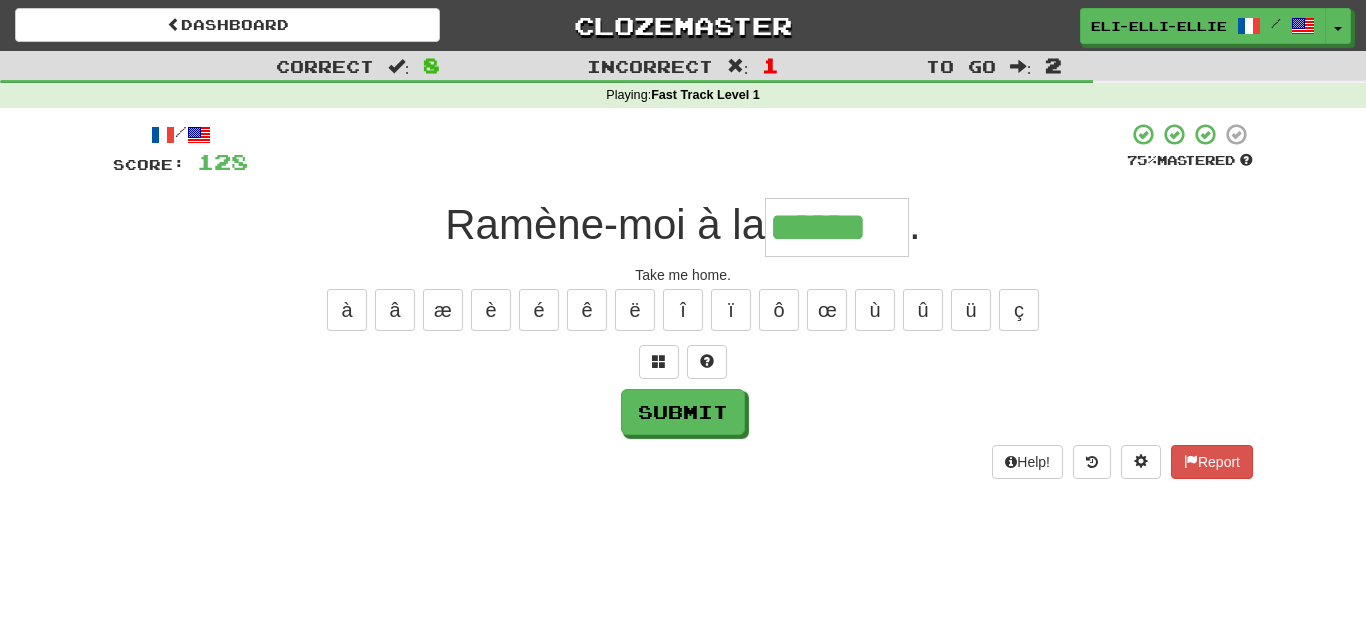 type on "******" 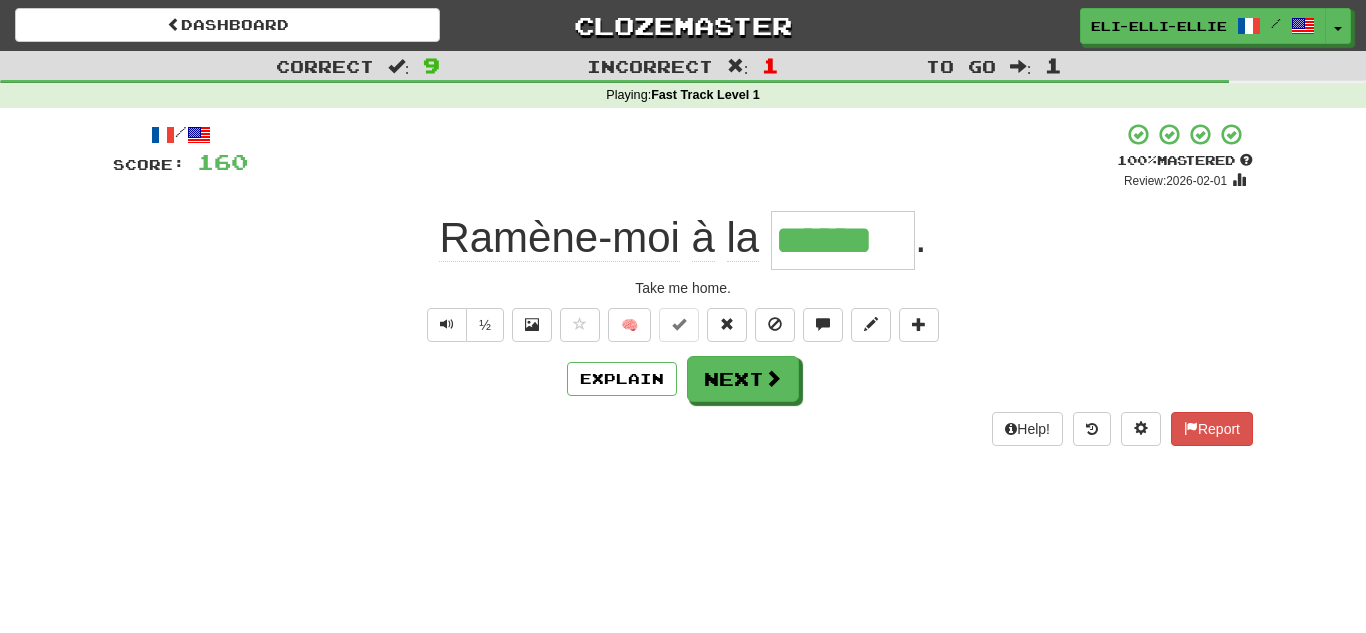 click on "Ramène-moi" 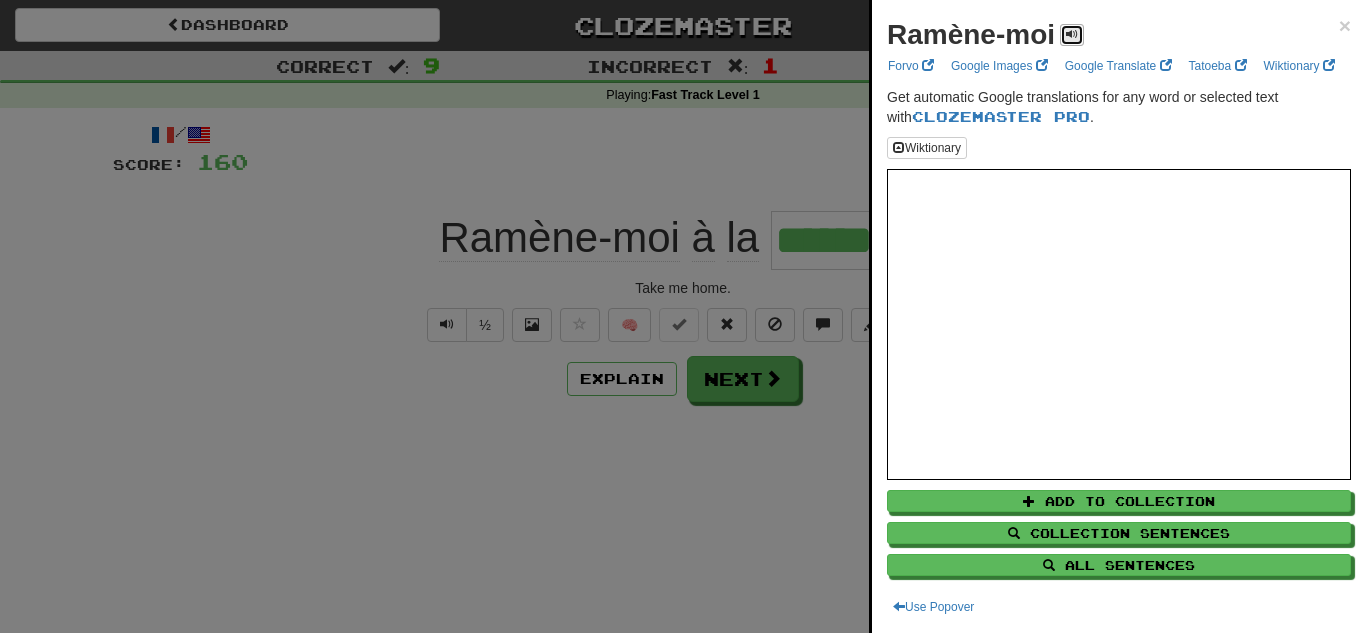 click at bounding box center [1072, 35] 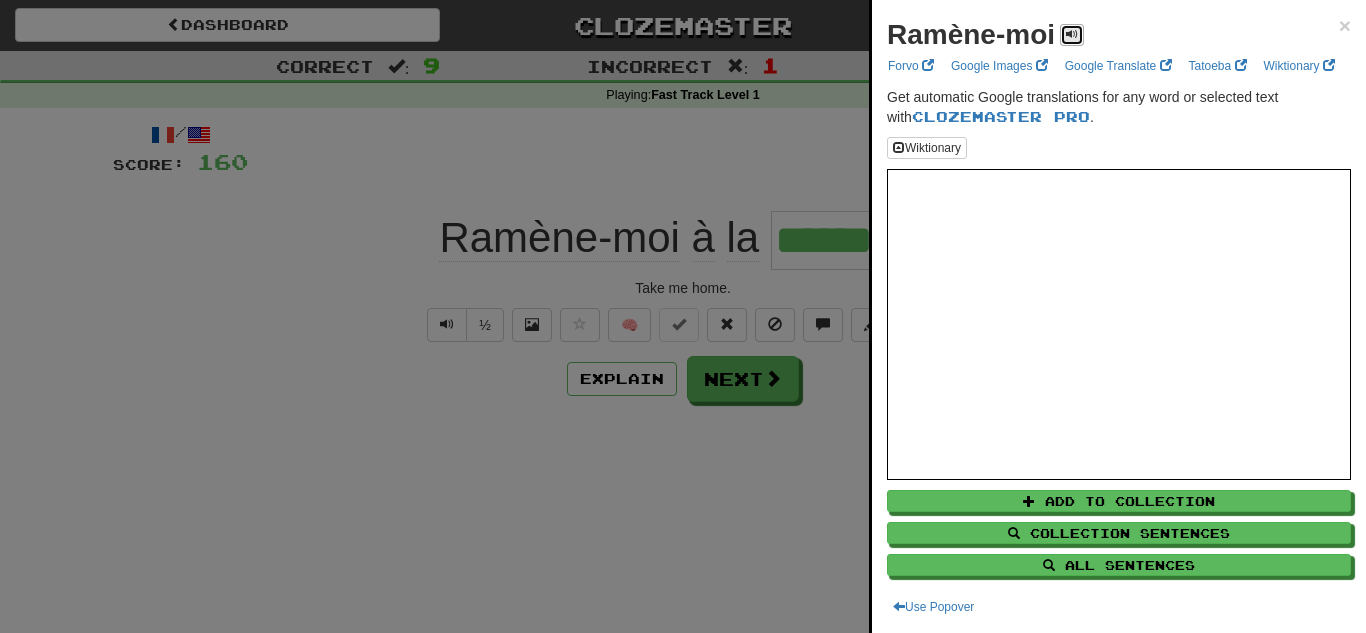 click at bounding box center [1072, 34] 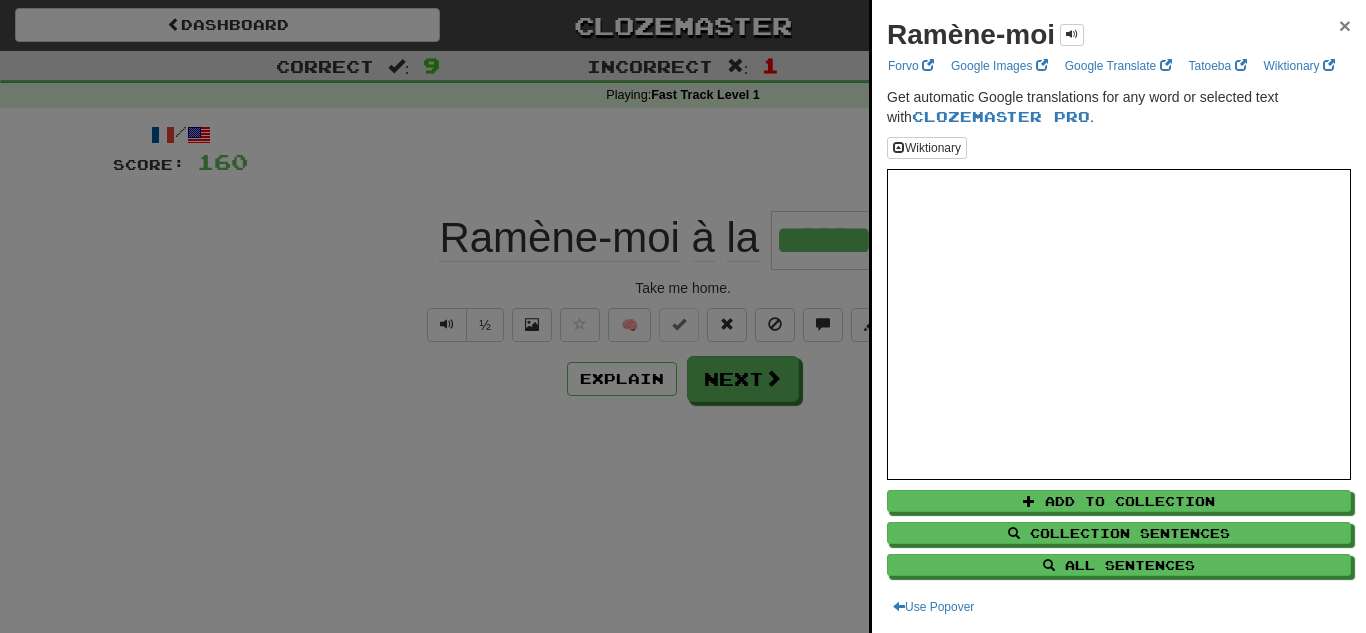 click on "×" at bounding box center [1345, 25] 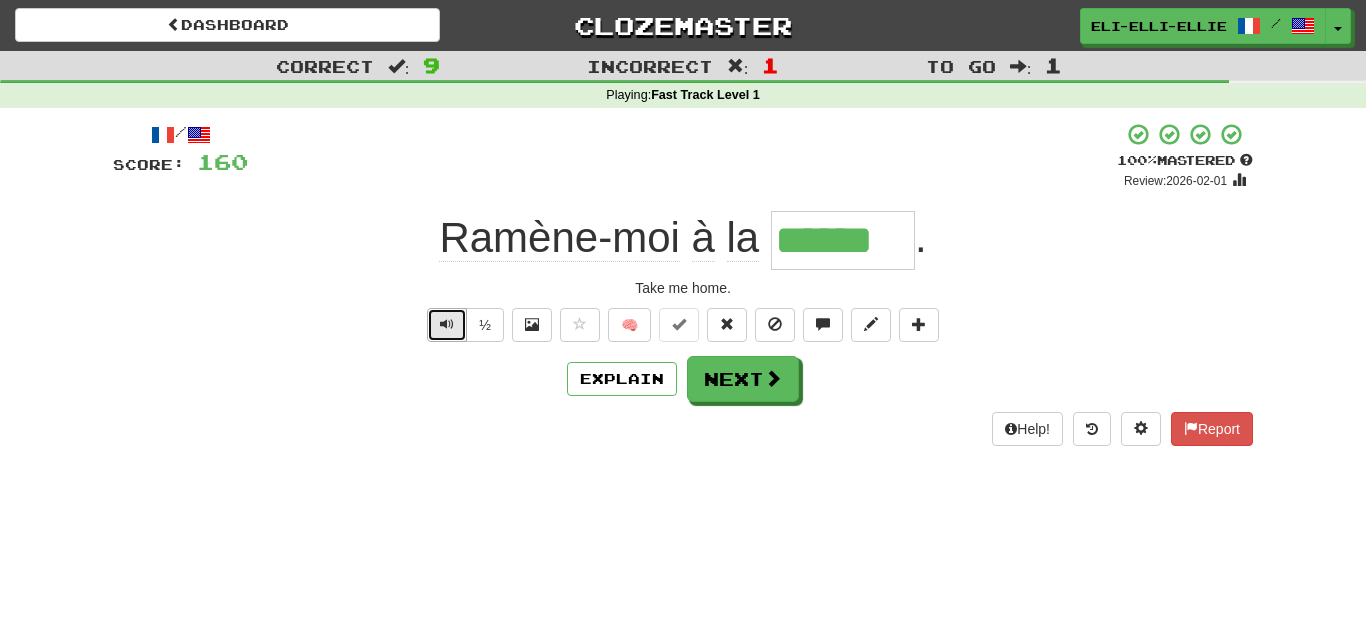 click at bounding box center (447, 325) 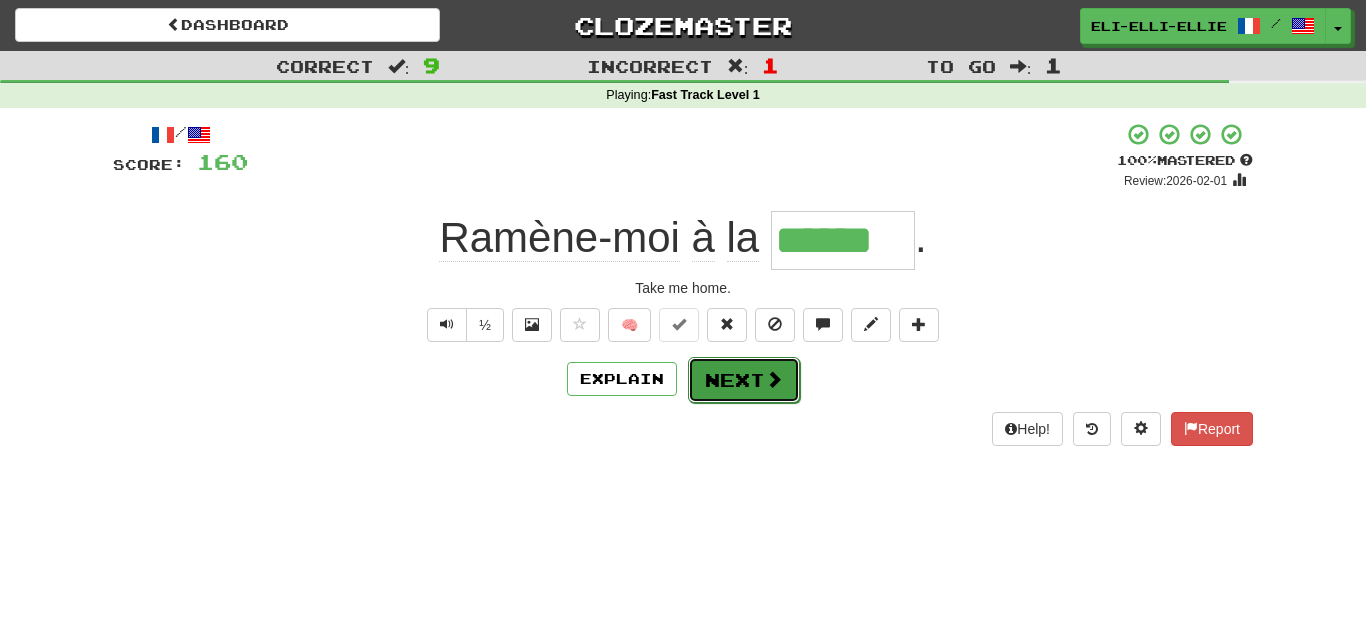 click on "Next" at bounding box center (744, 380) 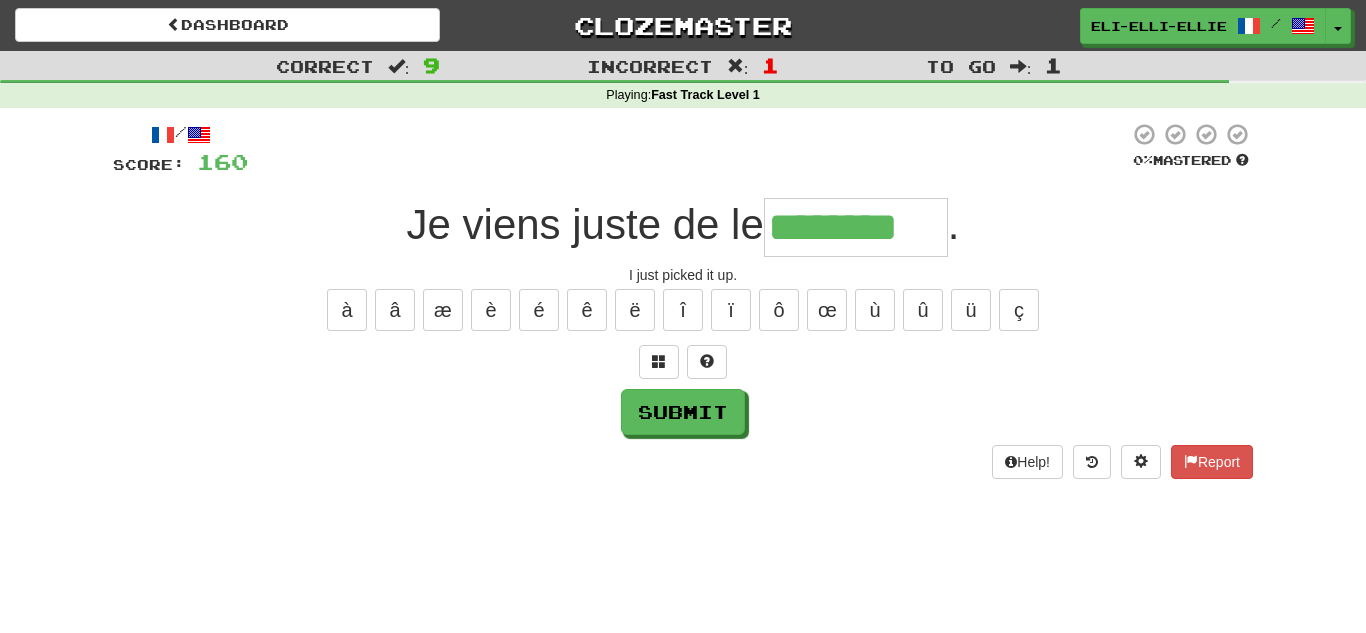 type on "********" 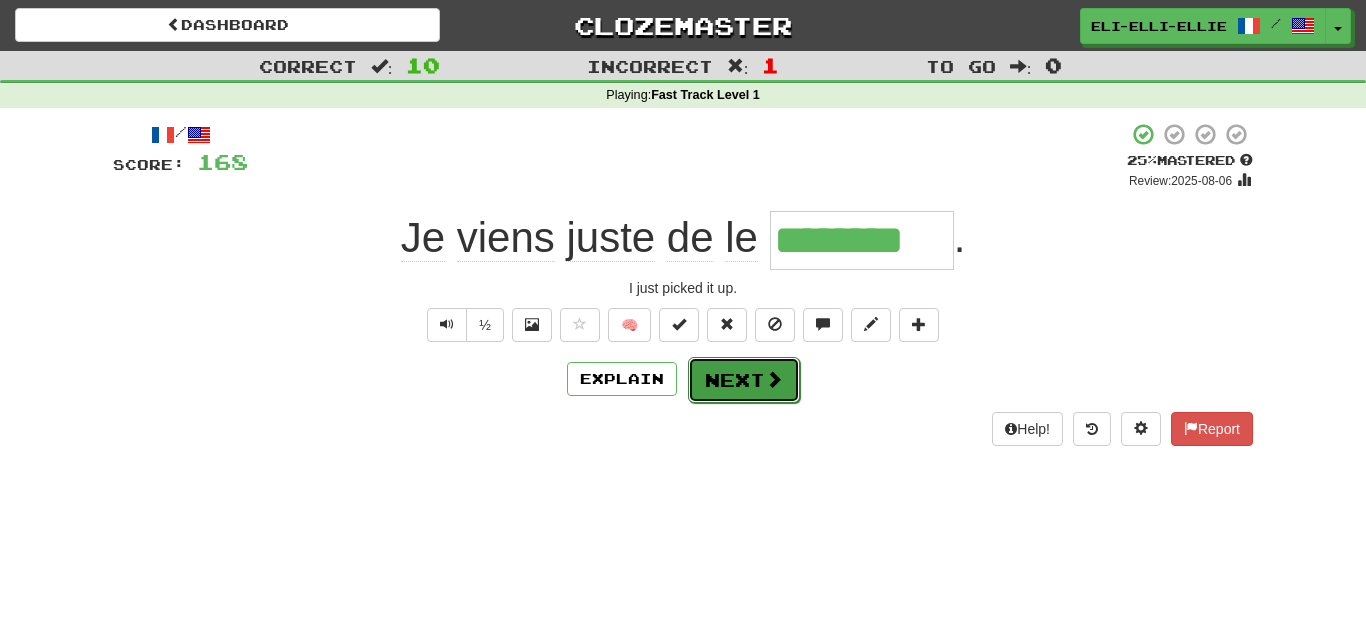 click on "Next" at bounding box center (744, 380) 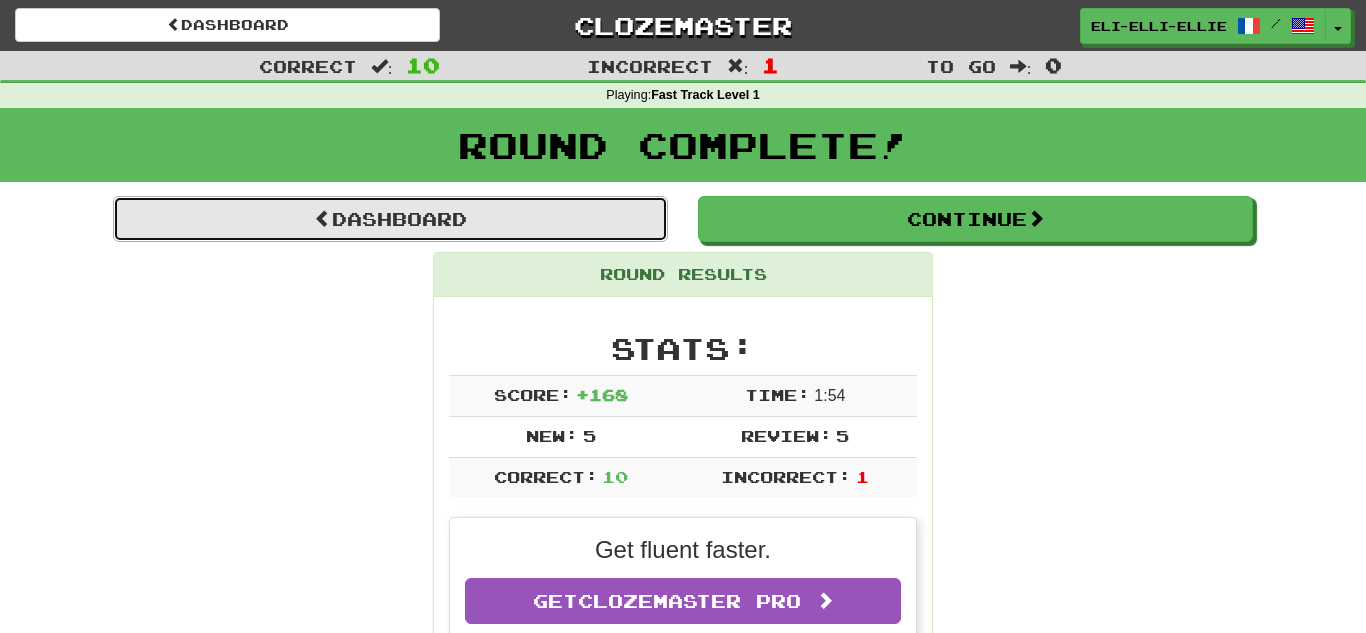 click on "Dashboard" at bounding box center [390, 219] 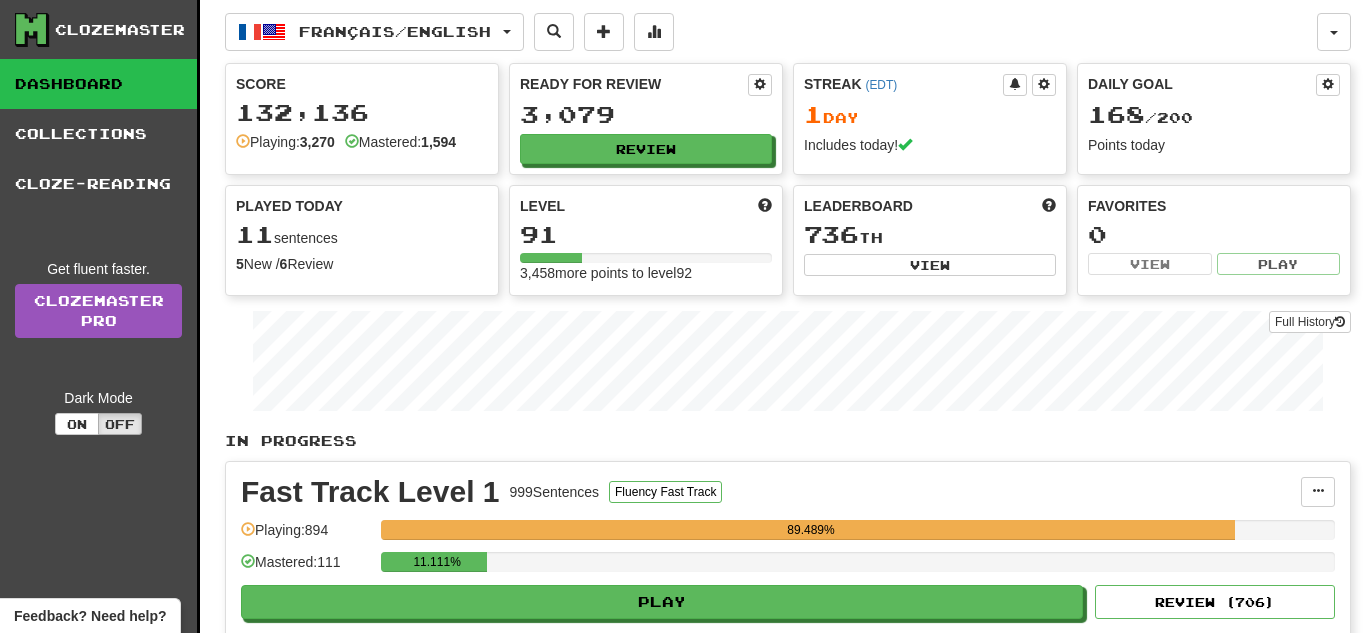 scroll, scrollTop: 0, scrollLeft: 0, axis: both 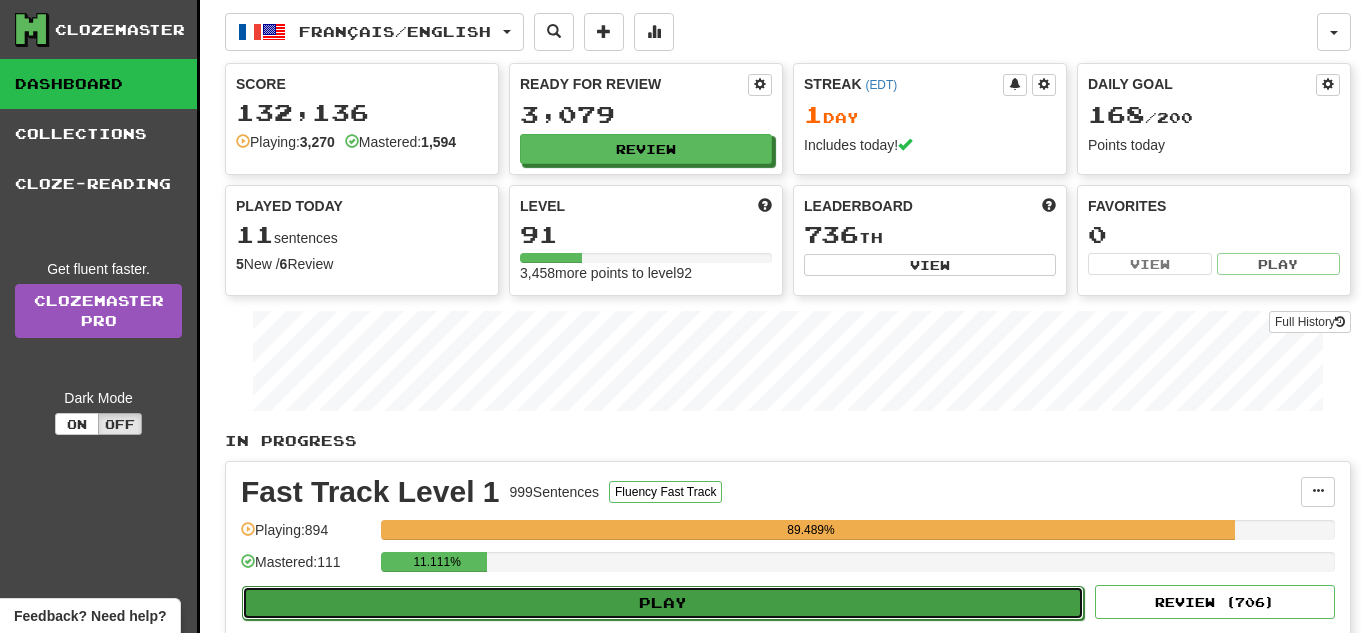 click on "Play" at bounding box center [663, 603] 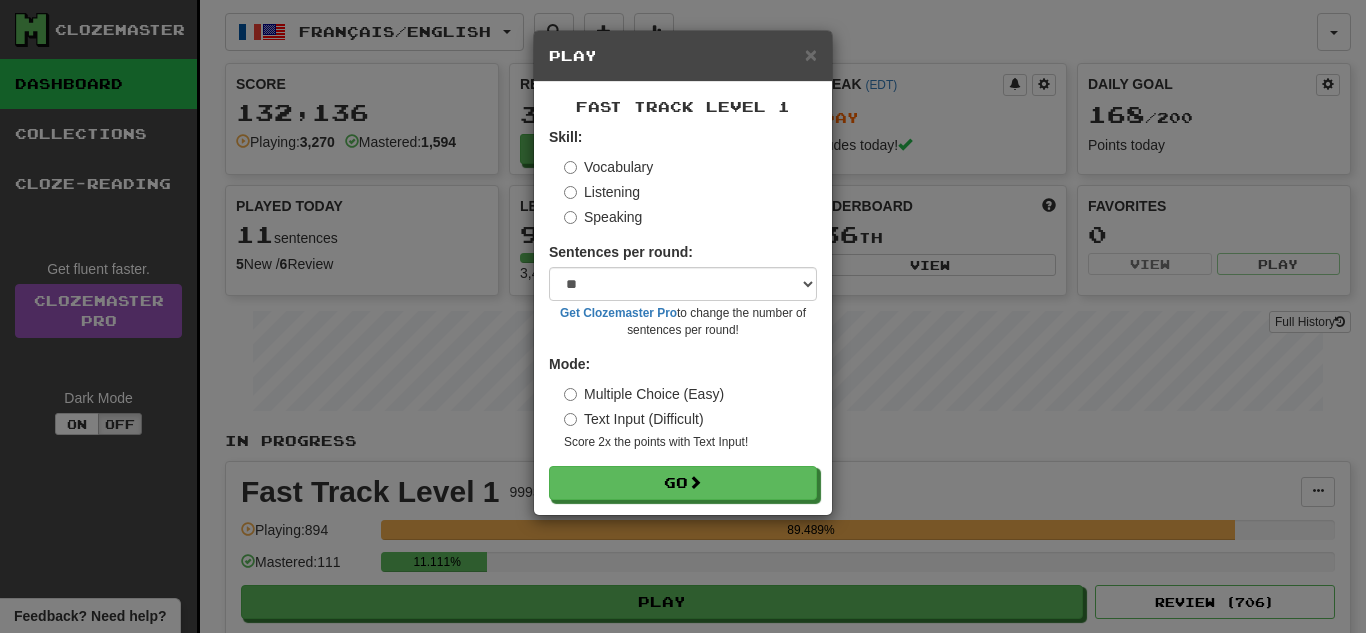 click on "Listening" at bounding box center [602, 192] 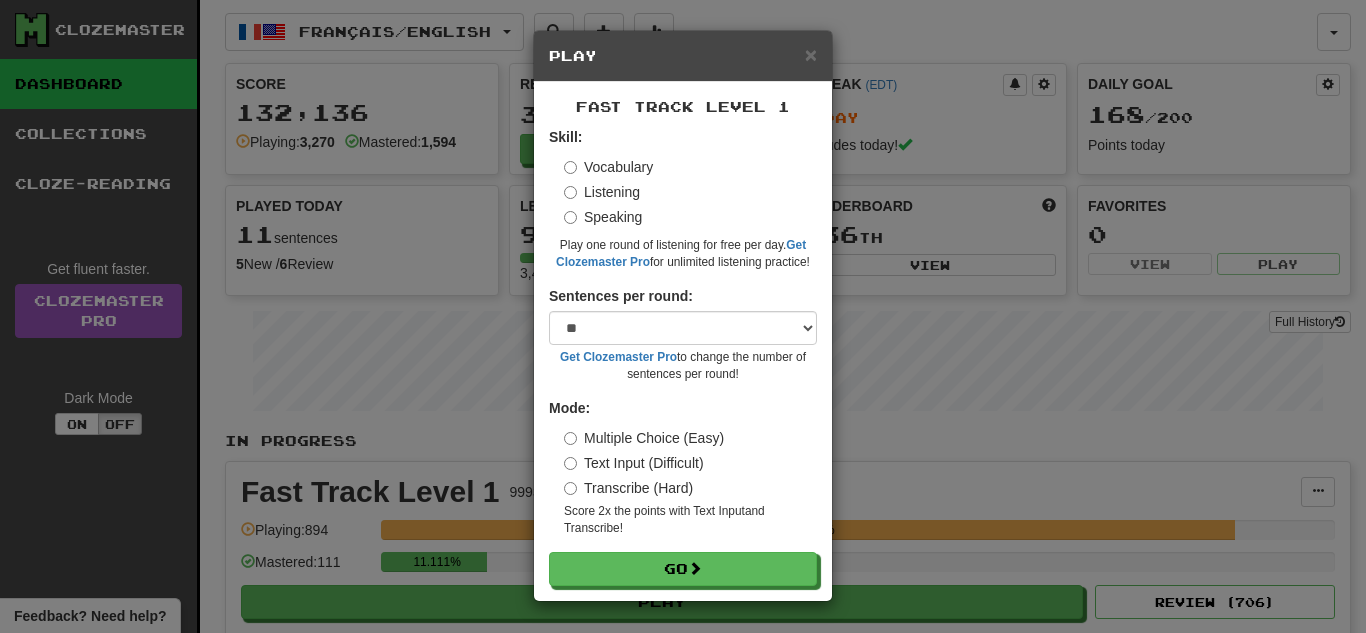 click on "Transcribe (Hard)" at bounding box center (628, 488) 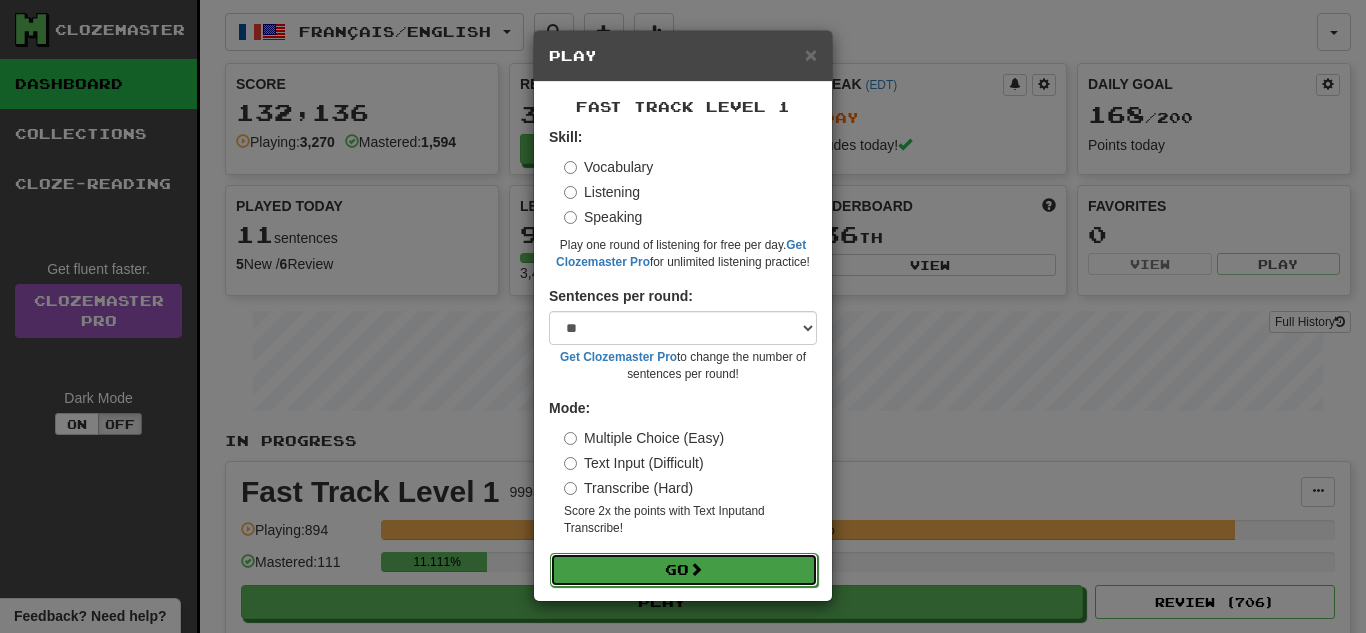 click on "Go" at bounding box center (684, 570) 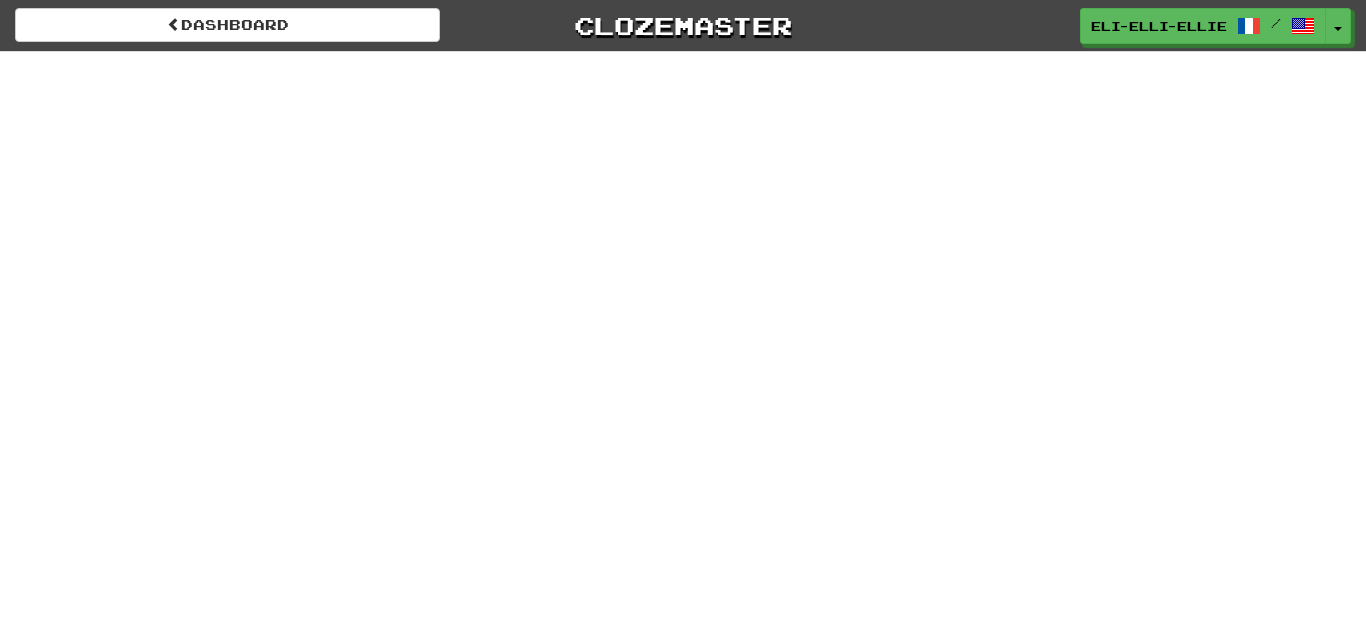 scroll, scrollTop: 0, scrollLeft: 0, axis: both 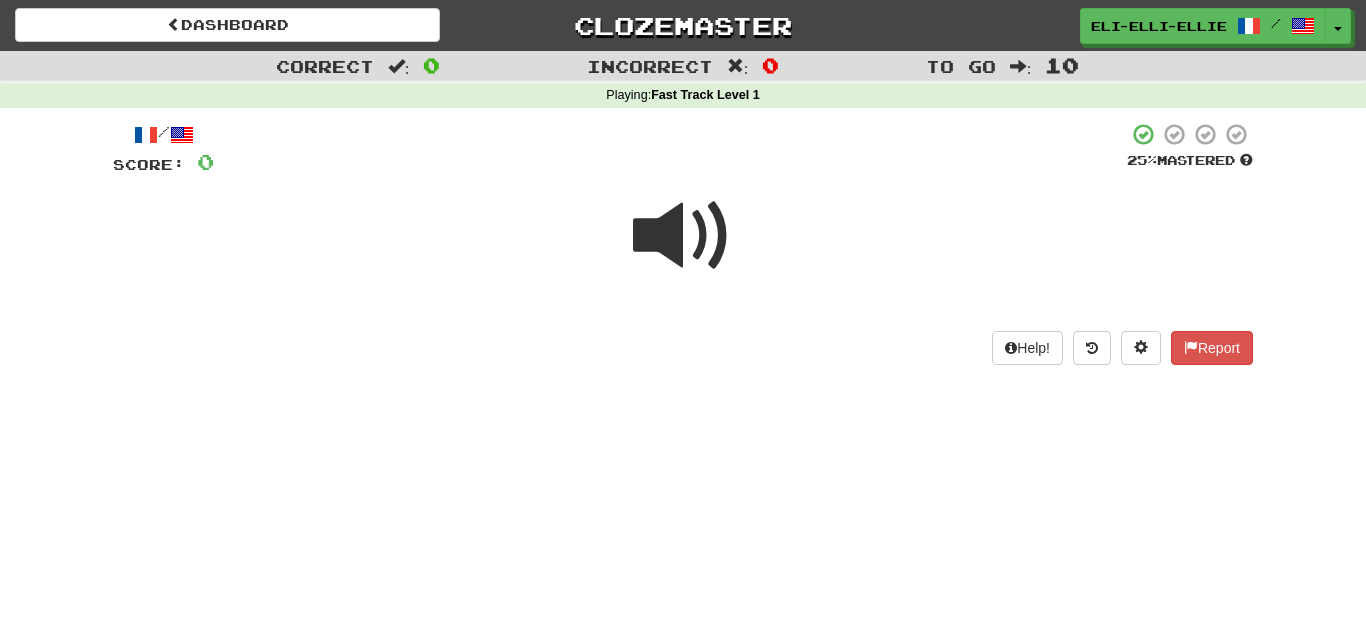 click at bounding box center (683, 236) 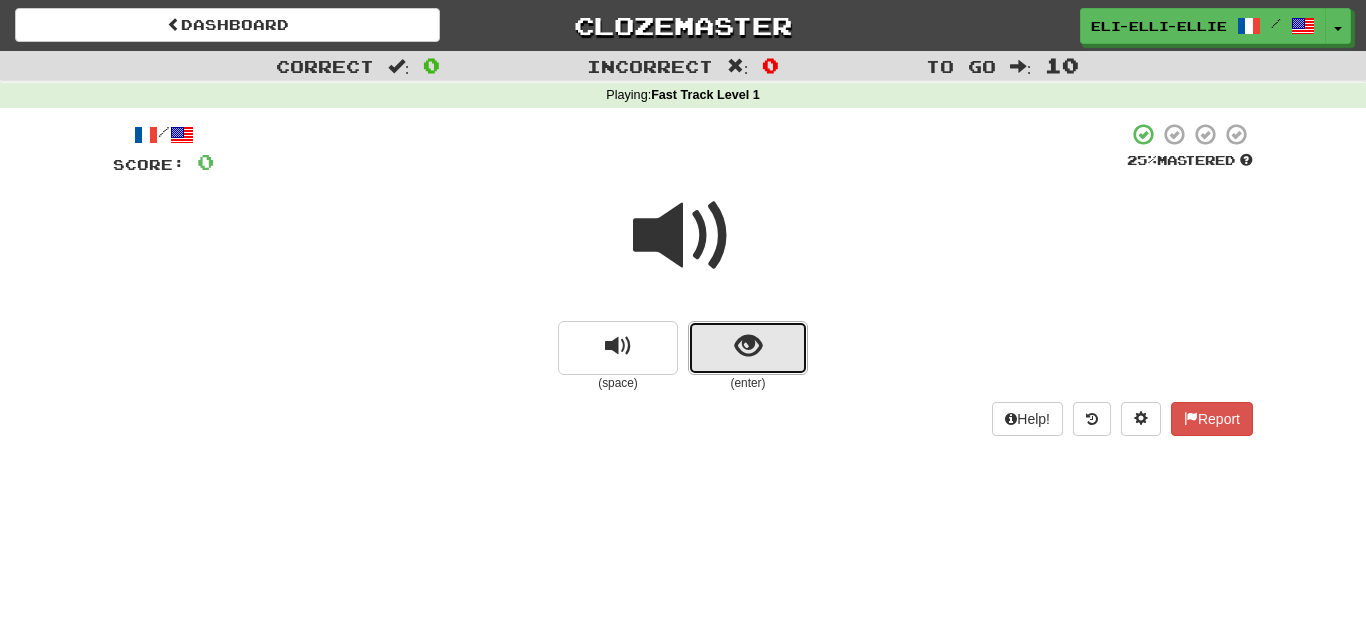 click at bounding box center (748, 348) 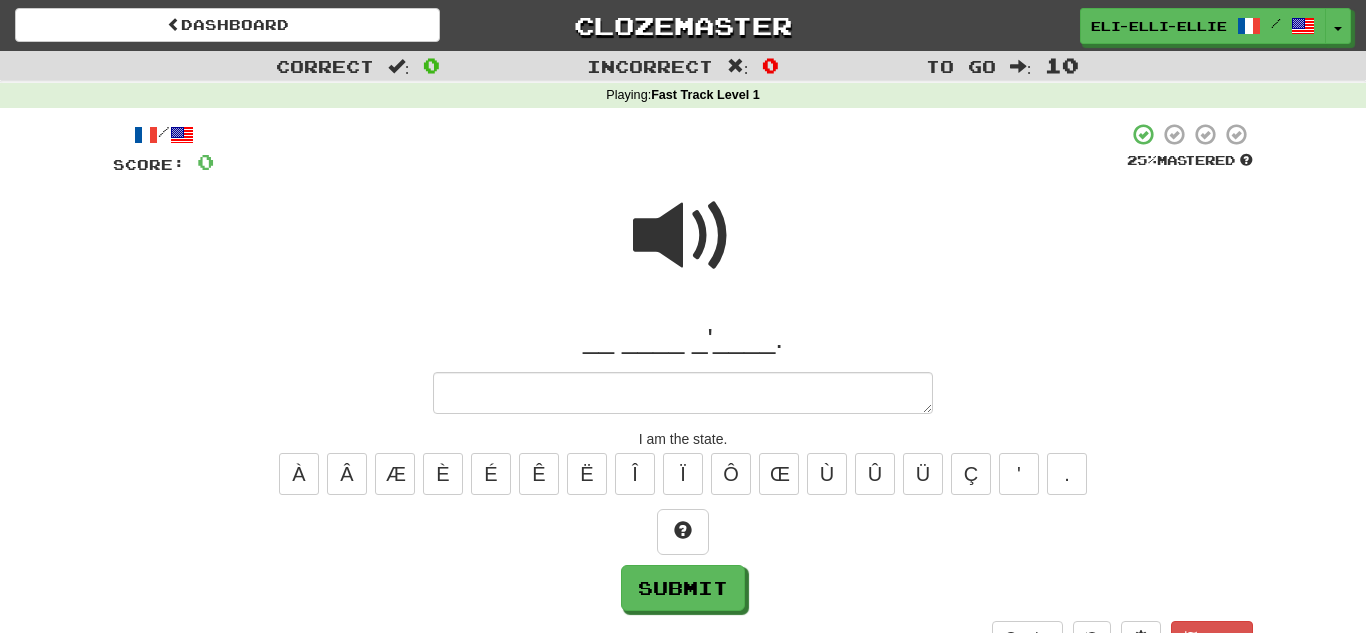 type on "*" 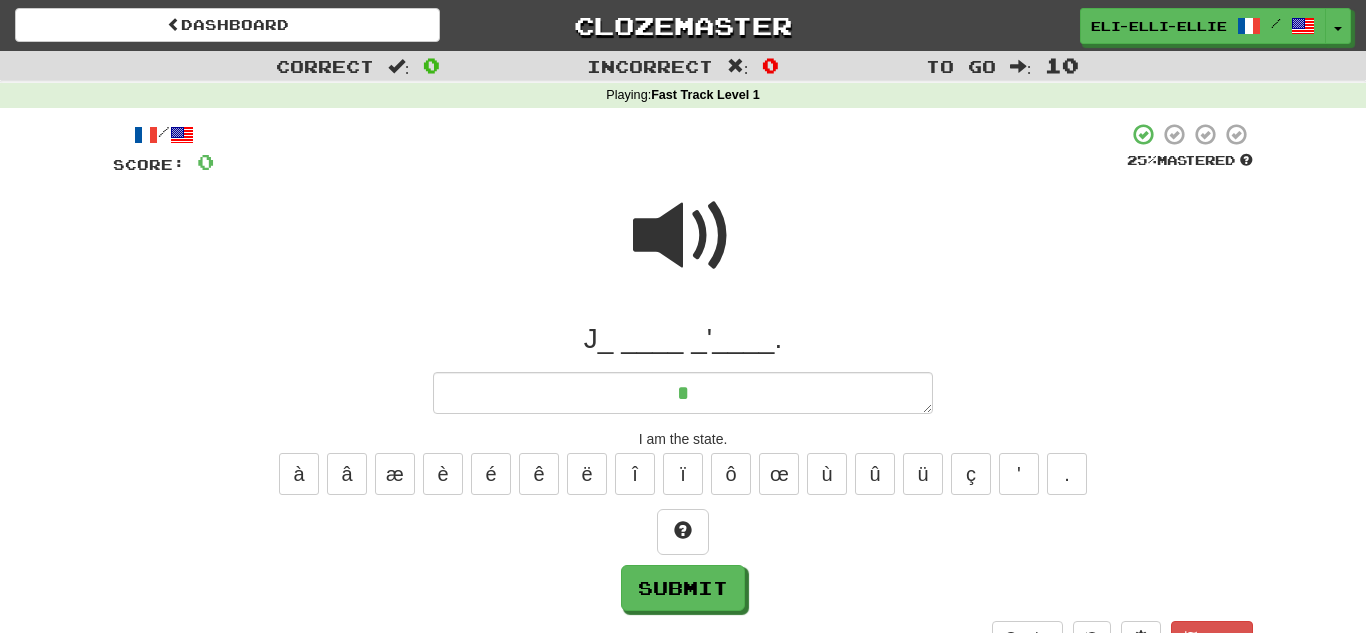 type on "*" 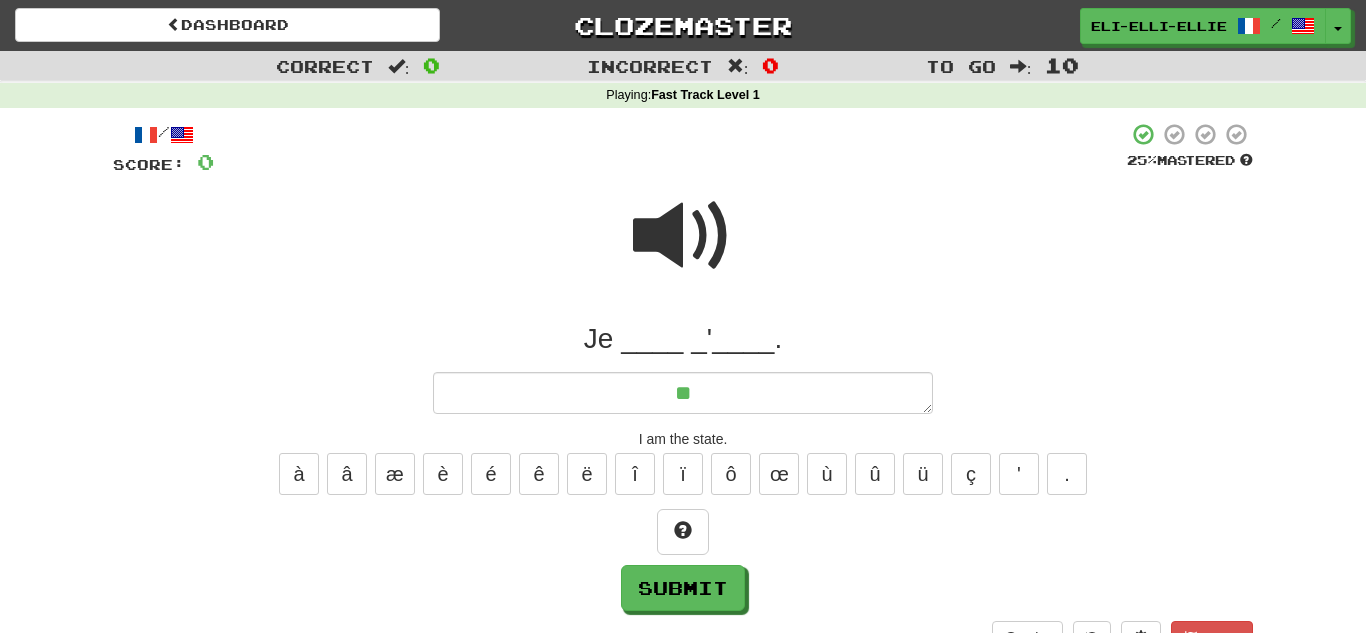type on "*" 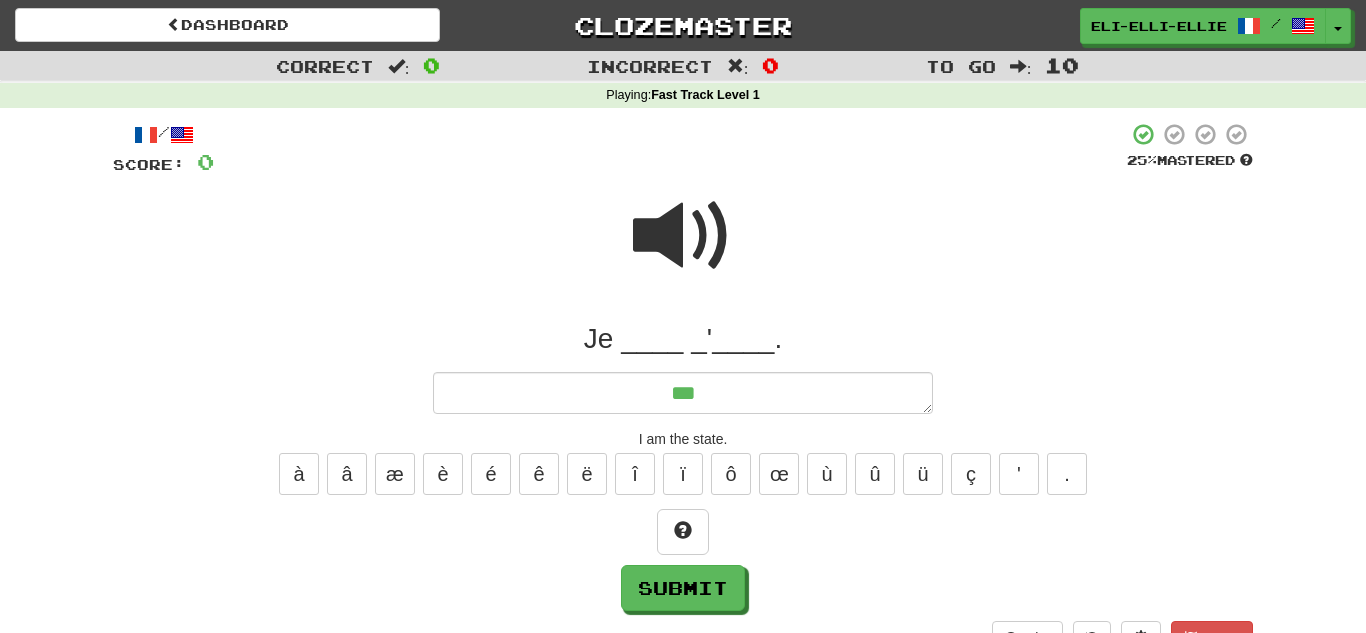 type on "*" 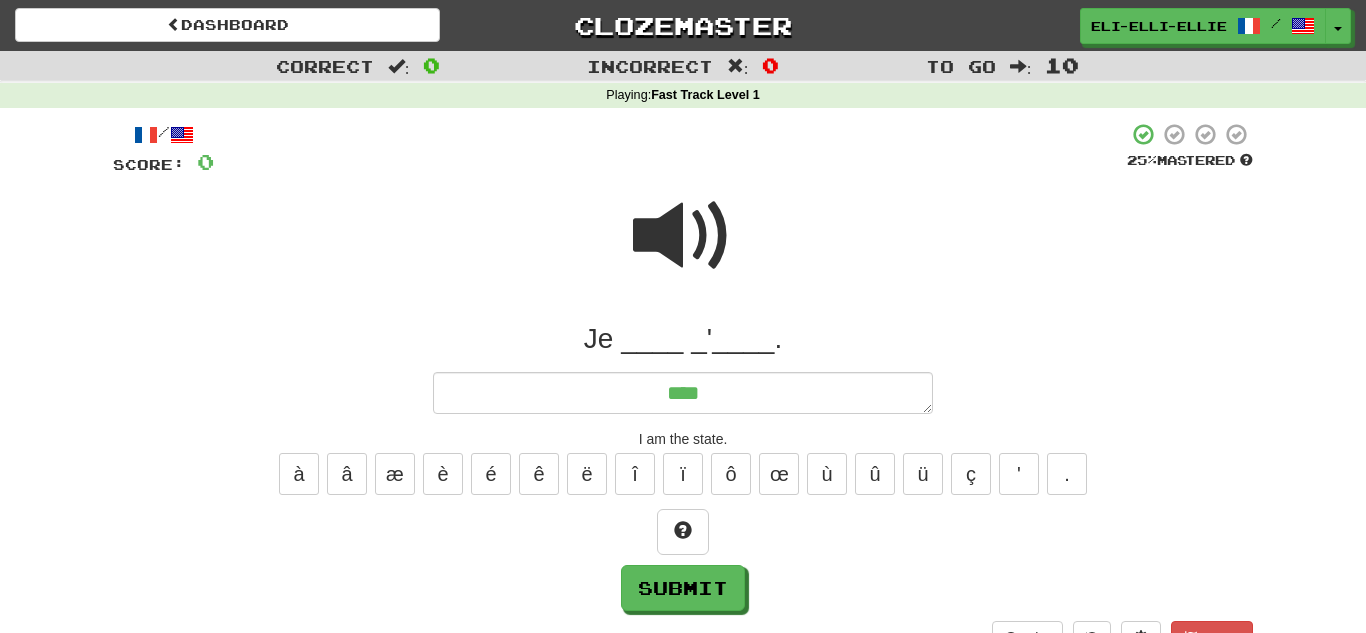 type on "*****" 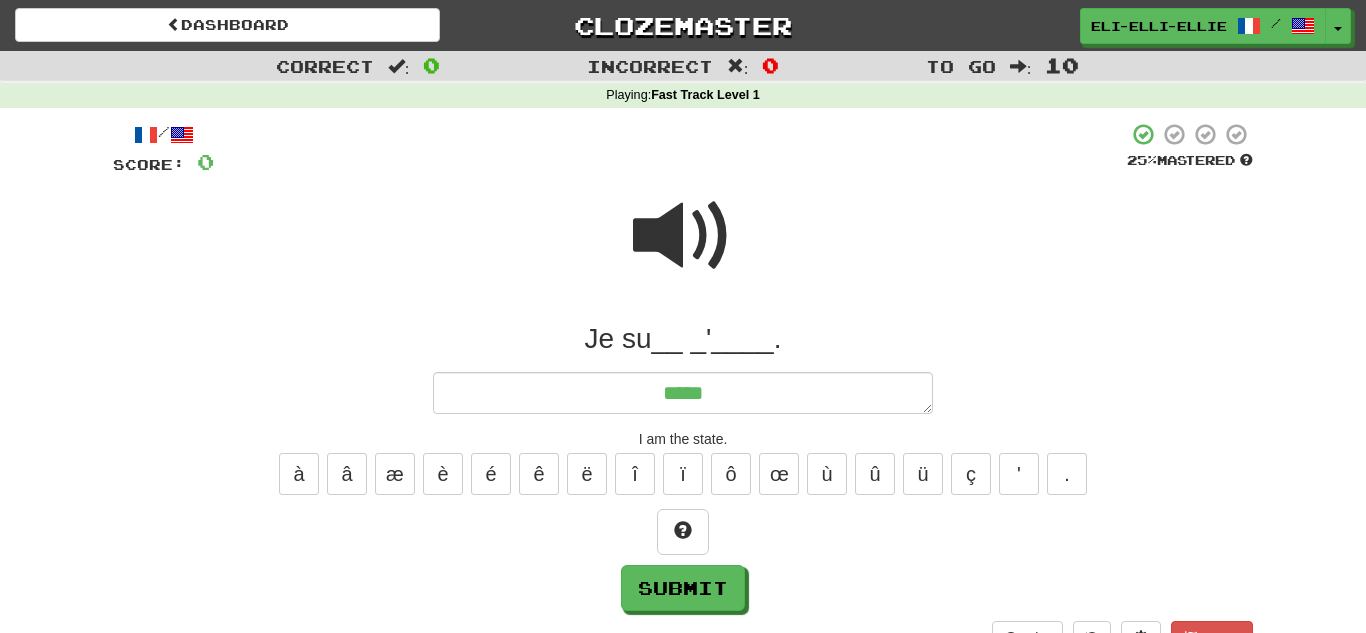 type on "*" 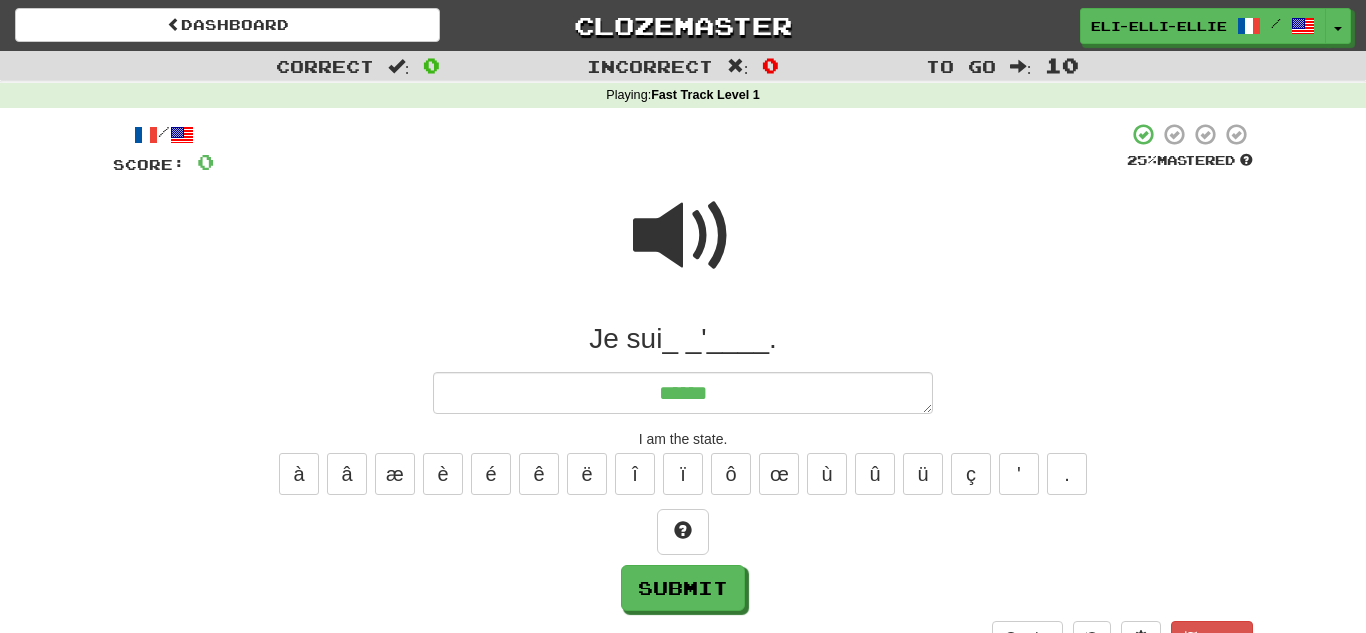 type on "*" 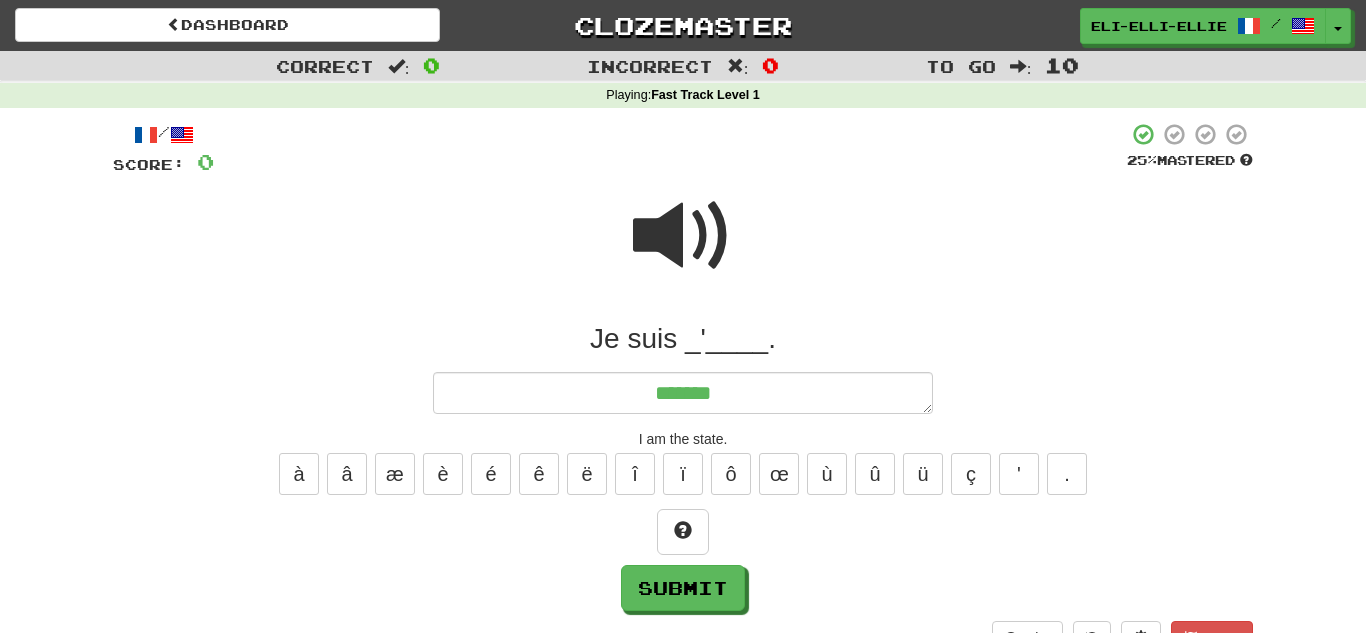type on "*" 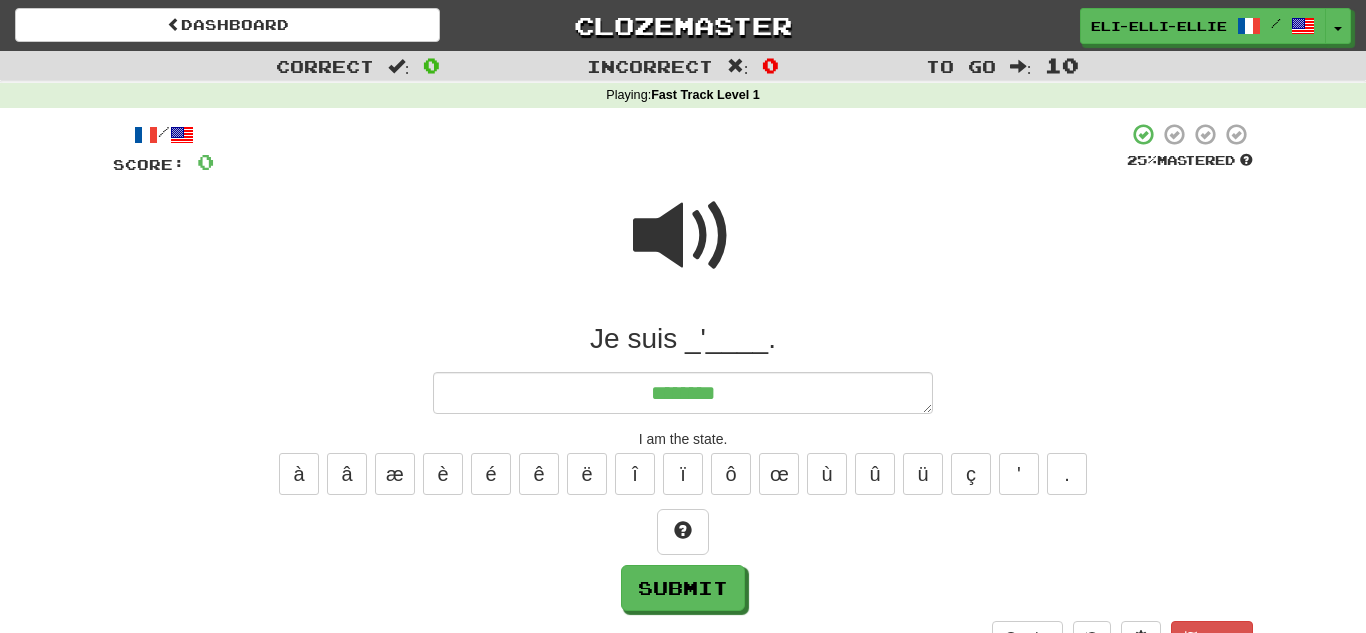 type on "*" 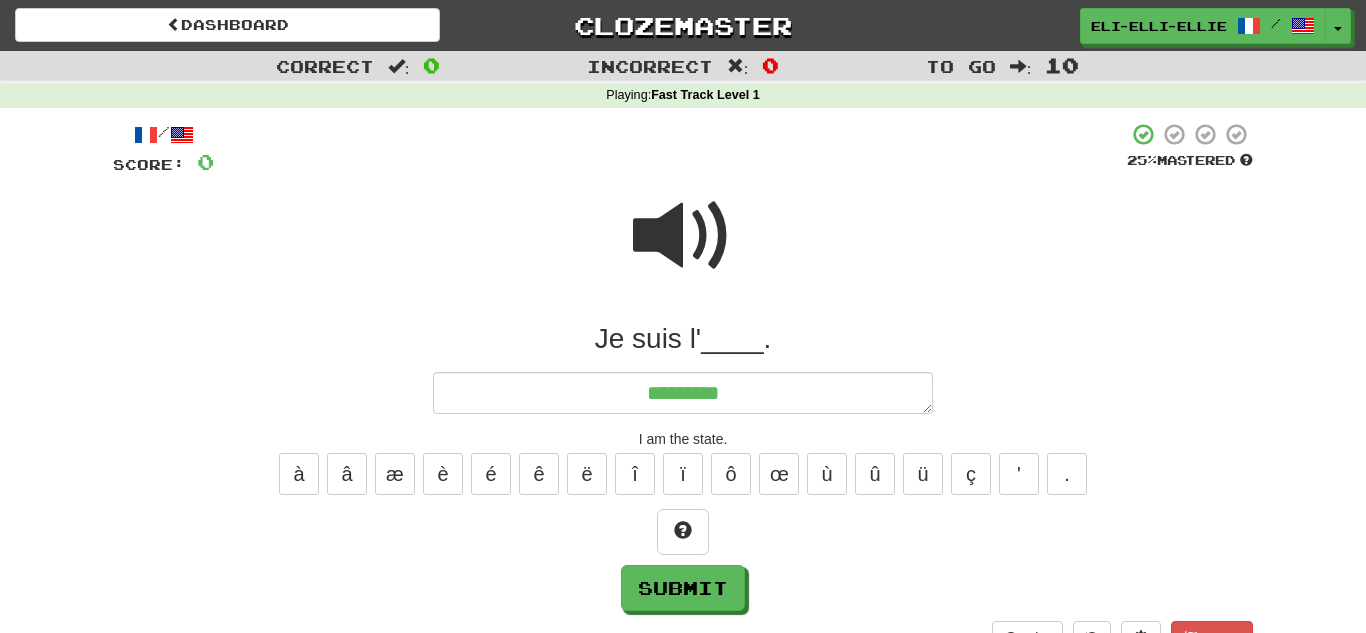 type on "*" 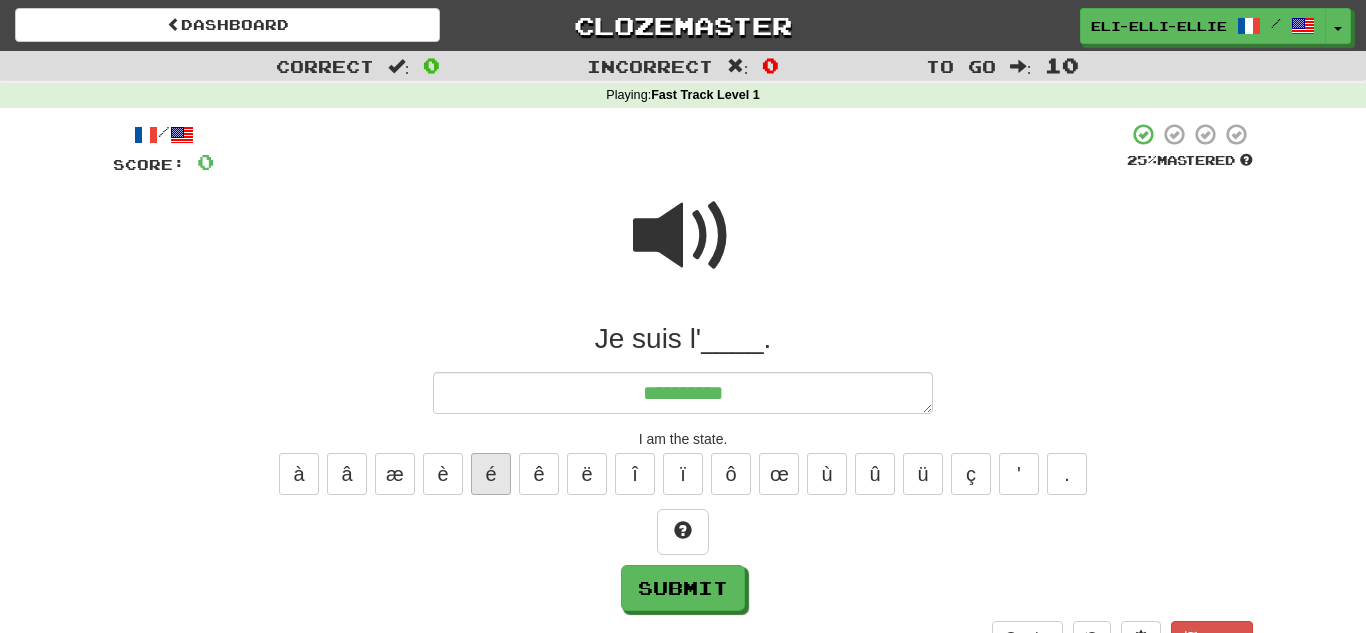 type on "**********" 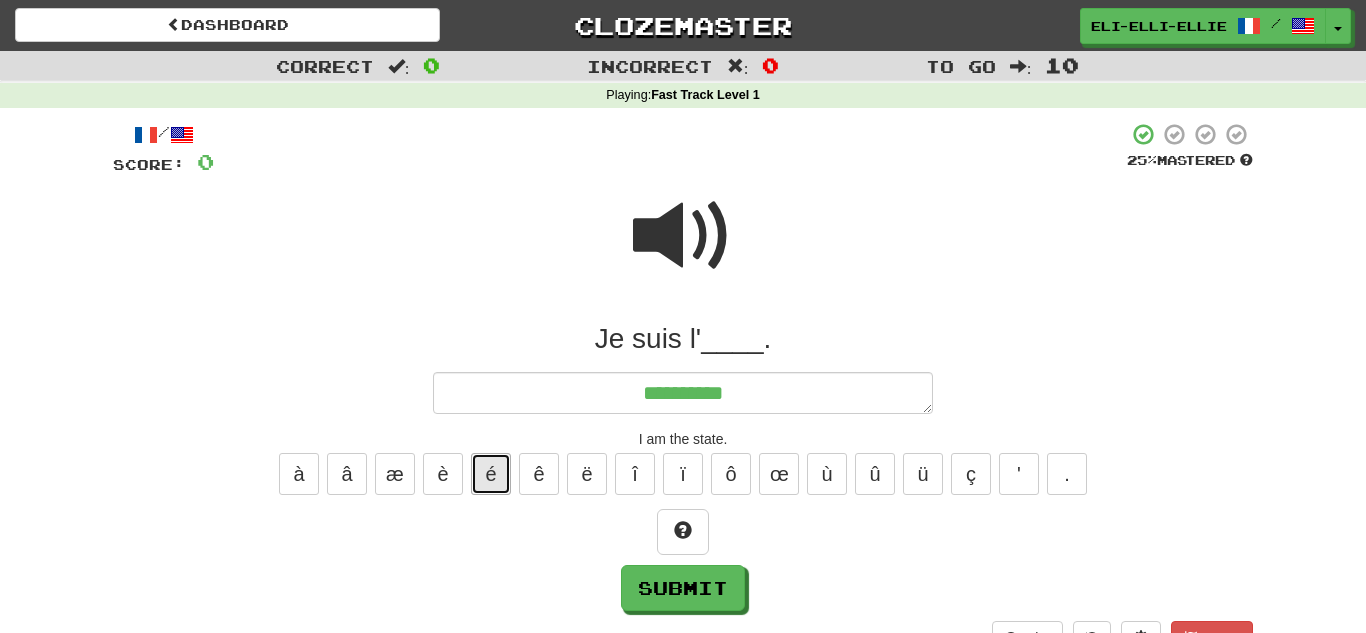 click on "é" at bounding box center [491, 474] 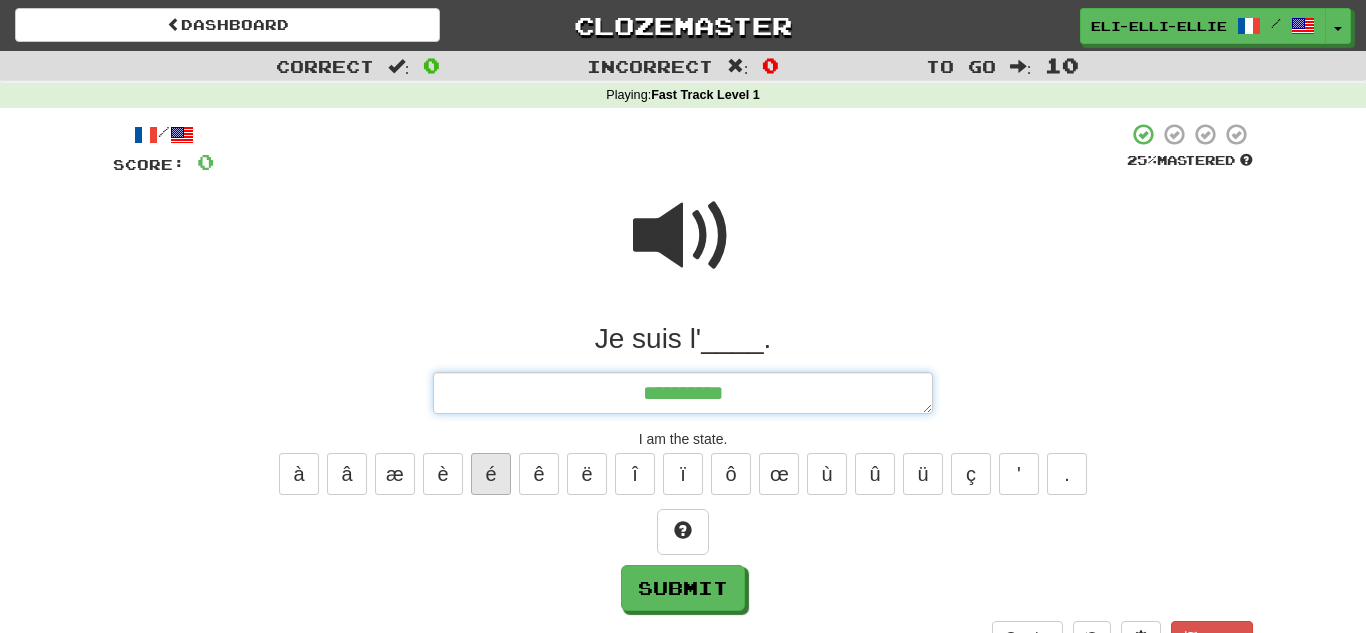 type on "*" 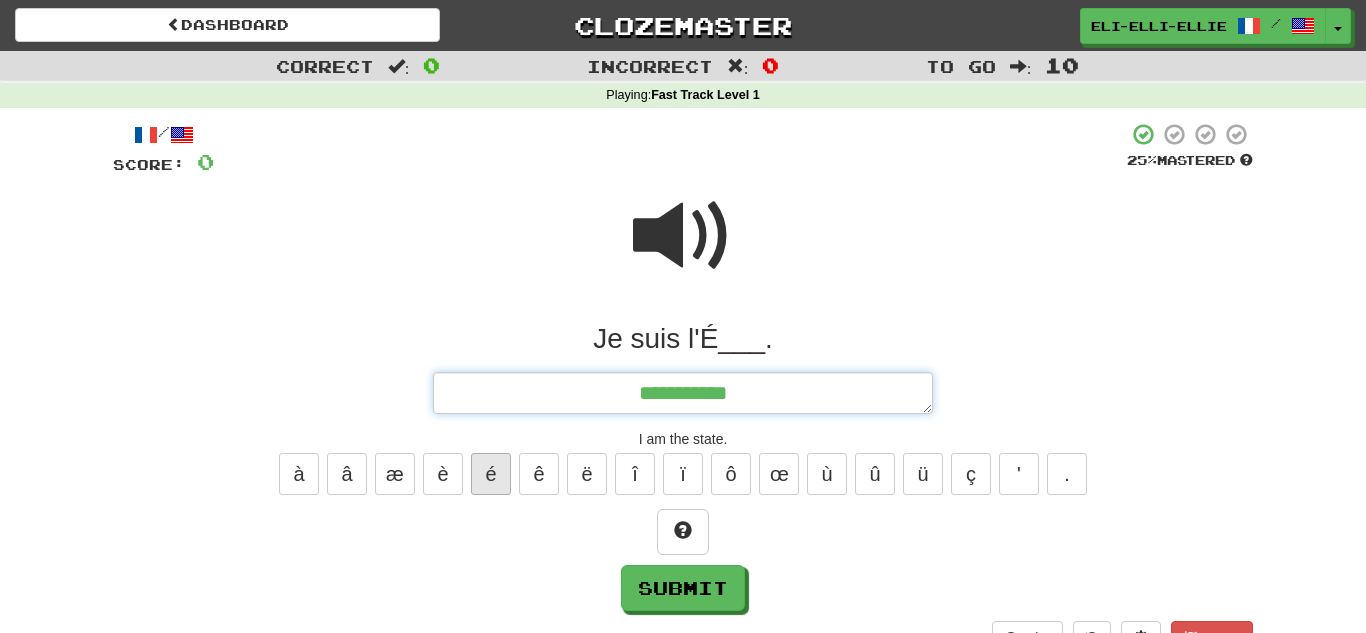 type on "*" 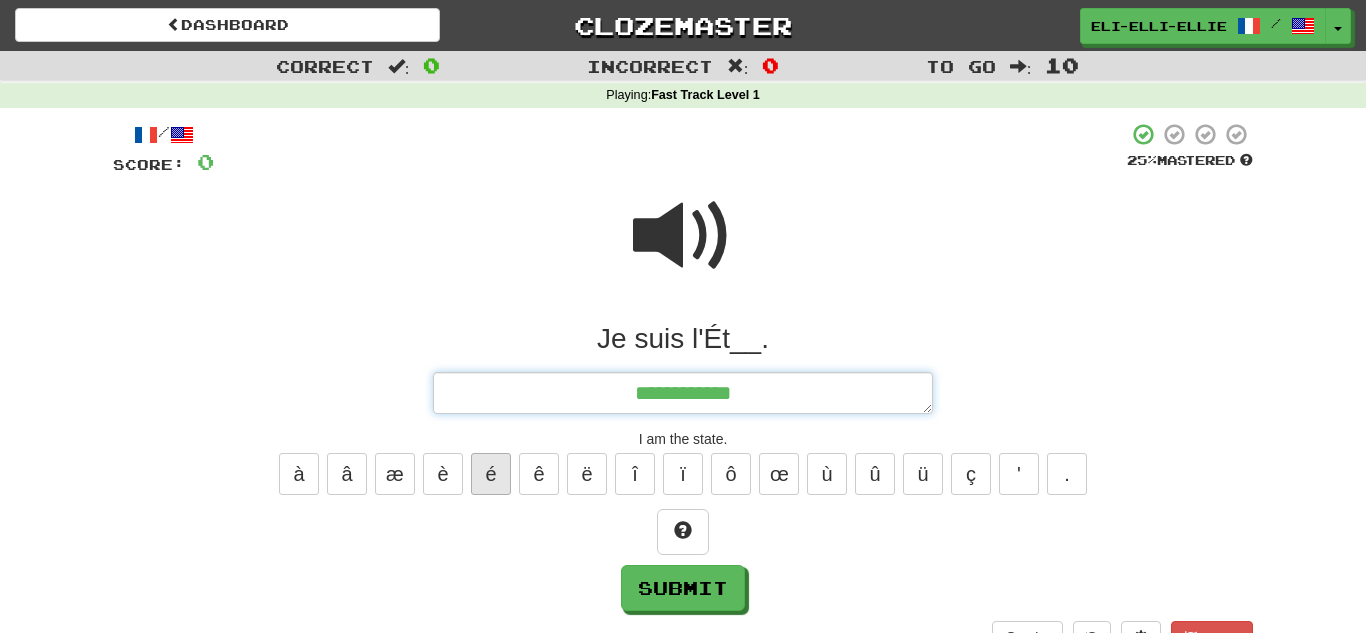 type on "*" 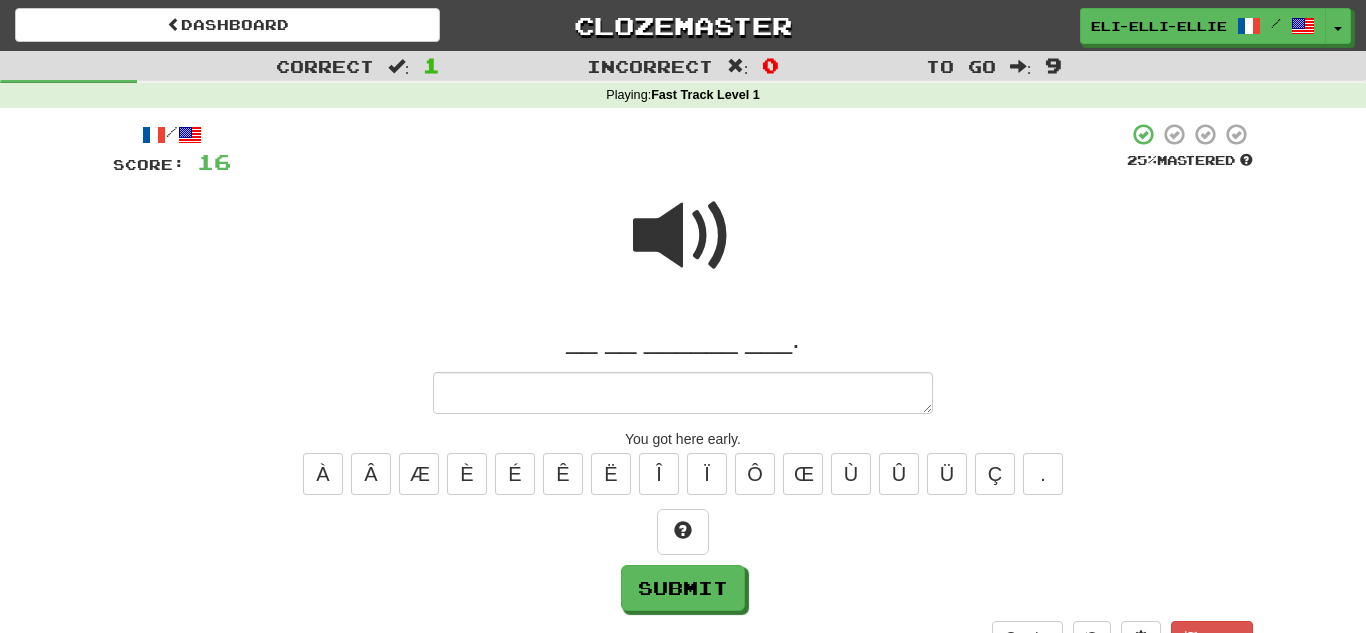 type on "*" 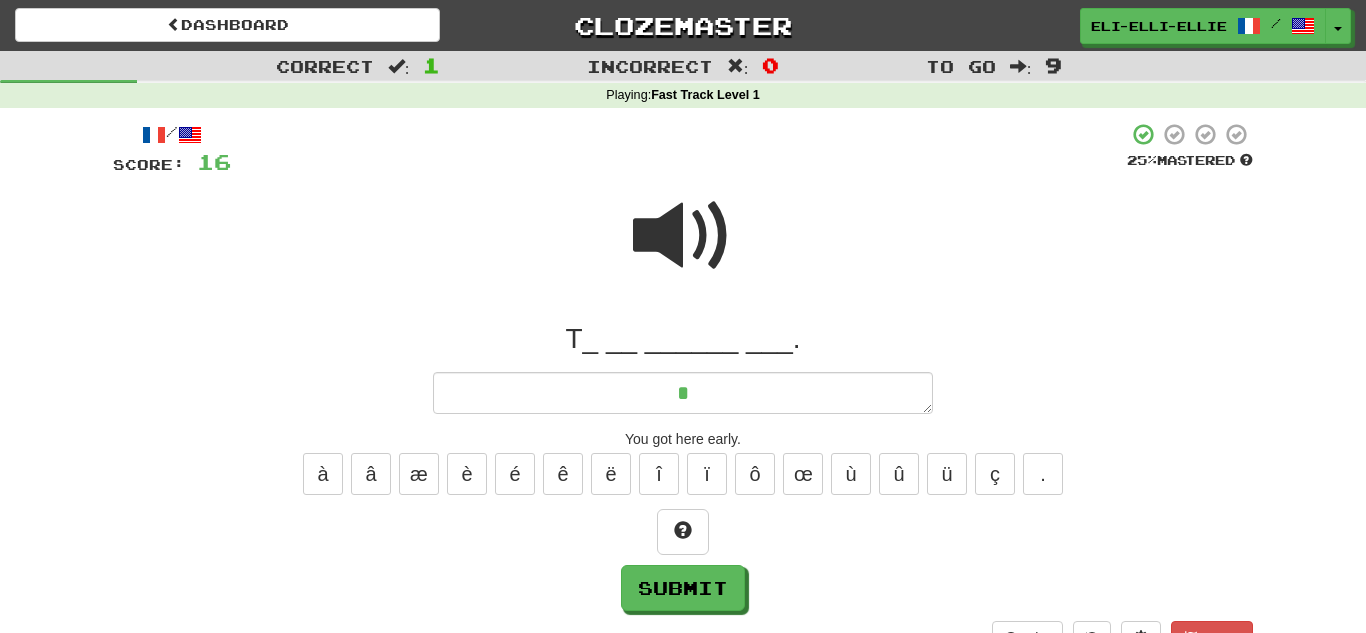type on "*" 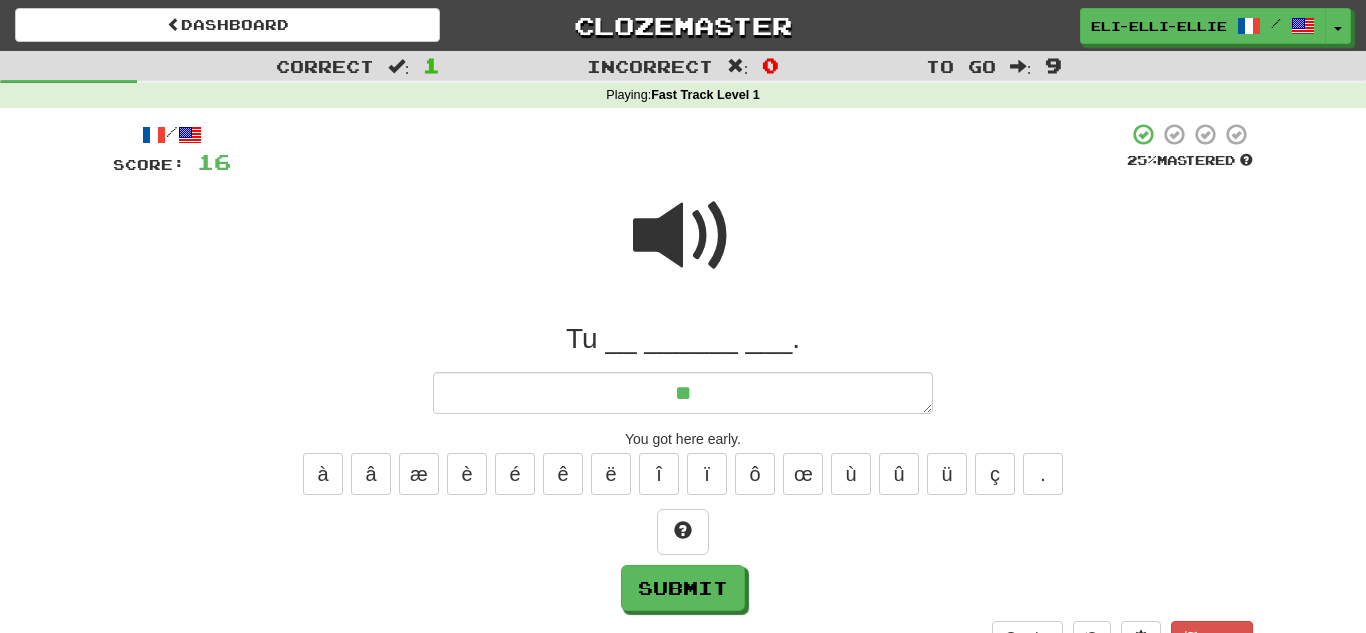 type on "*" 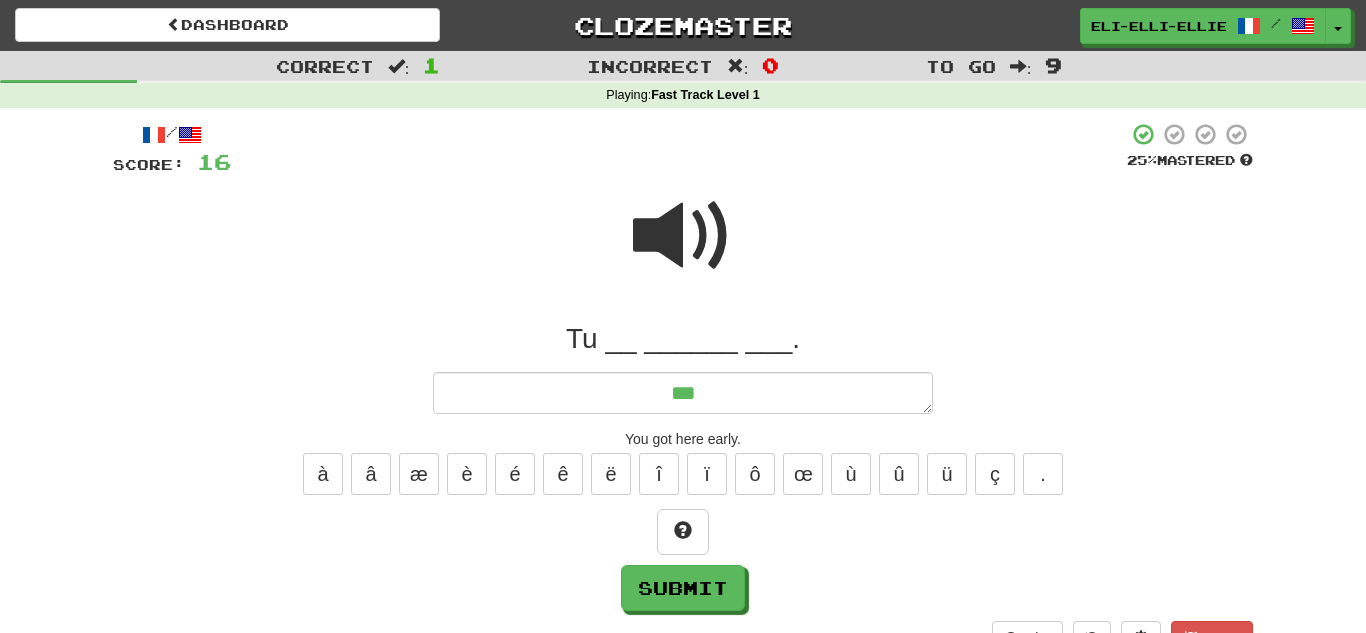 type on "*" 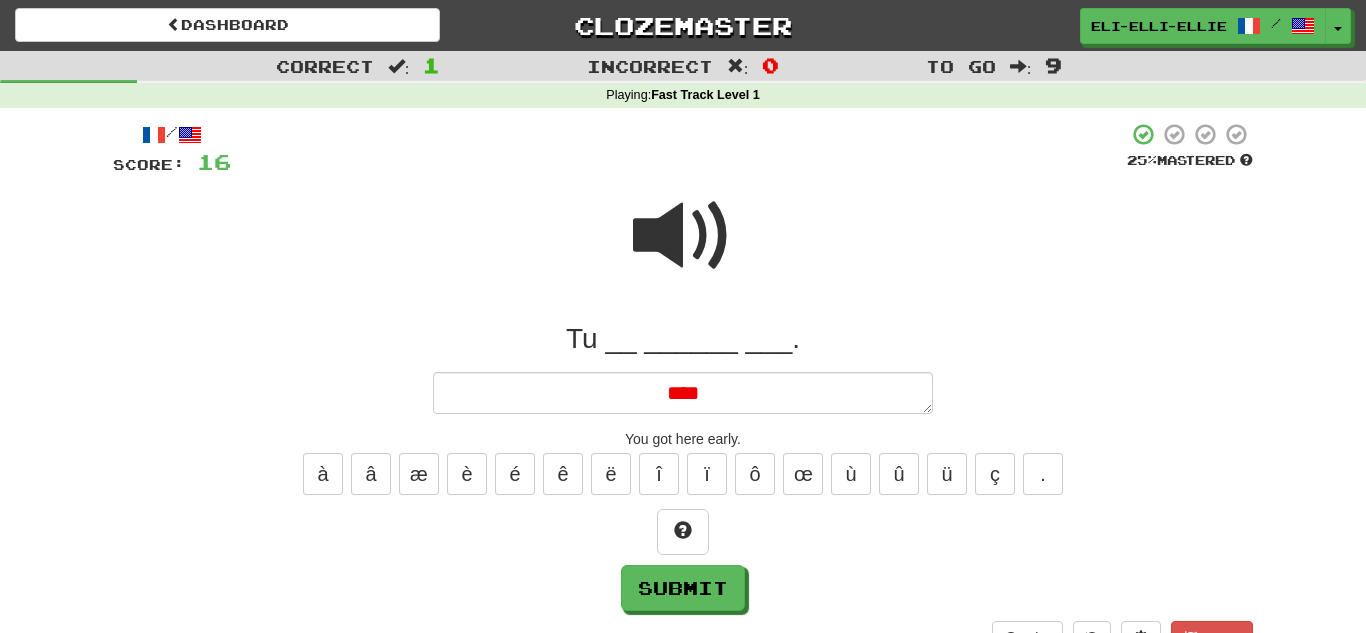 type on "*" 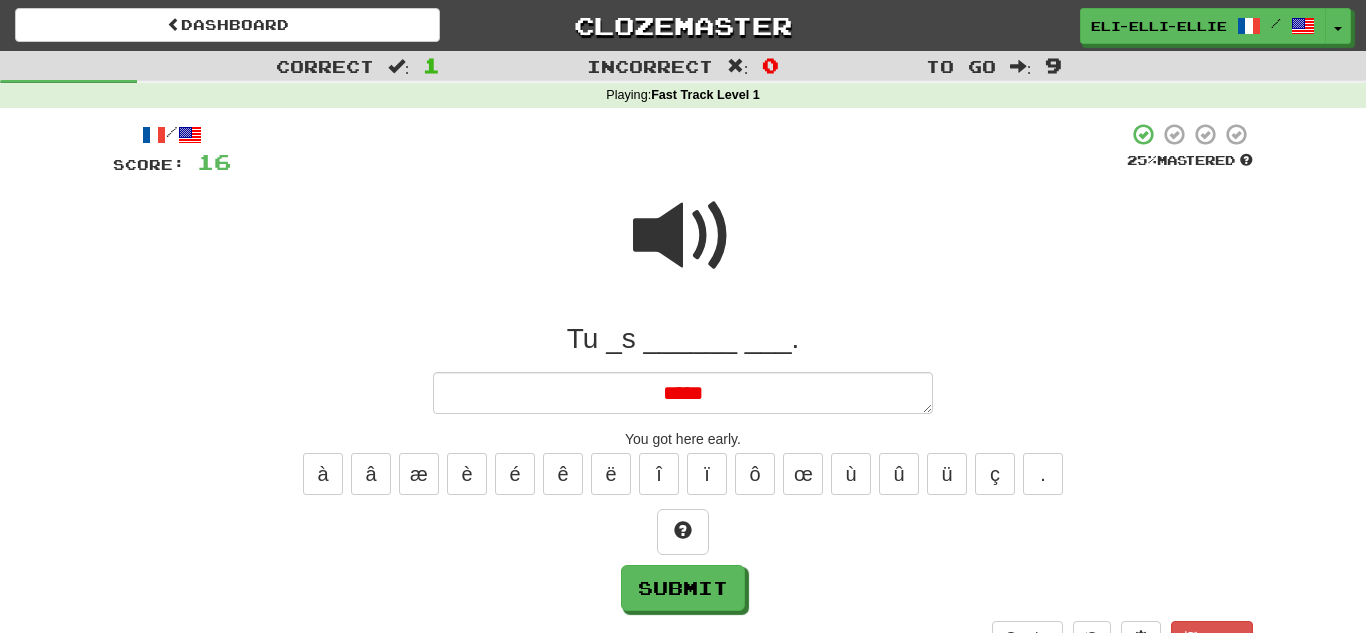 type on "*" 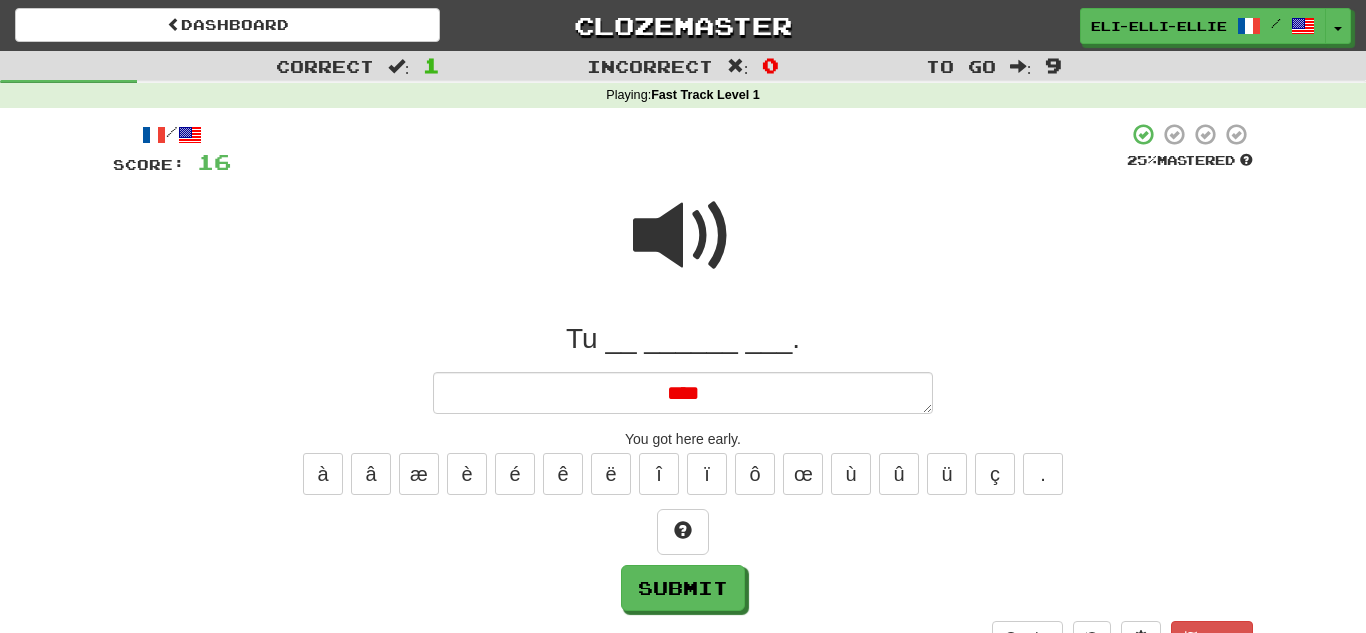 type on "*" 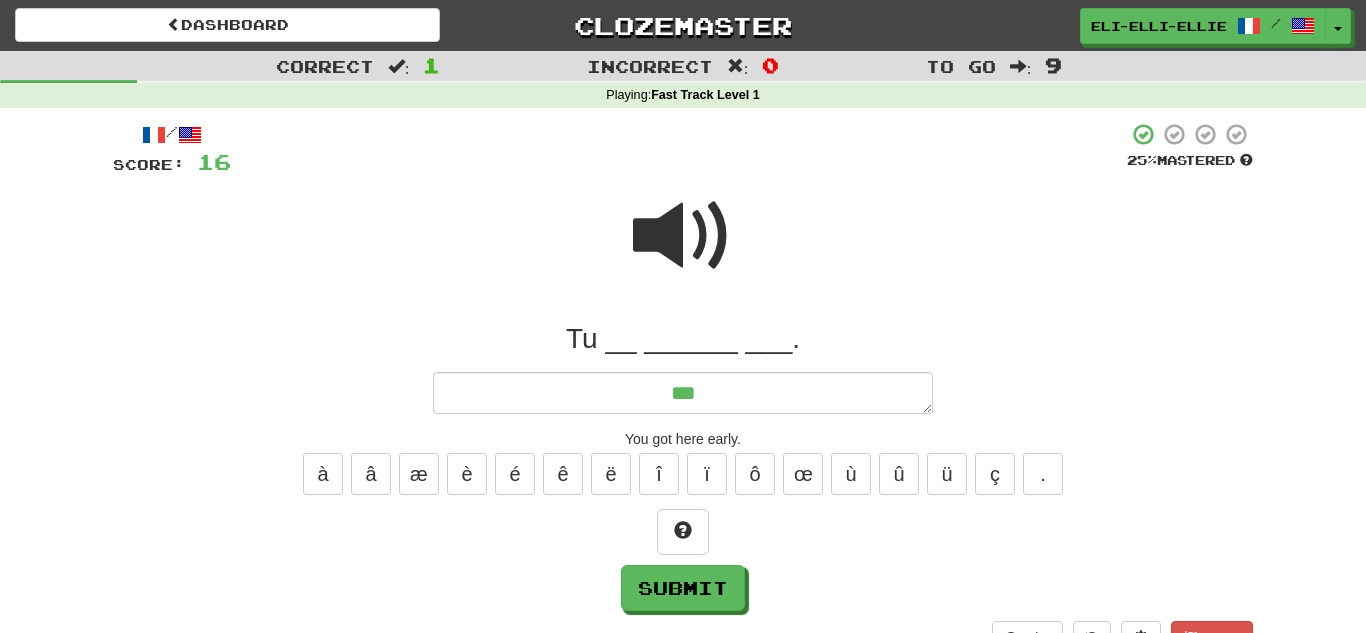 type on "**" 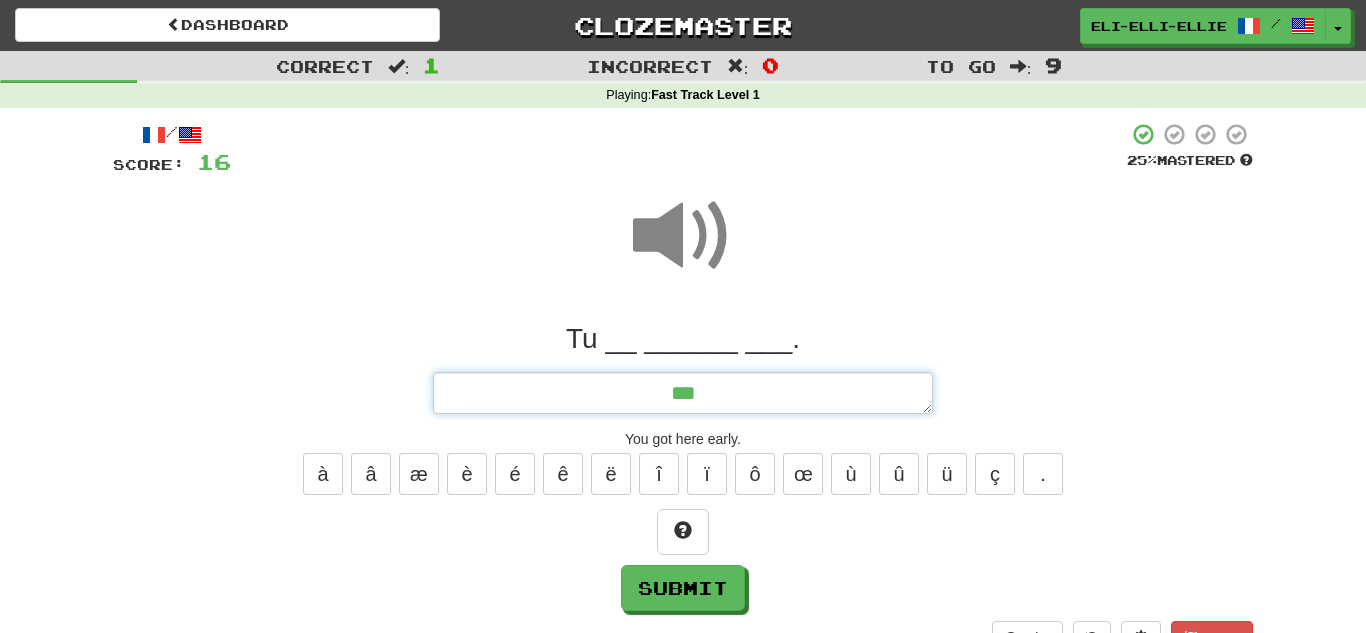 click on "**" at bounding box center [683, 393] 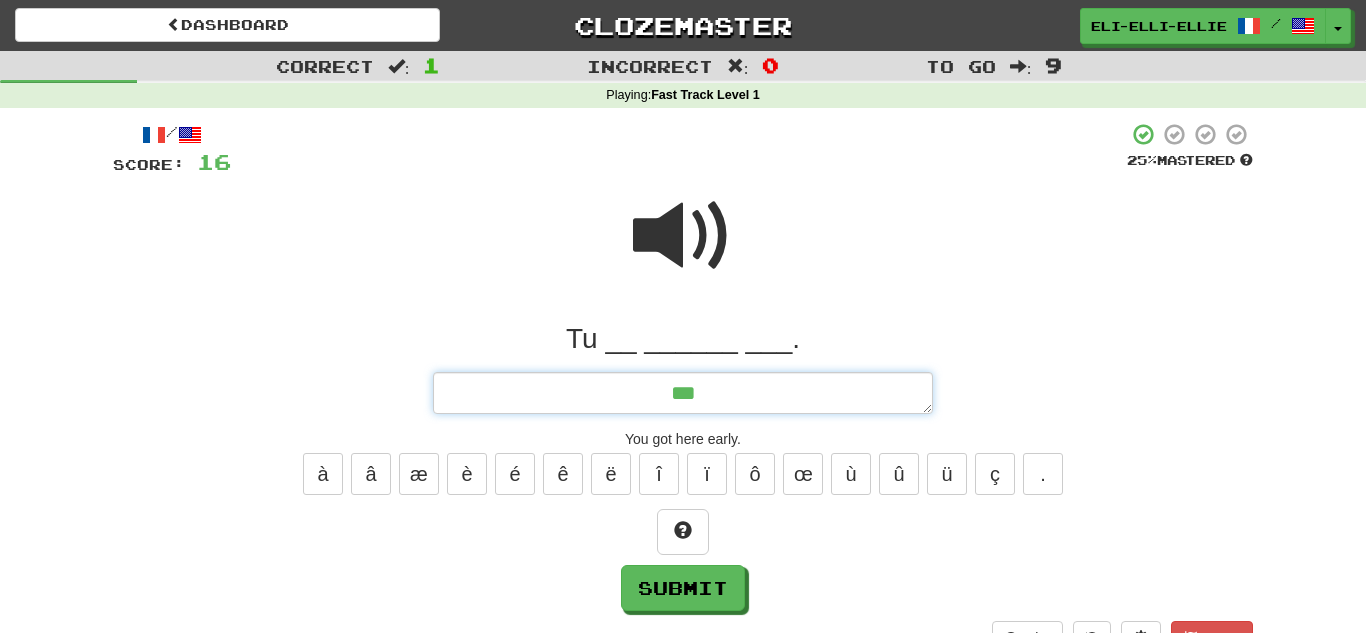 type on "*" 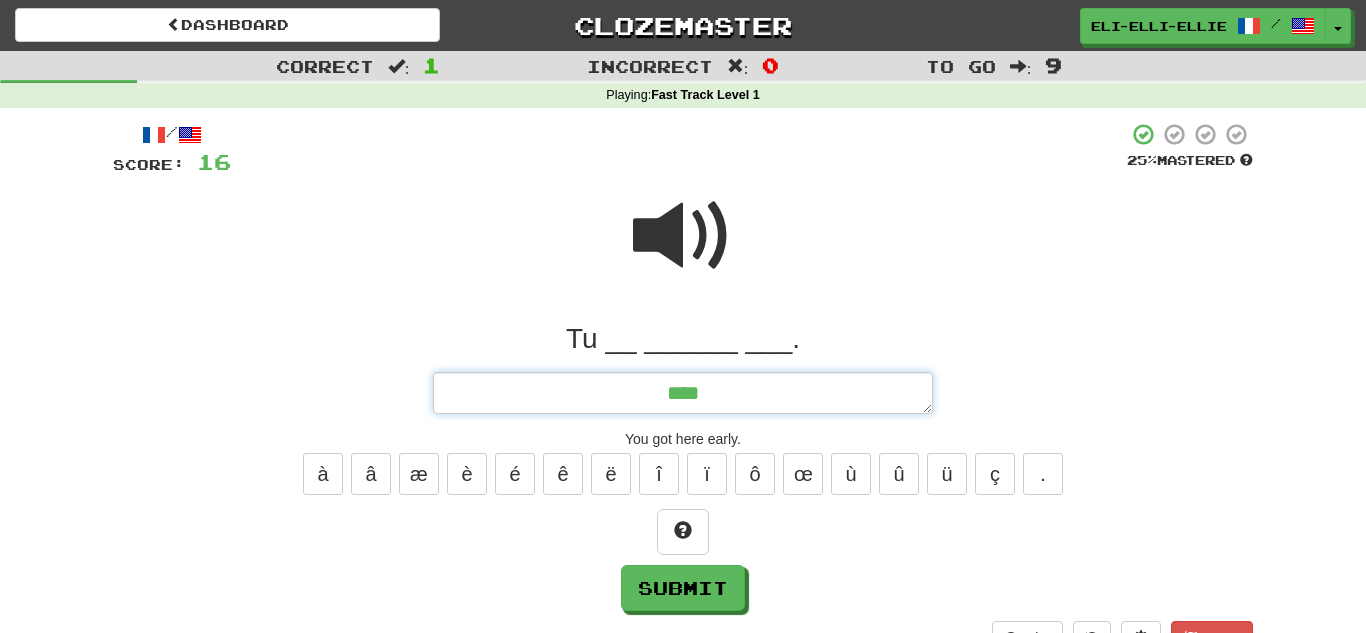 type on "*" 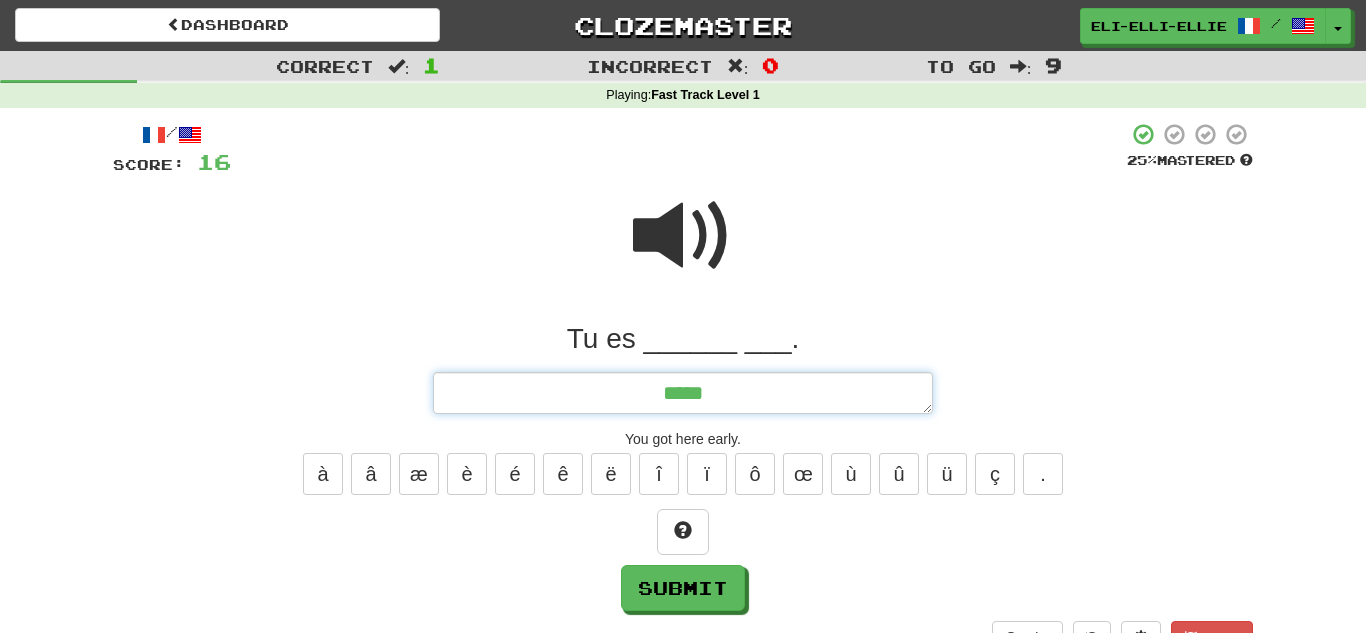 type on "*" 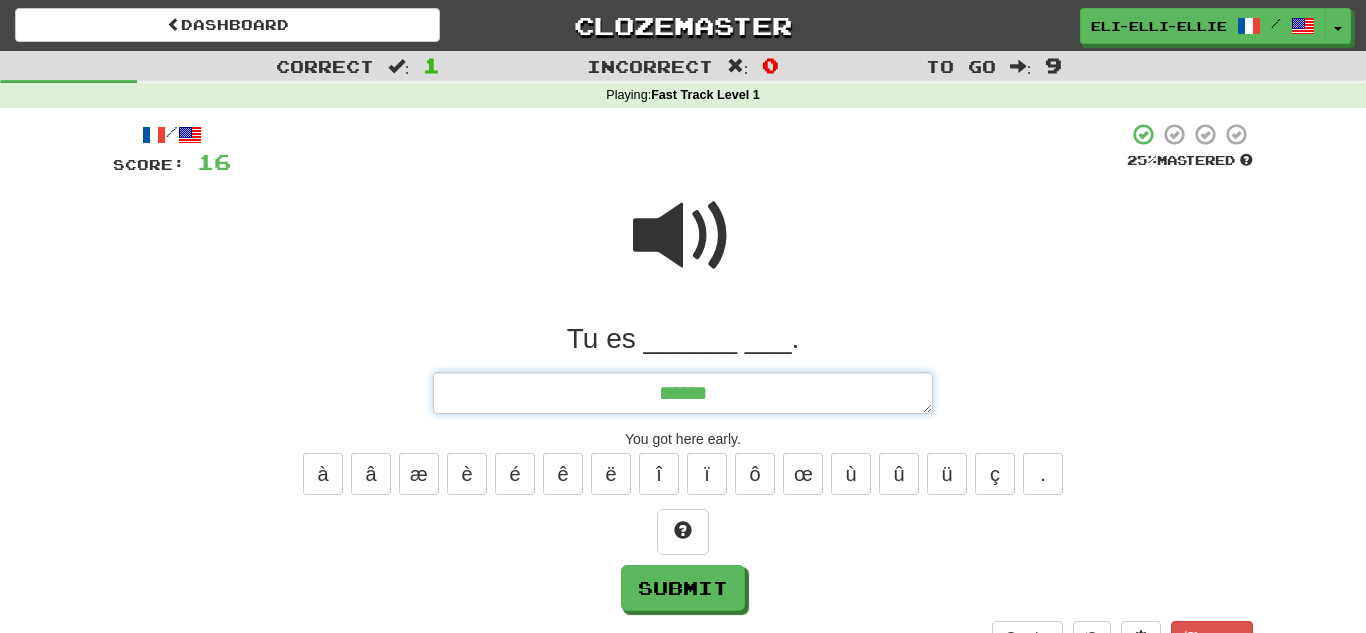 type on "*" 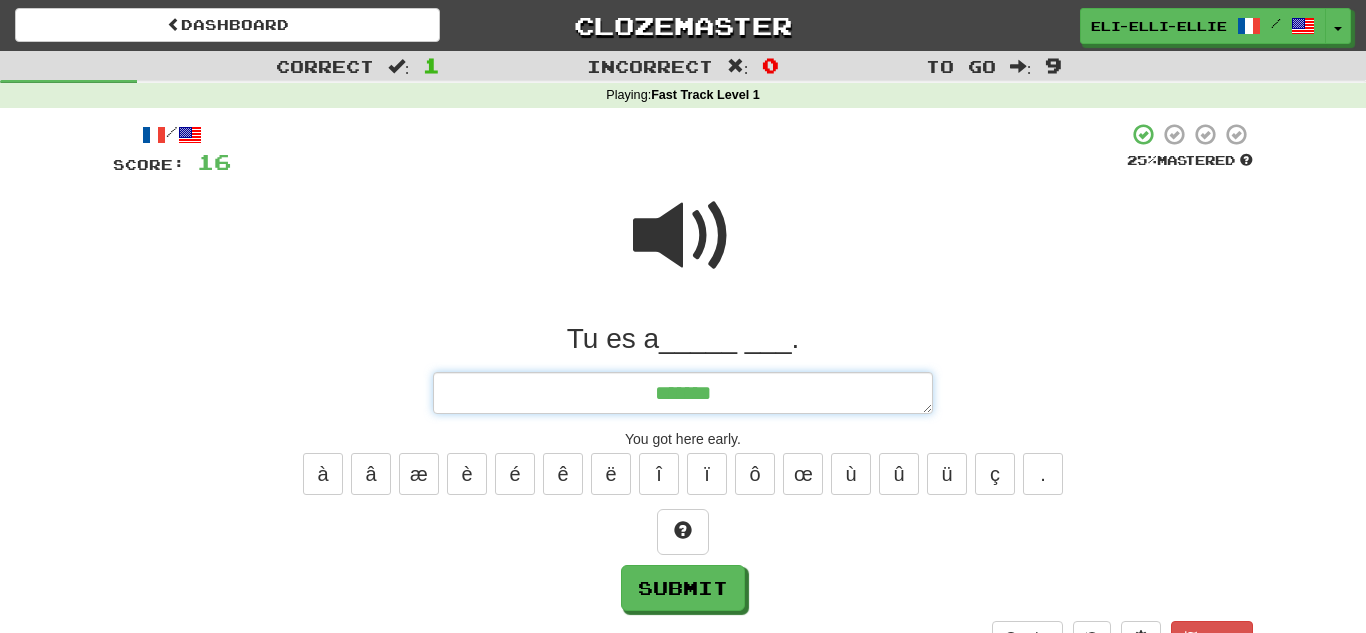 type on "*" 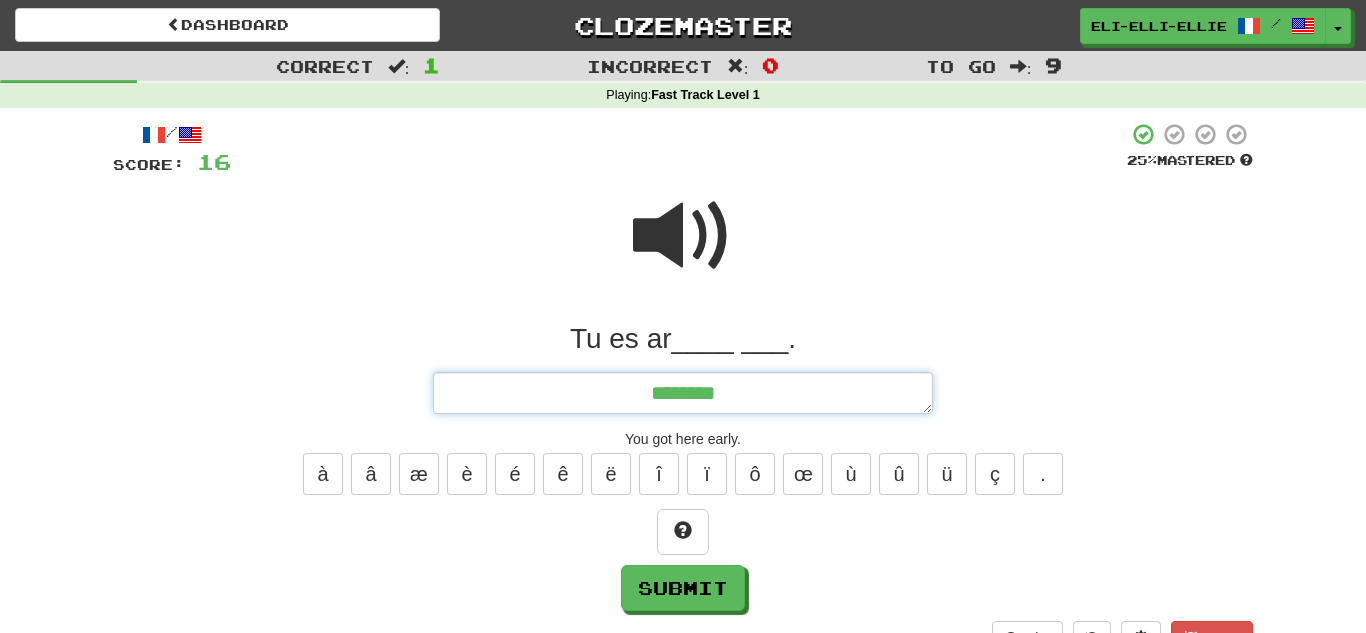type on "*" 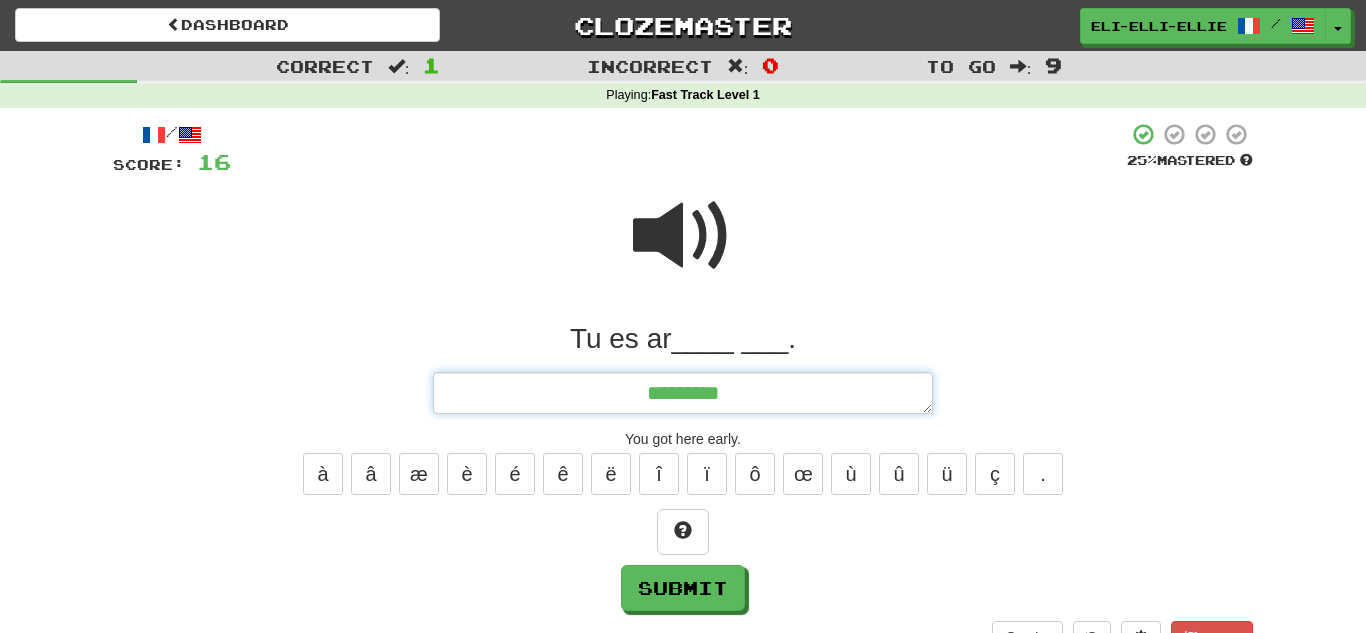 type on "**********" 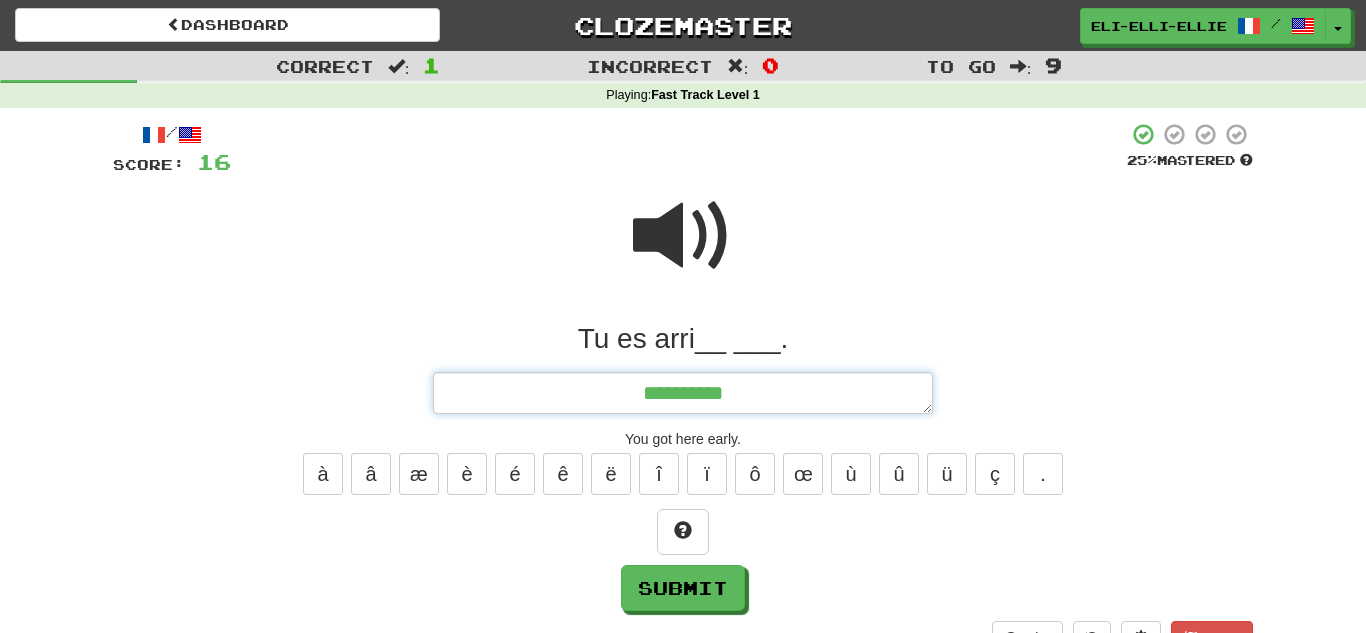 type on "*" 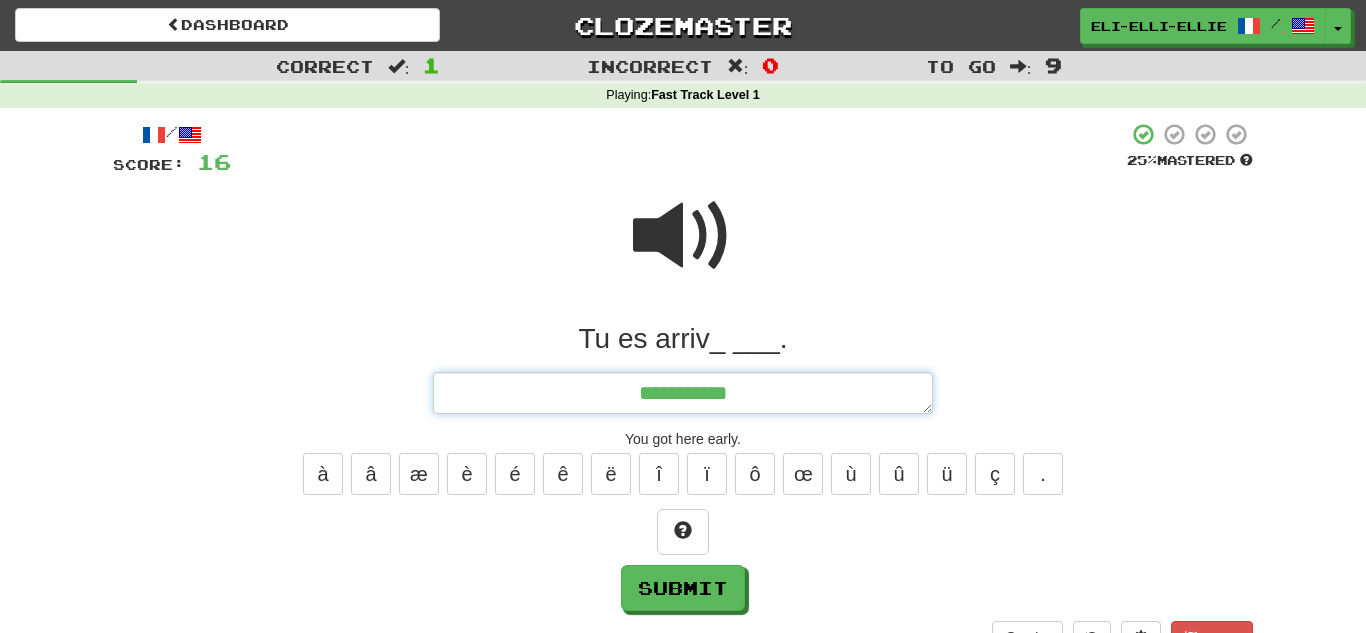 type on "*" 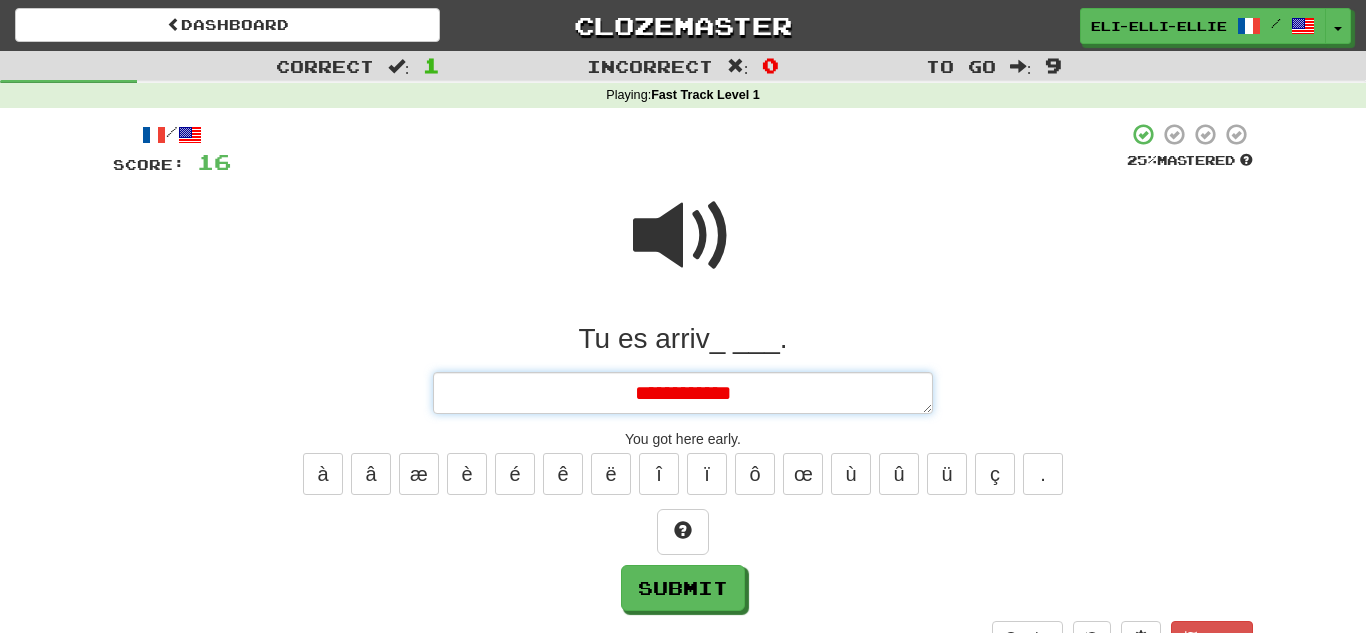 type on "*" 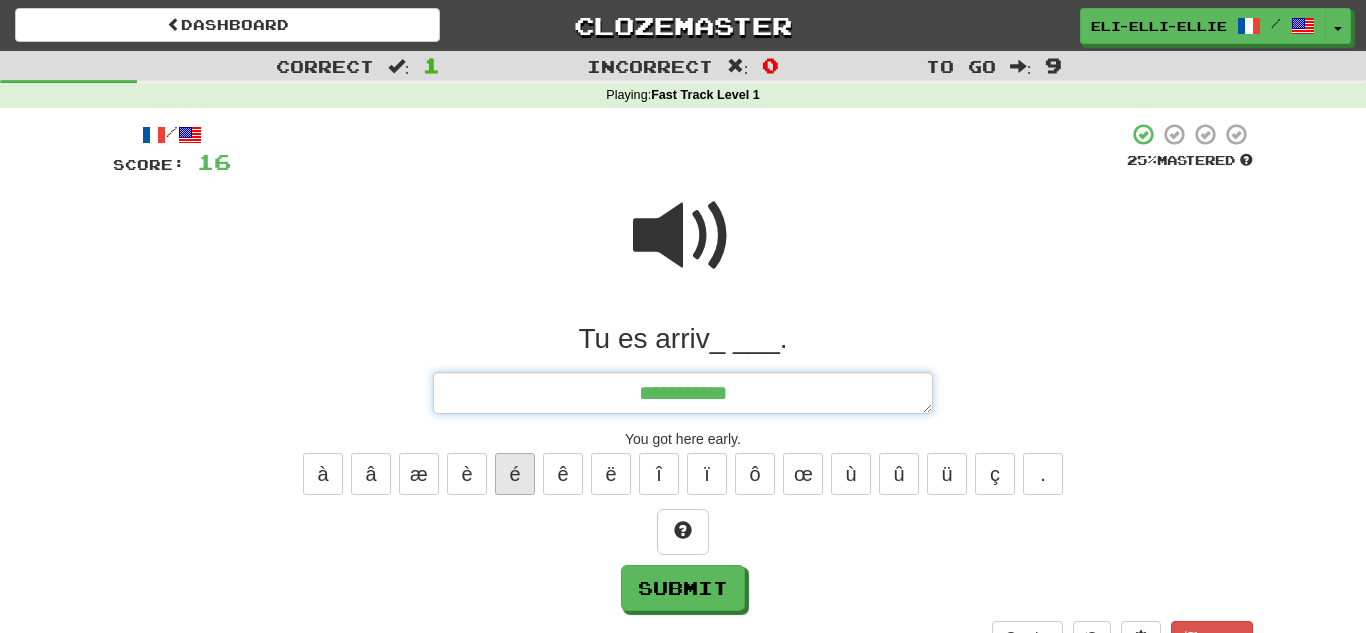 type on "**********" 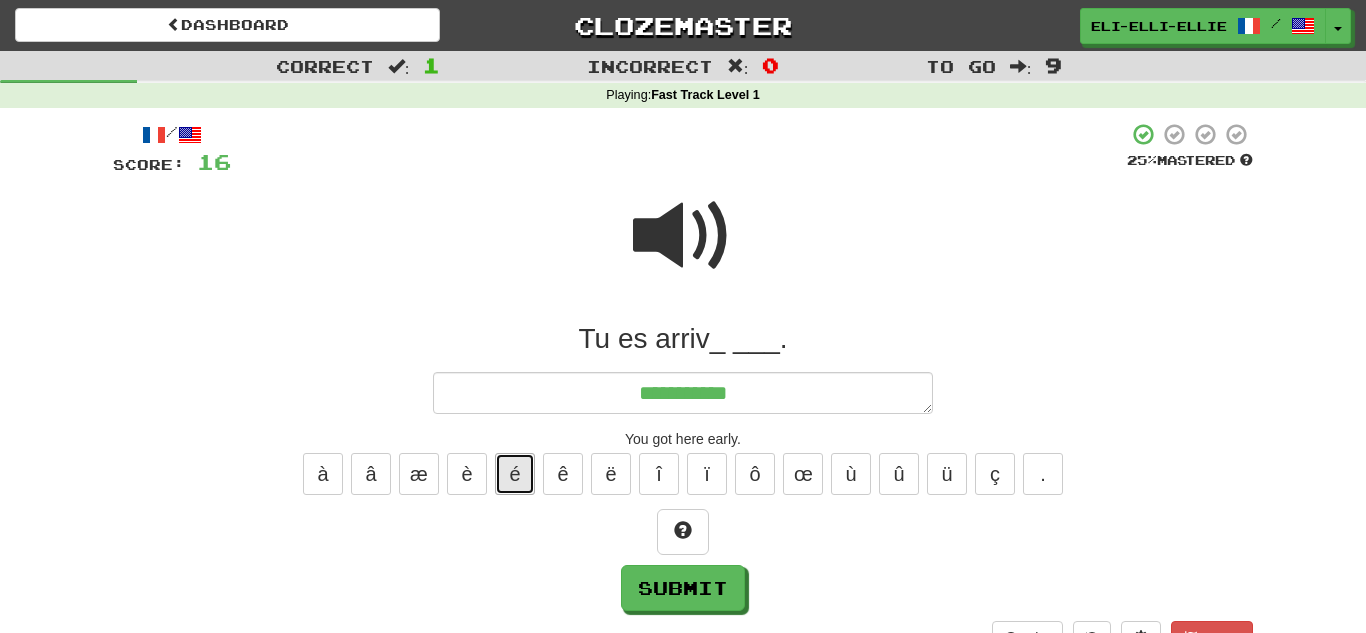 click on "é" at bounding box center [515, 474] 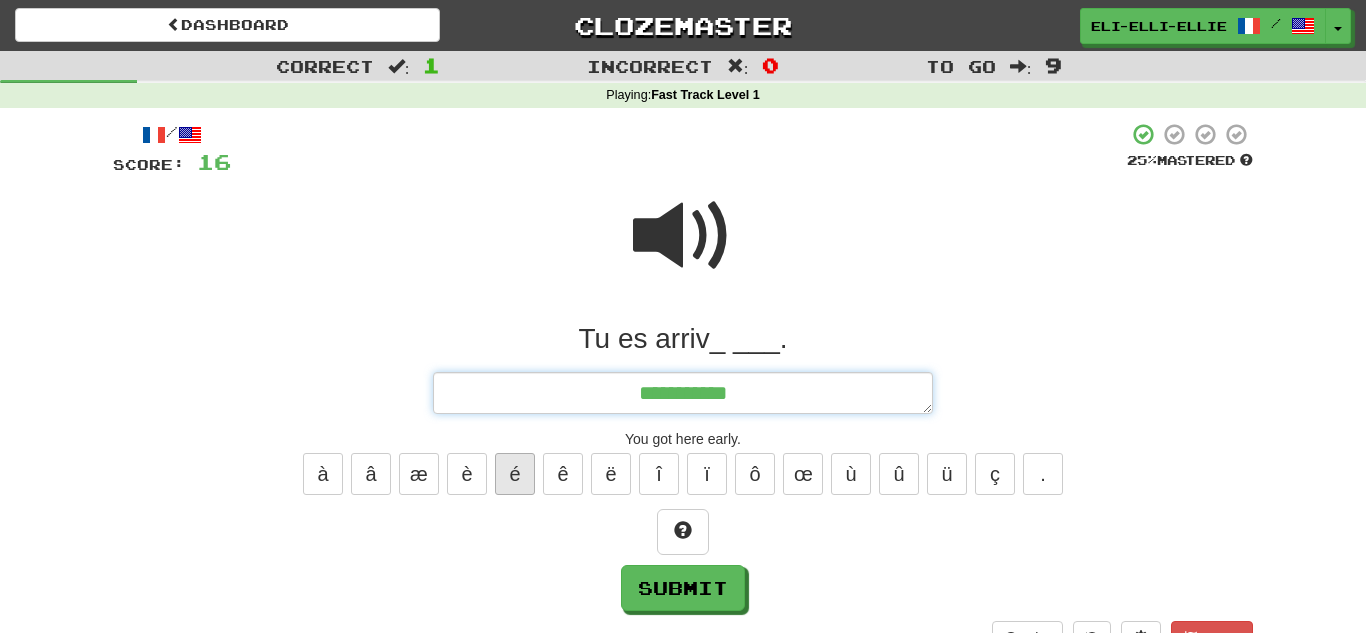 type on "*" 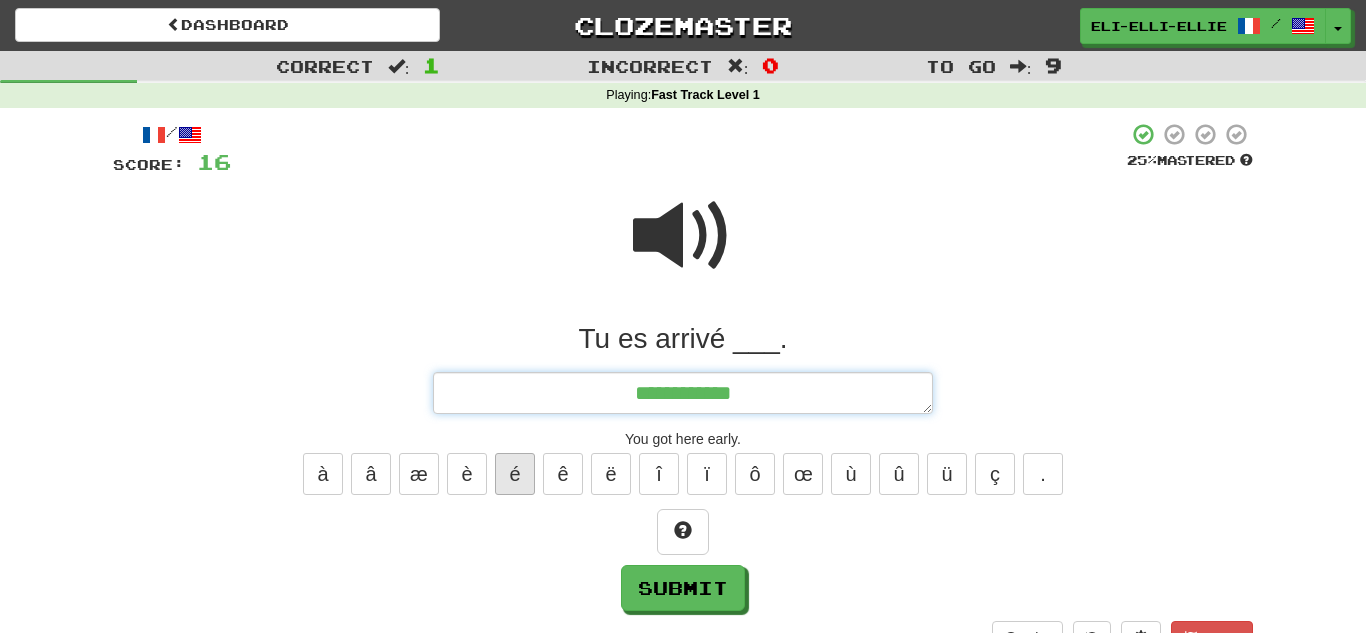 type on "*" 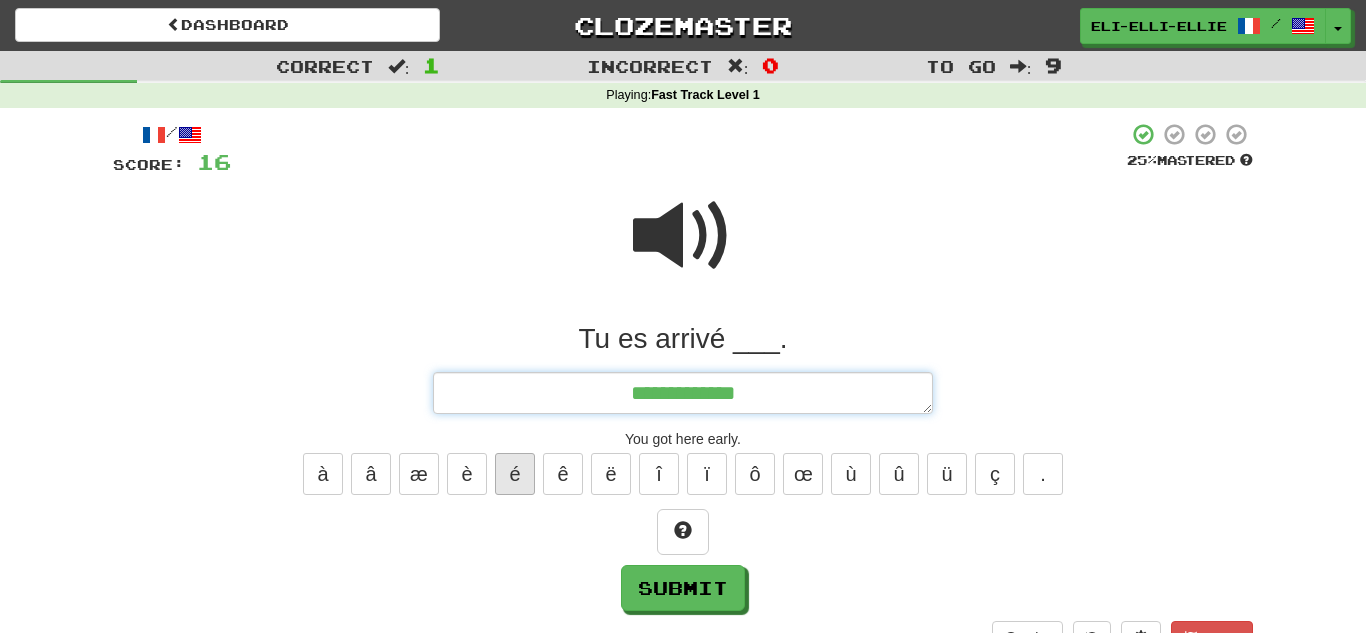 type on "*" 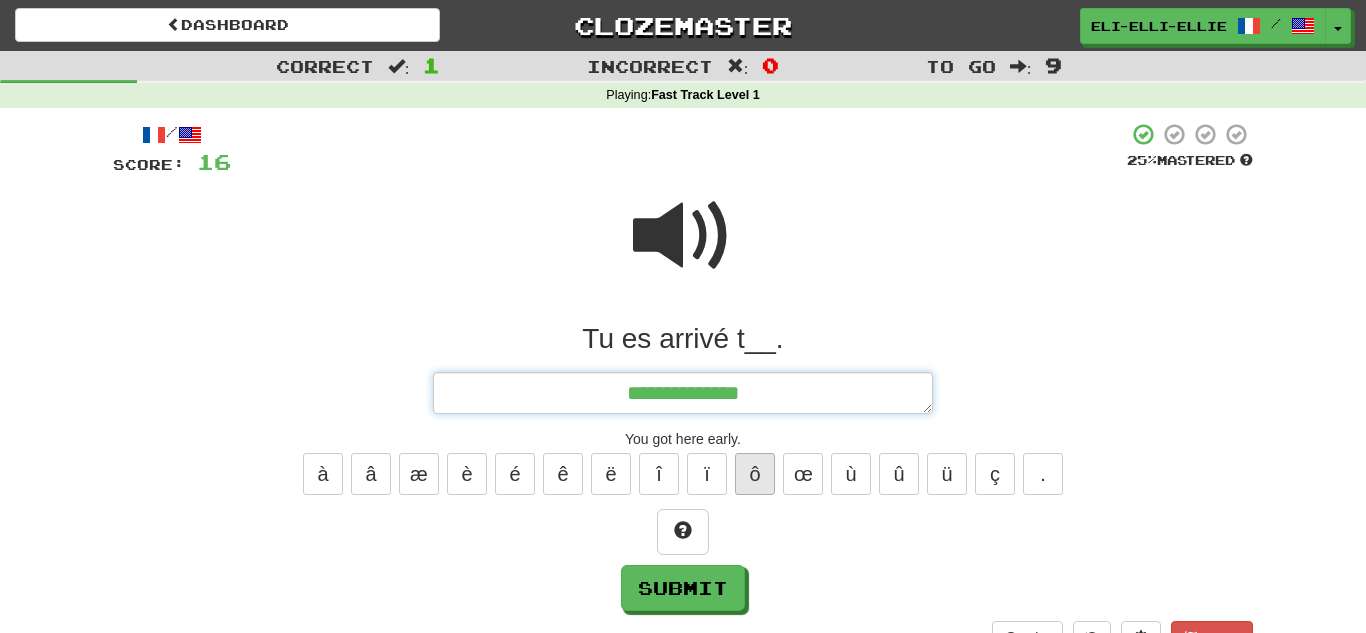 type on "**********" 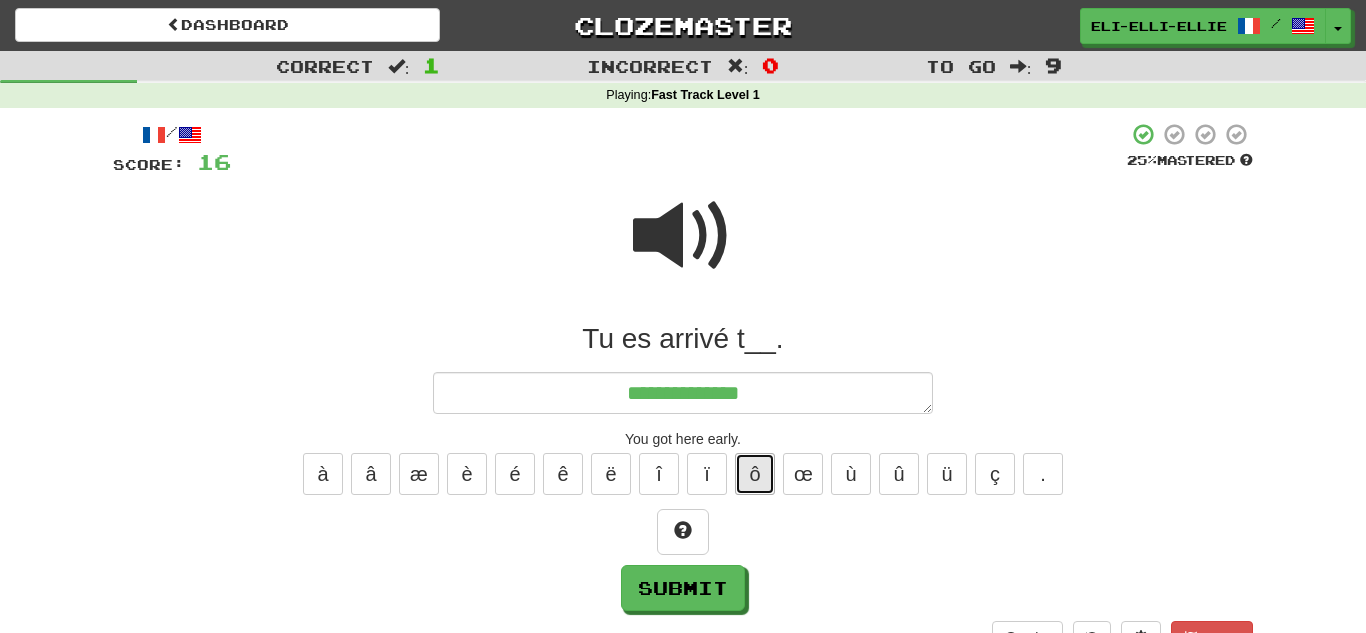 click on "ô" at bounding box center [755, 474] 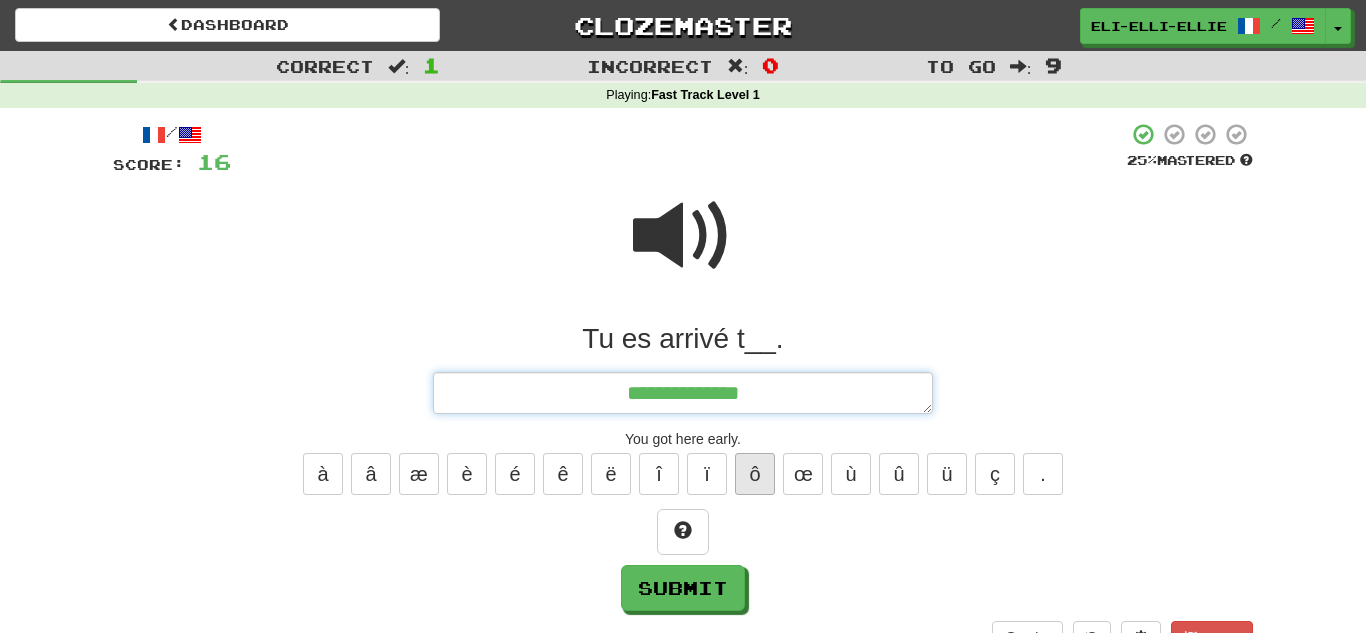 type on "*" 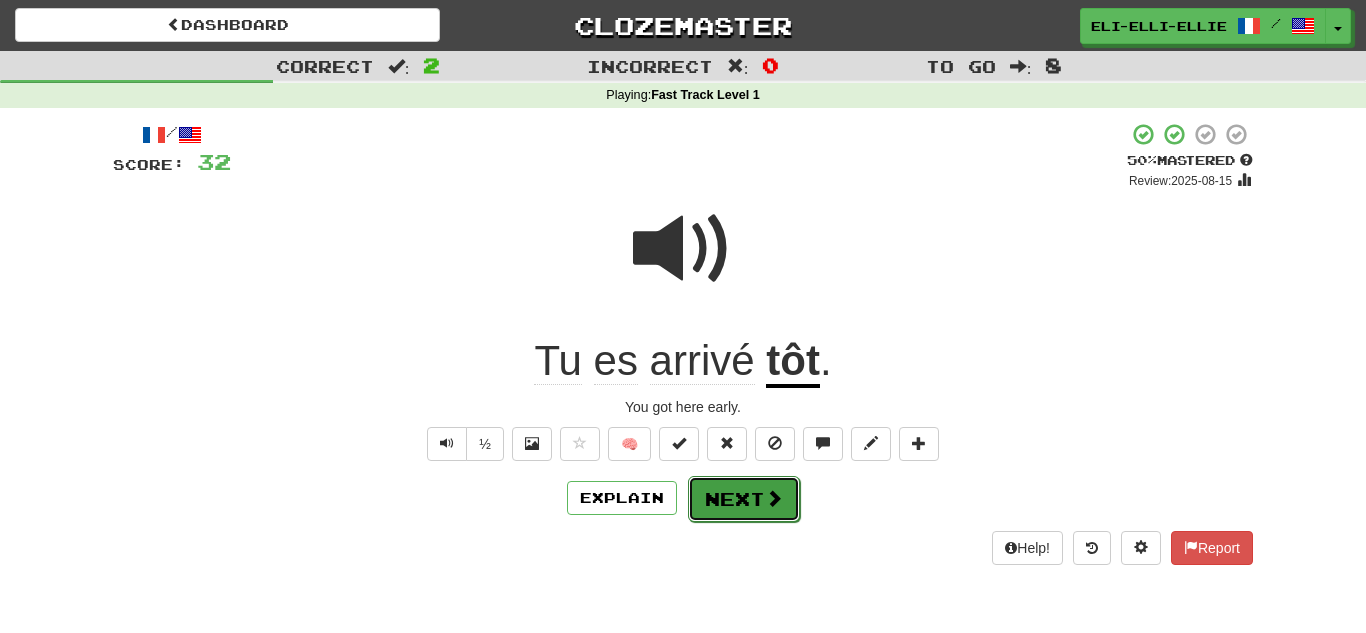 click on "Next" at bounding box center [744, 499] 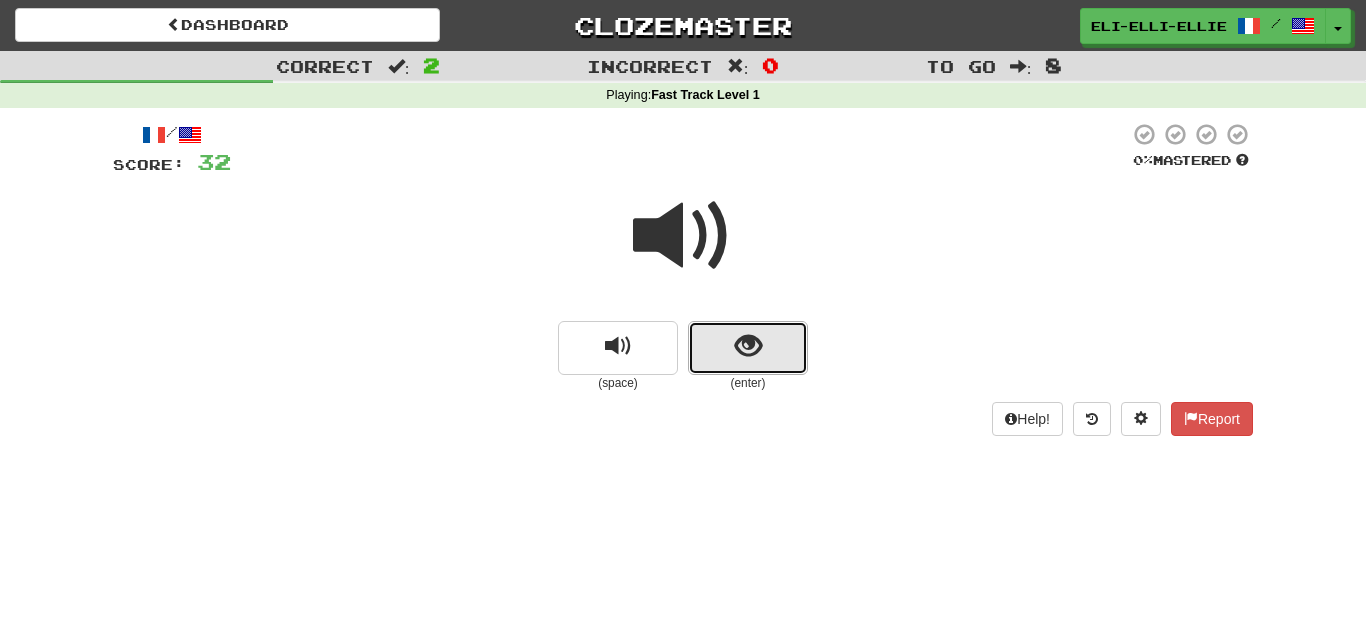click at bounding box center (748, 348) 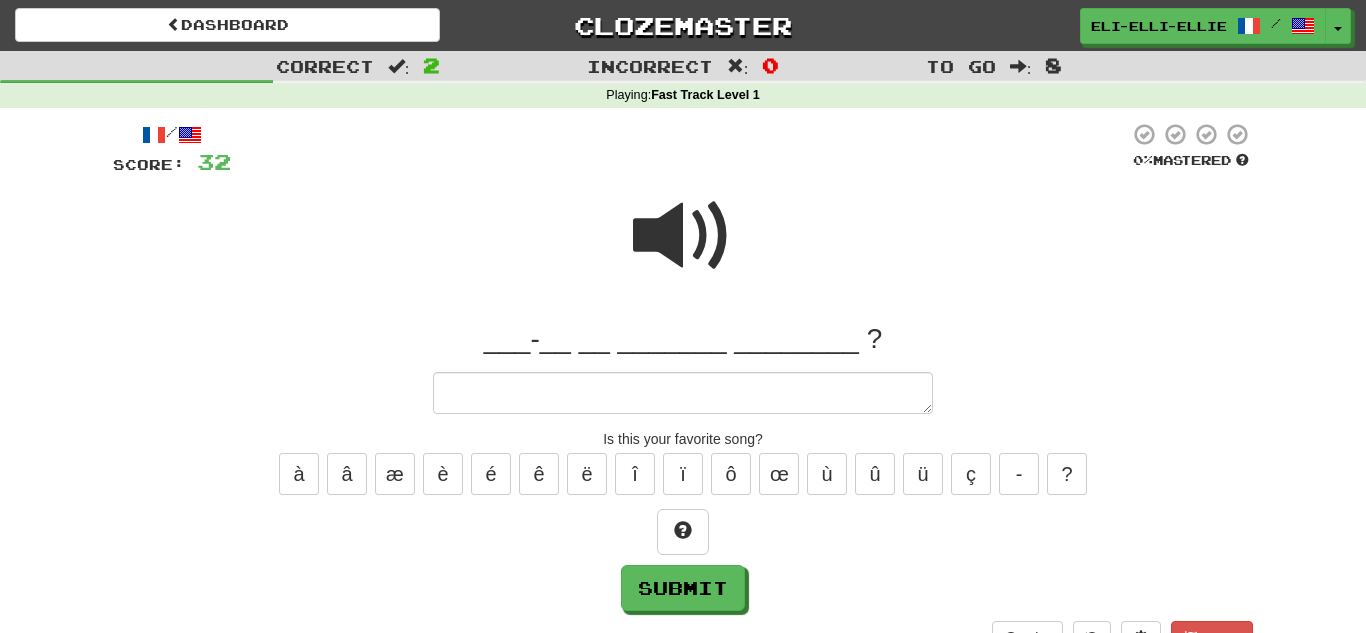 type on "*" 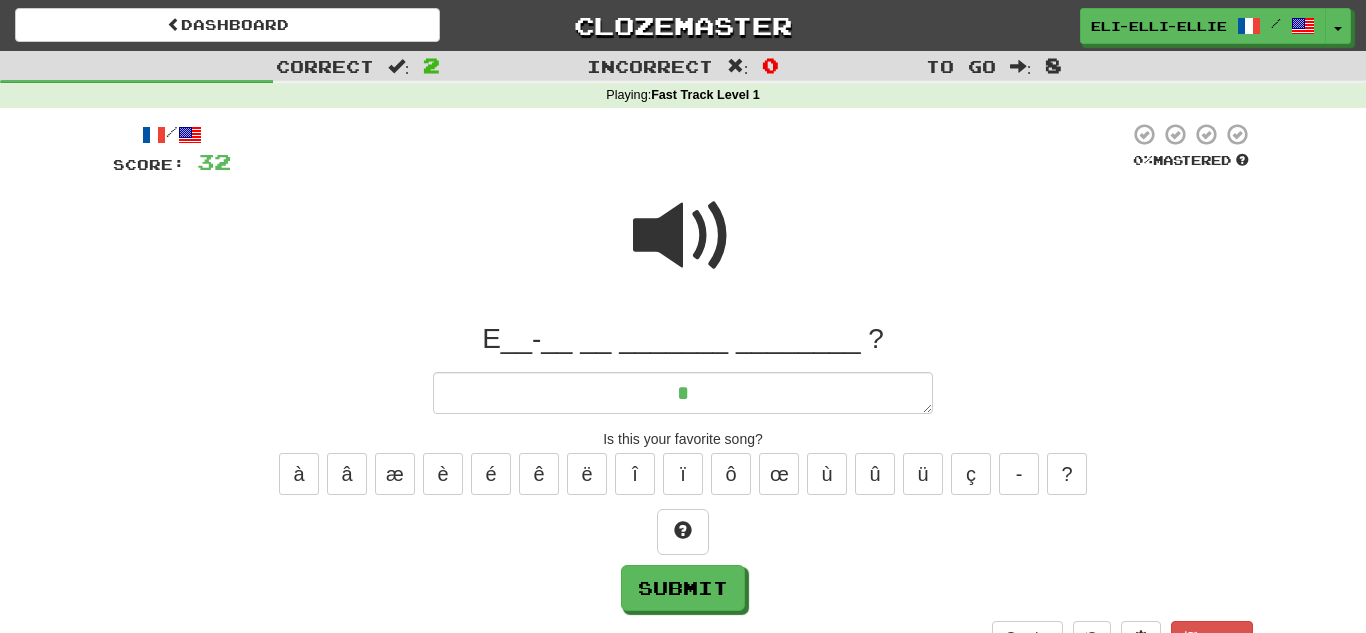 type on "*" 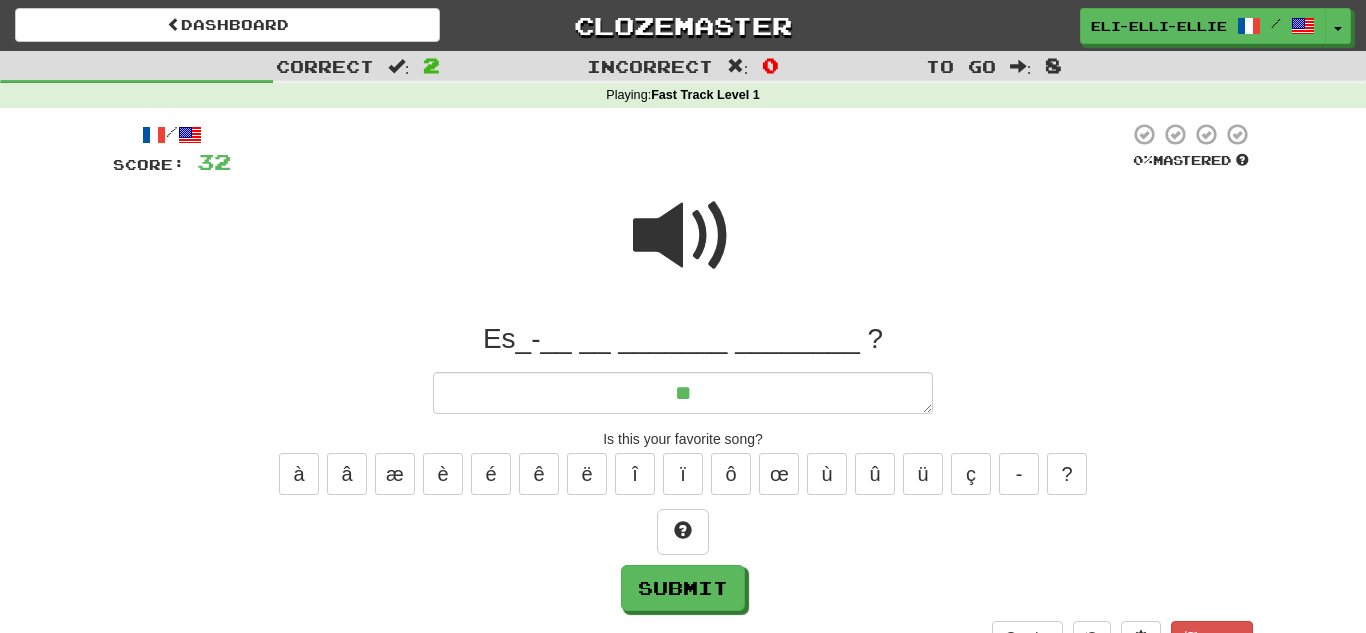 type on "*" 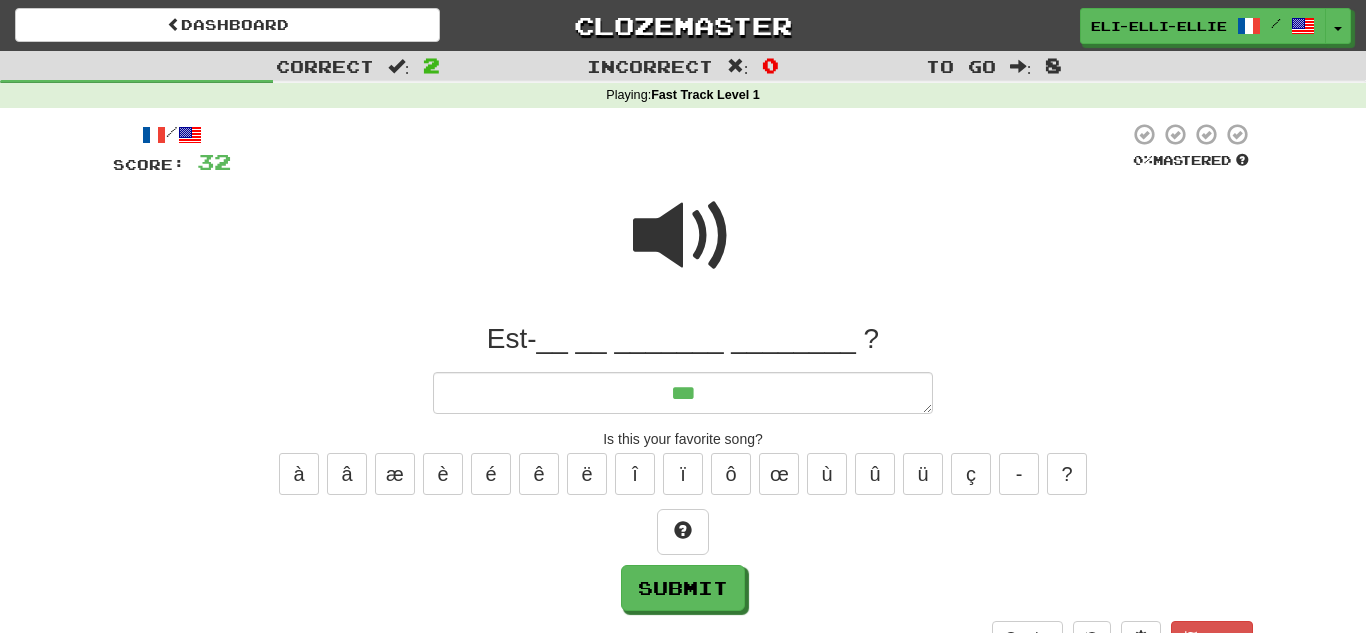 type on "*" 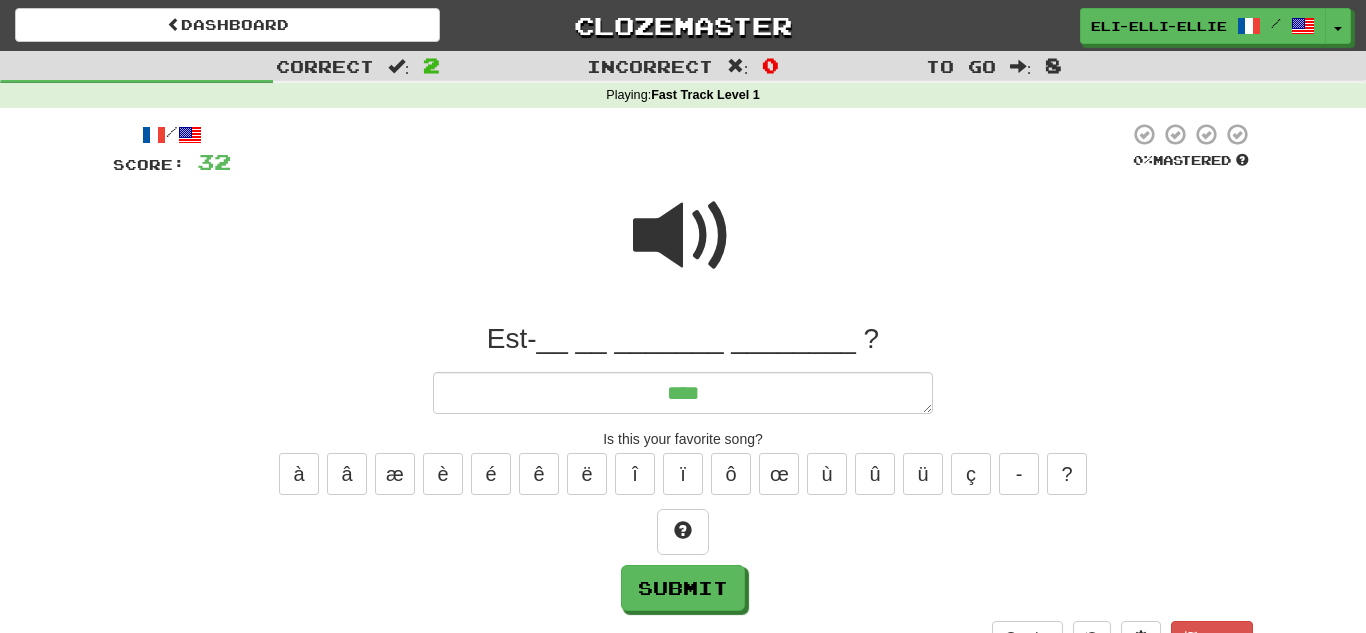 type on "****" 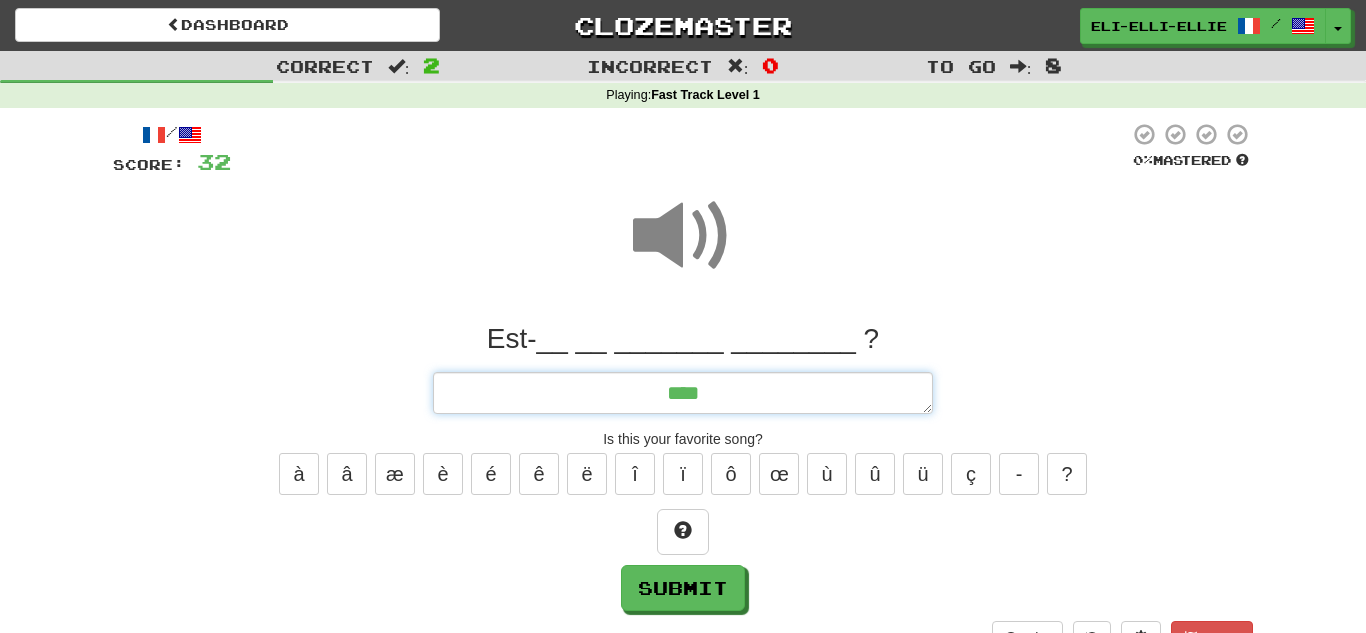 click on "****" at bounding box center (683, 393) 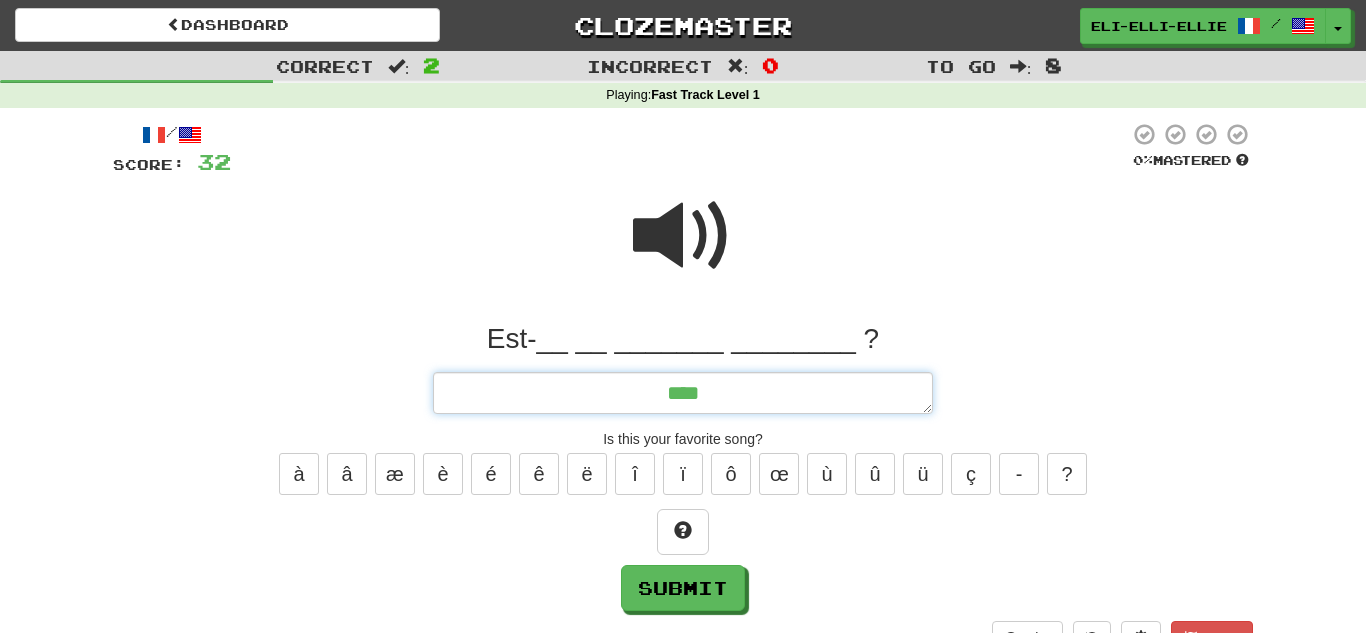 type on "*" 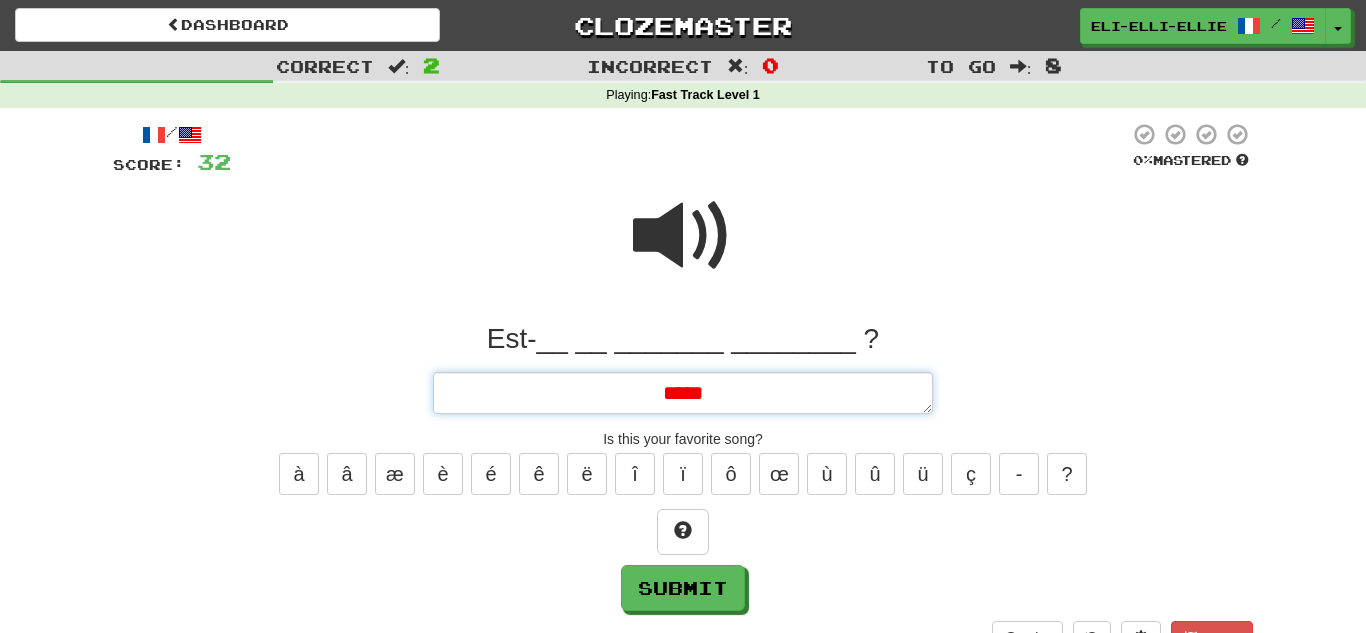 type on "*" 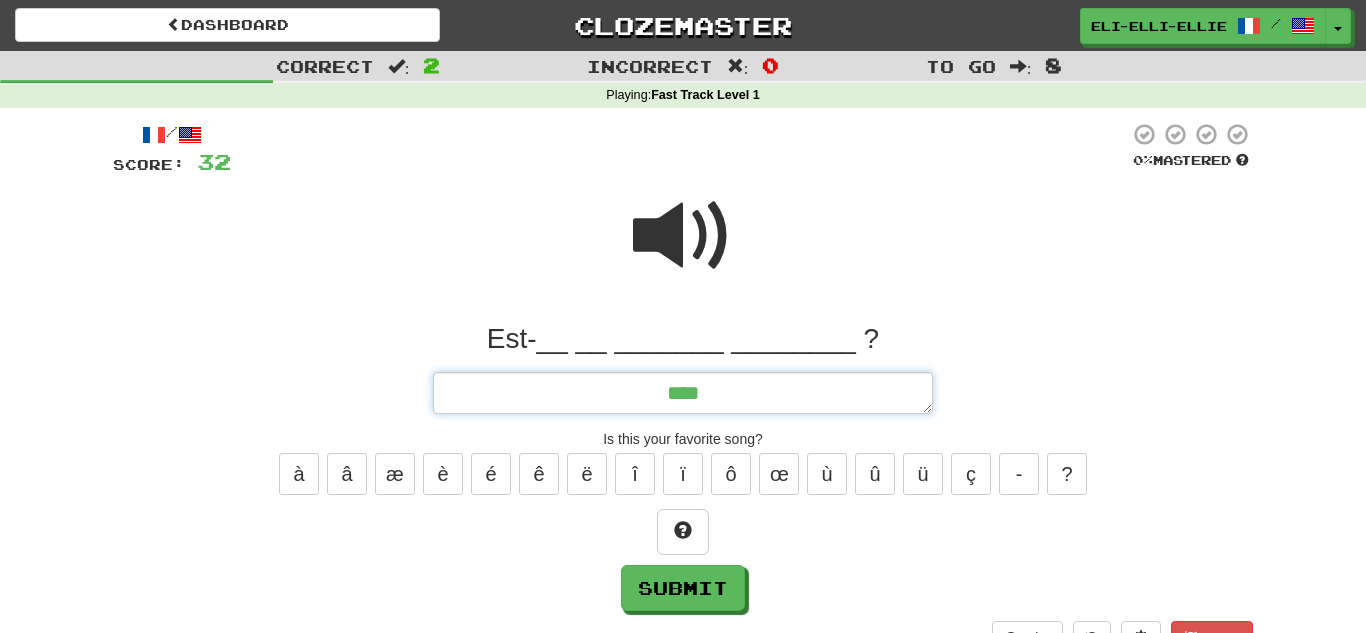 type on "*" 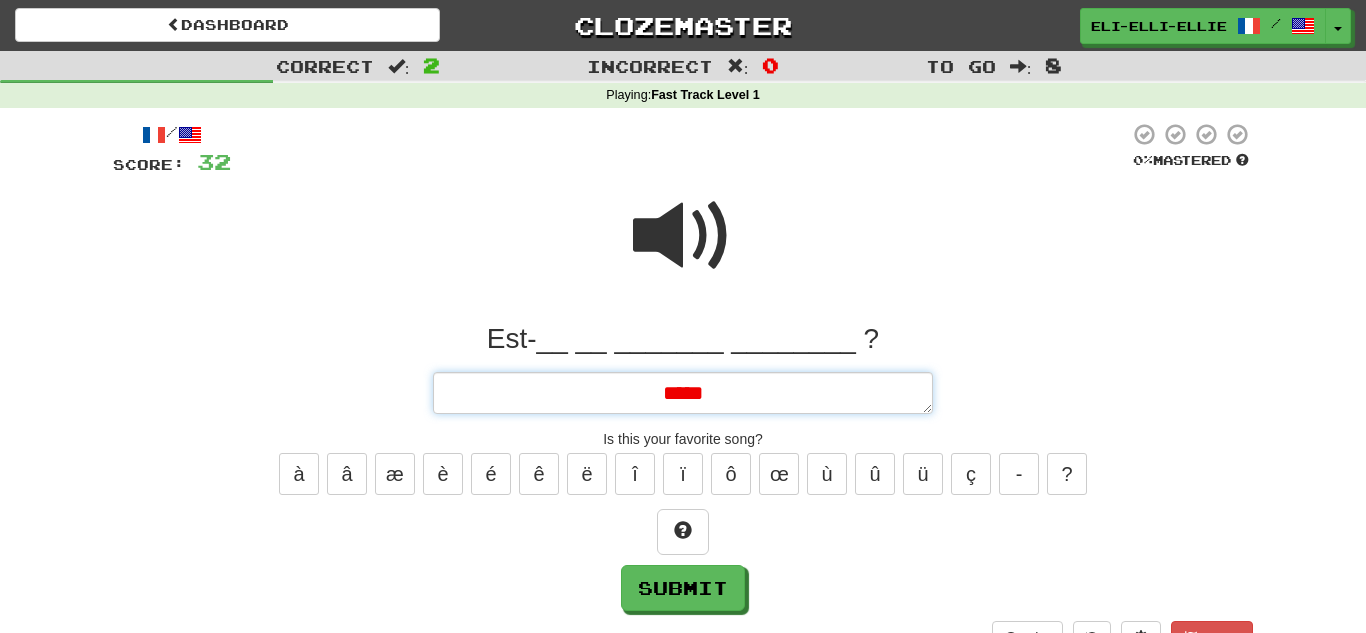 type on "*" 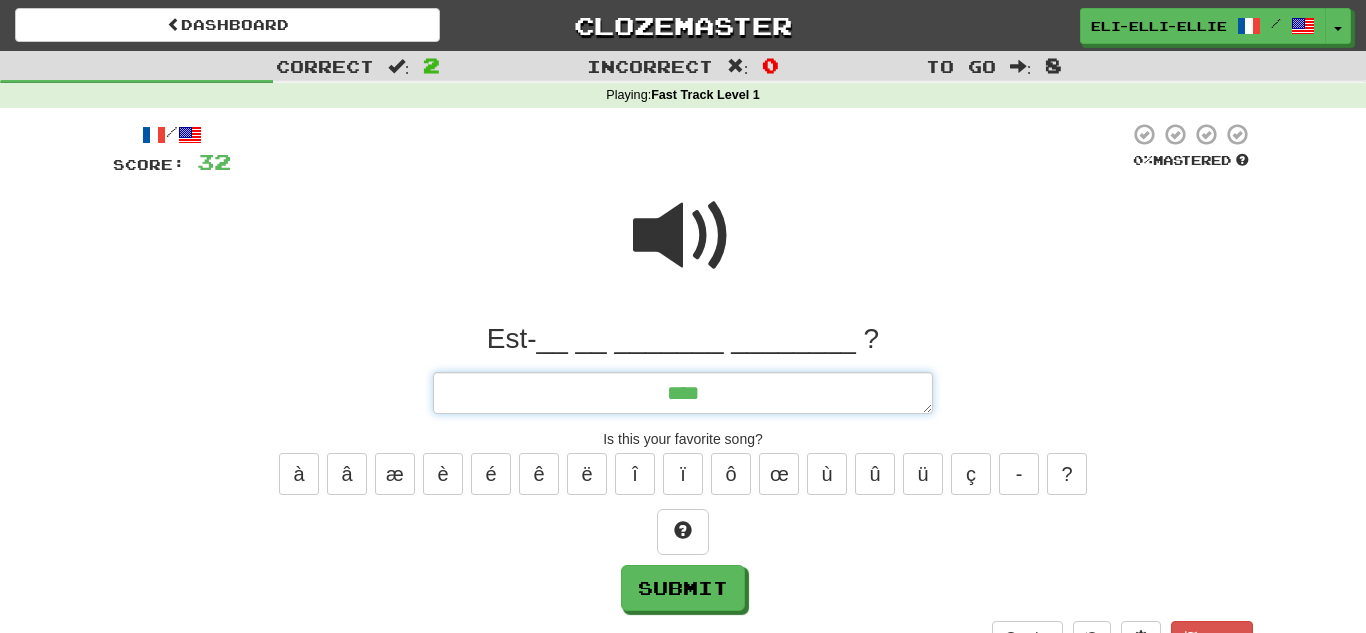 type on "*" 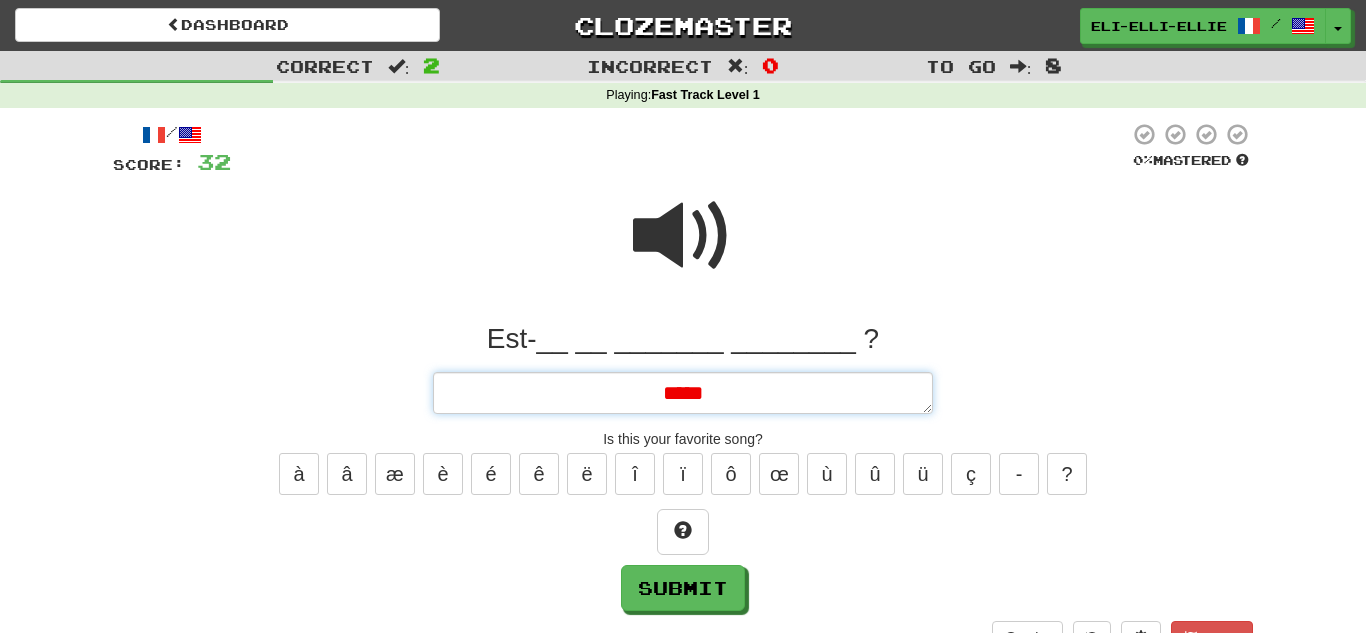 type on "*" 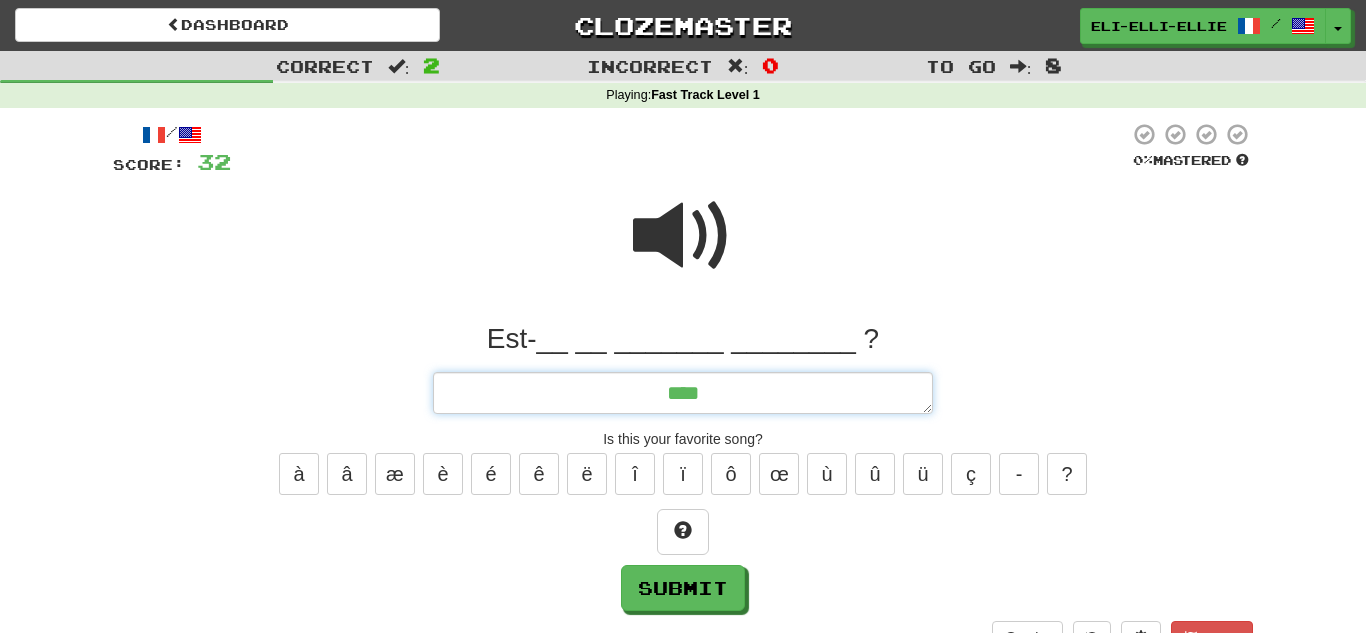 type on "*" 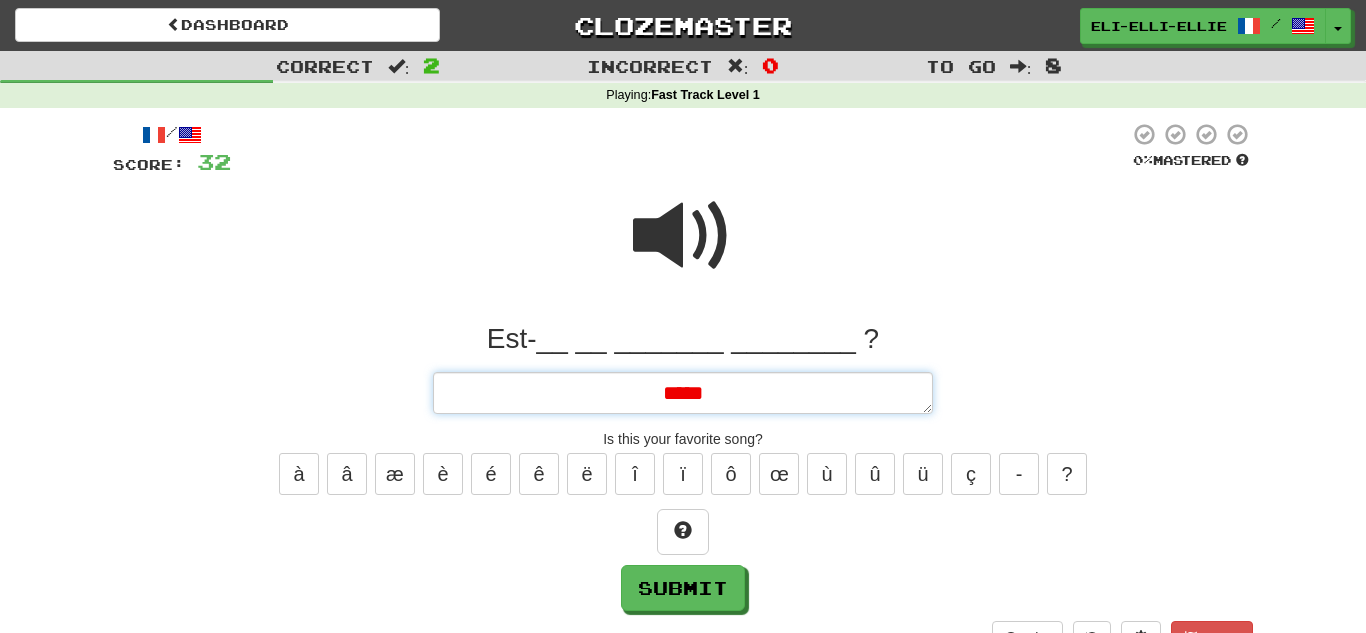 type on "*" 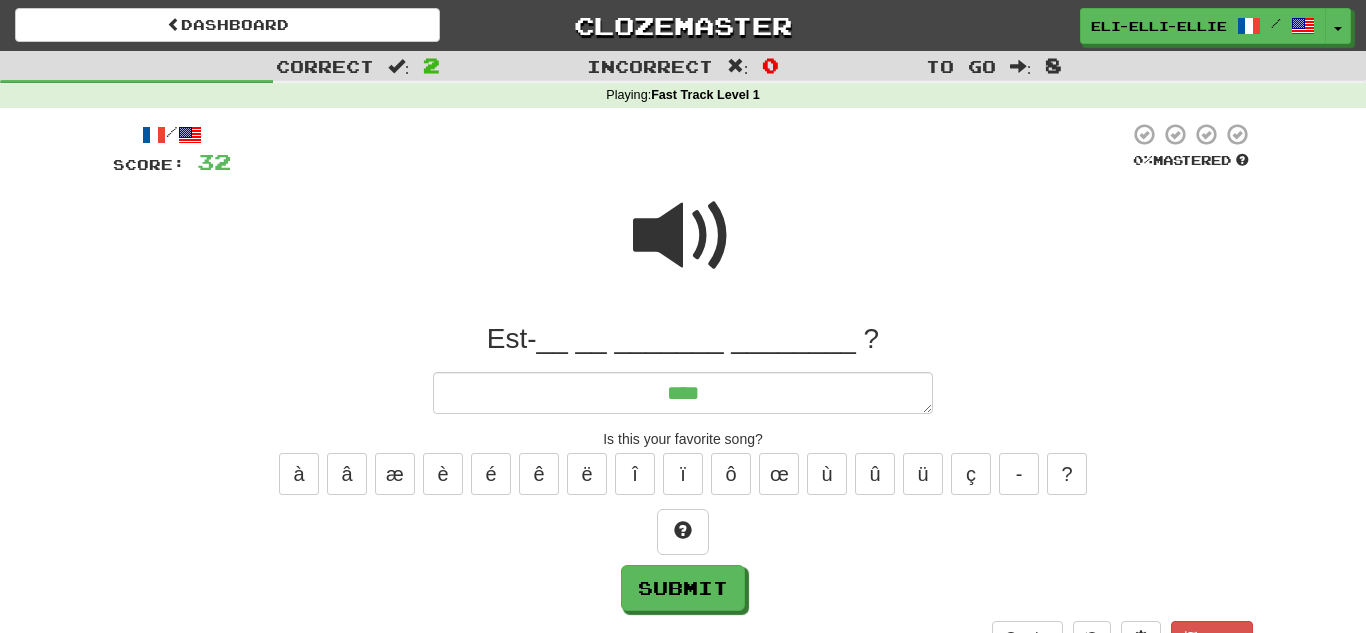 click at bounding box center [683, 236] 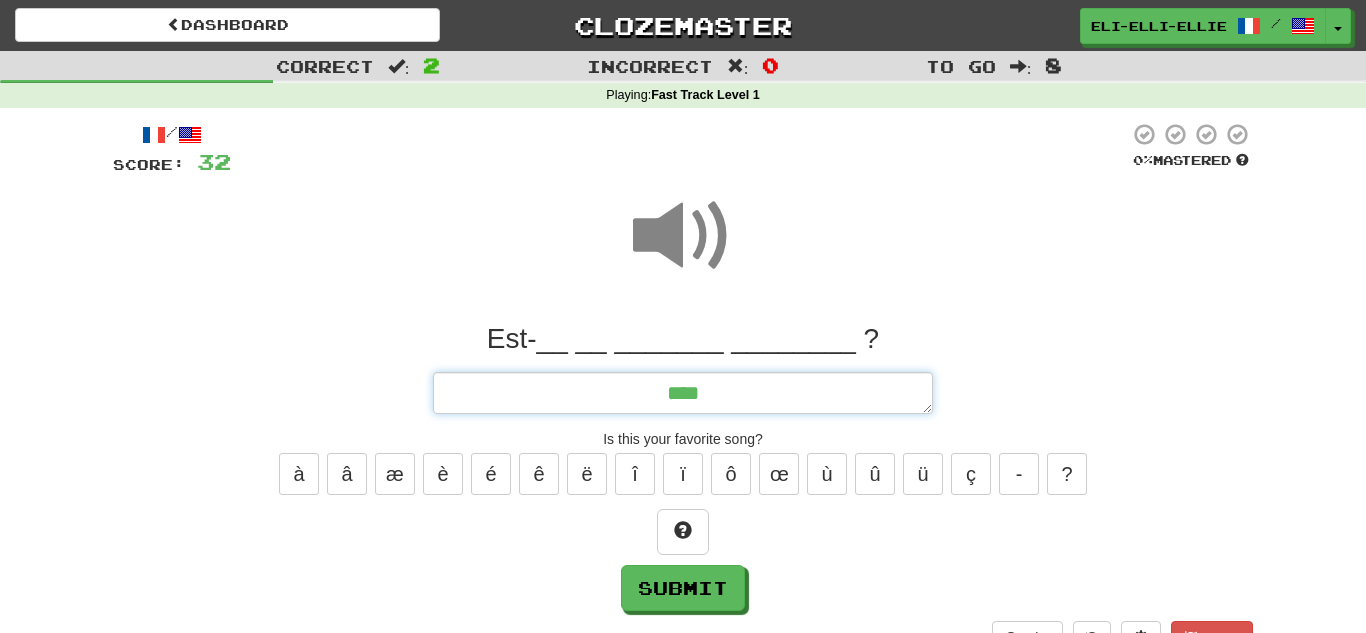 click on "****" at bounding box center (683, 393) 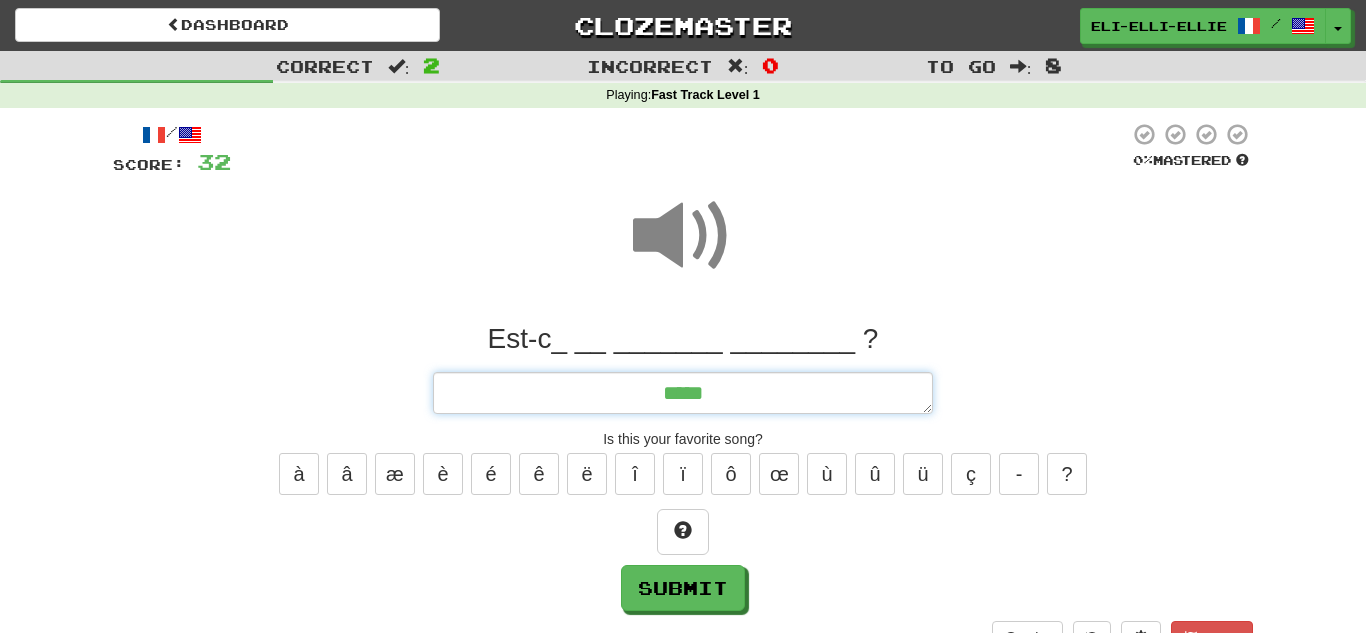 type on "*" 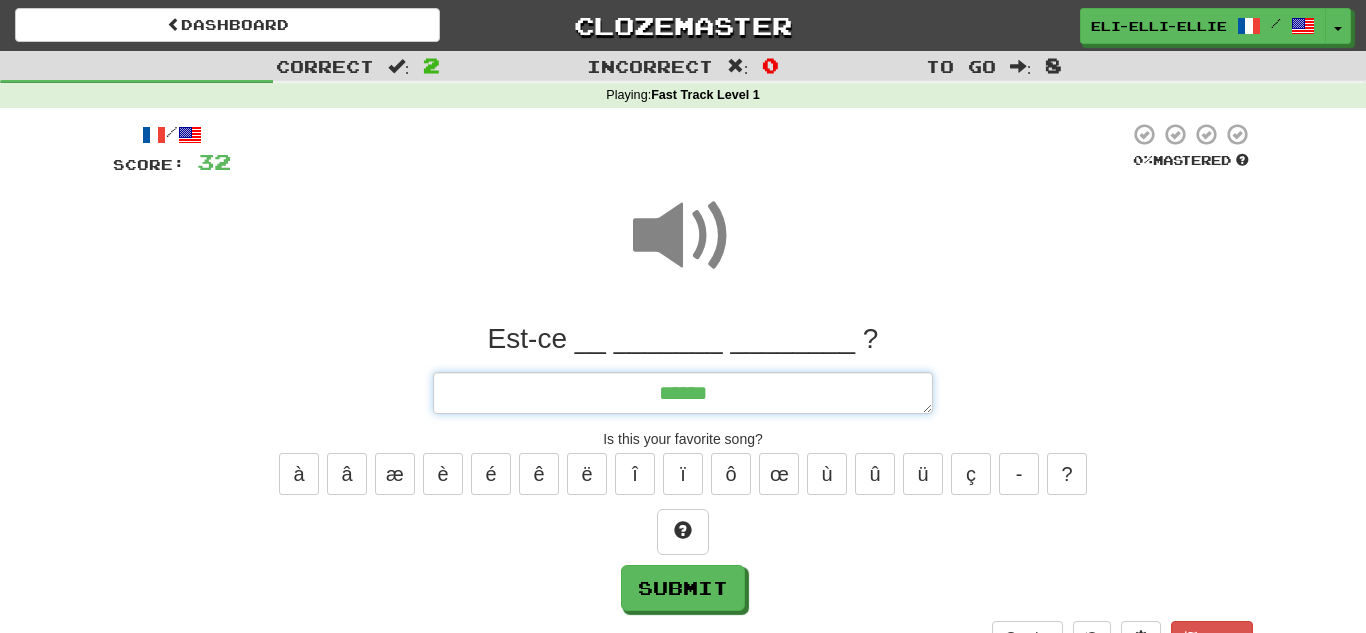 type on "*" 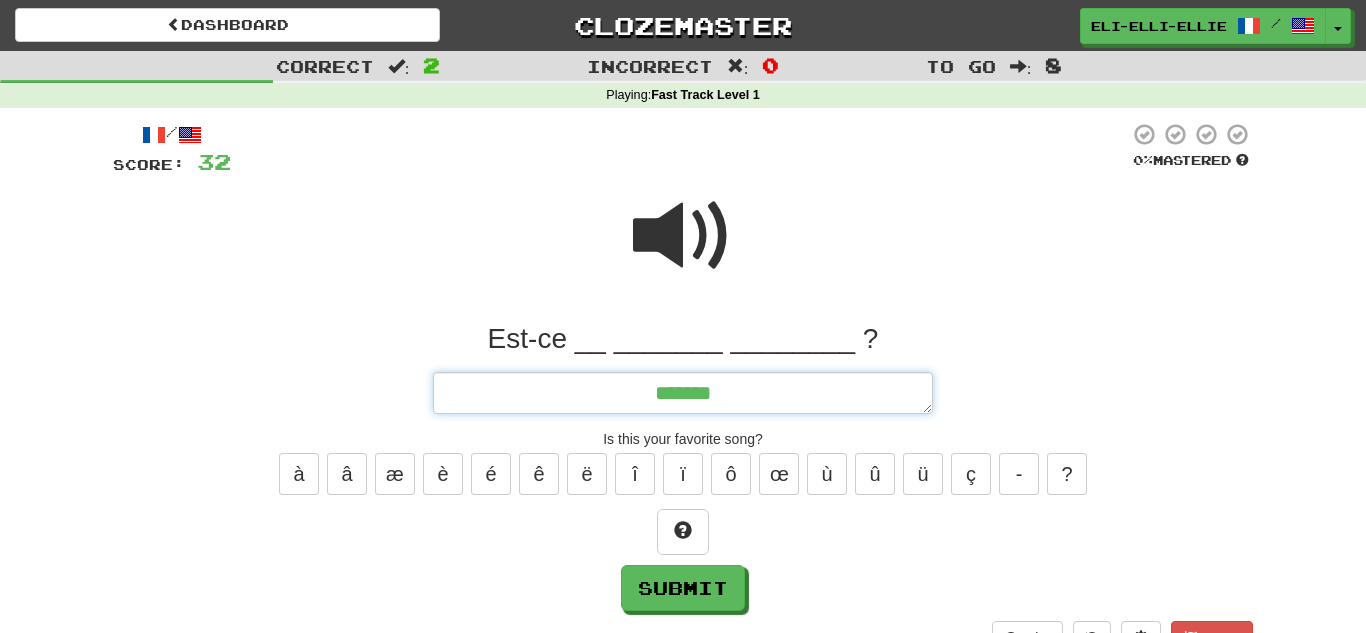 type on "*" 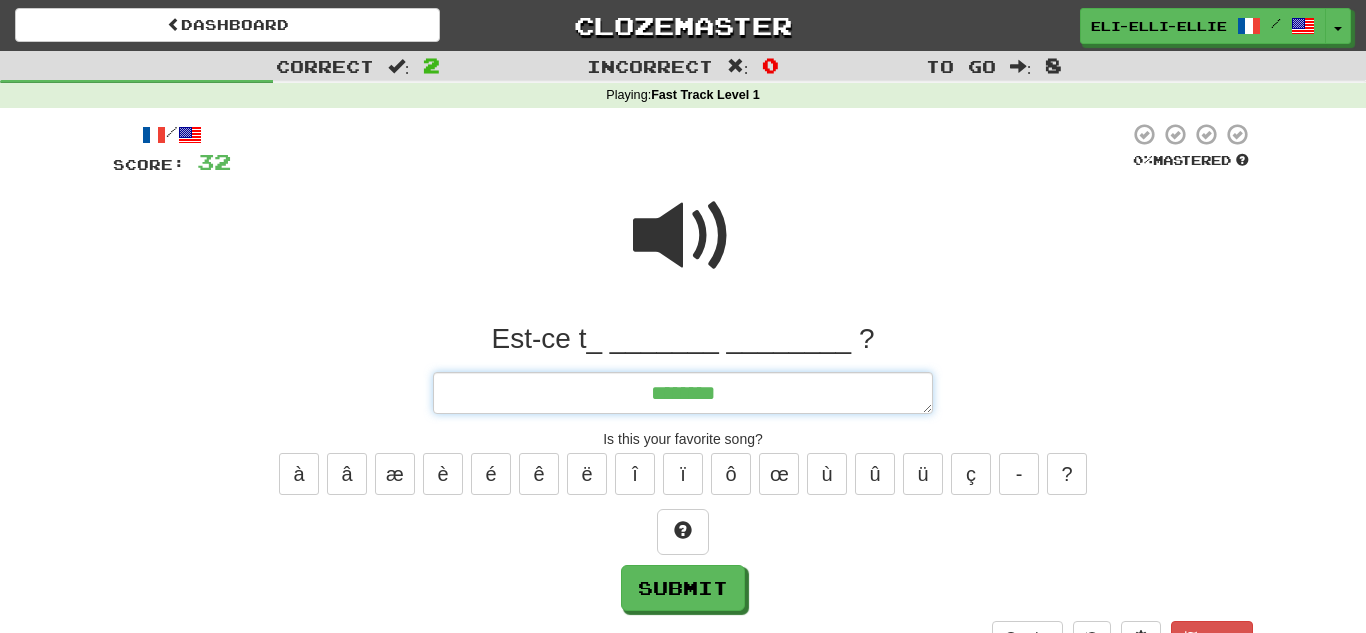 type on "*" 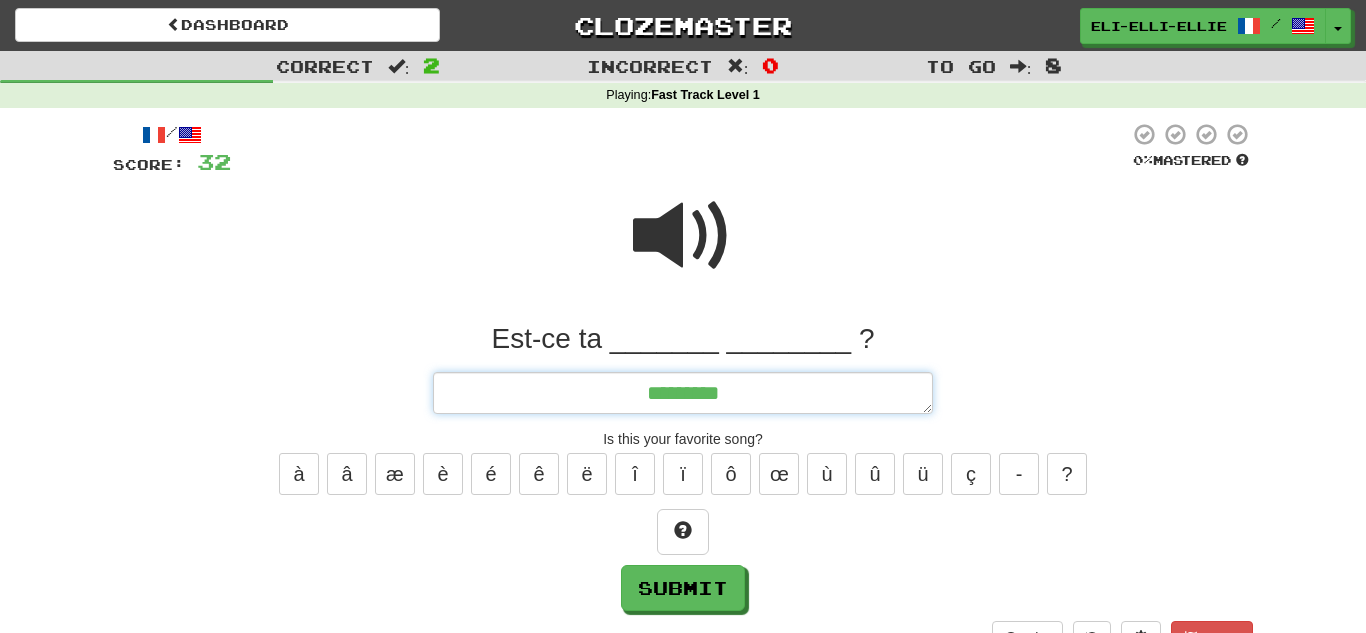 type on "*" 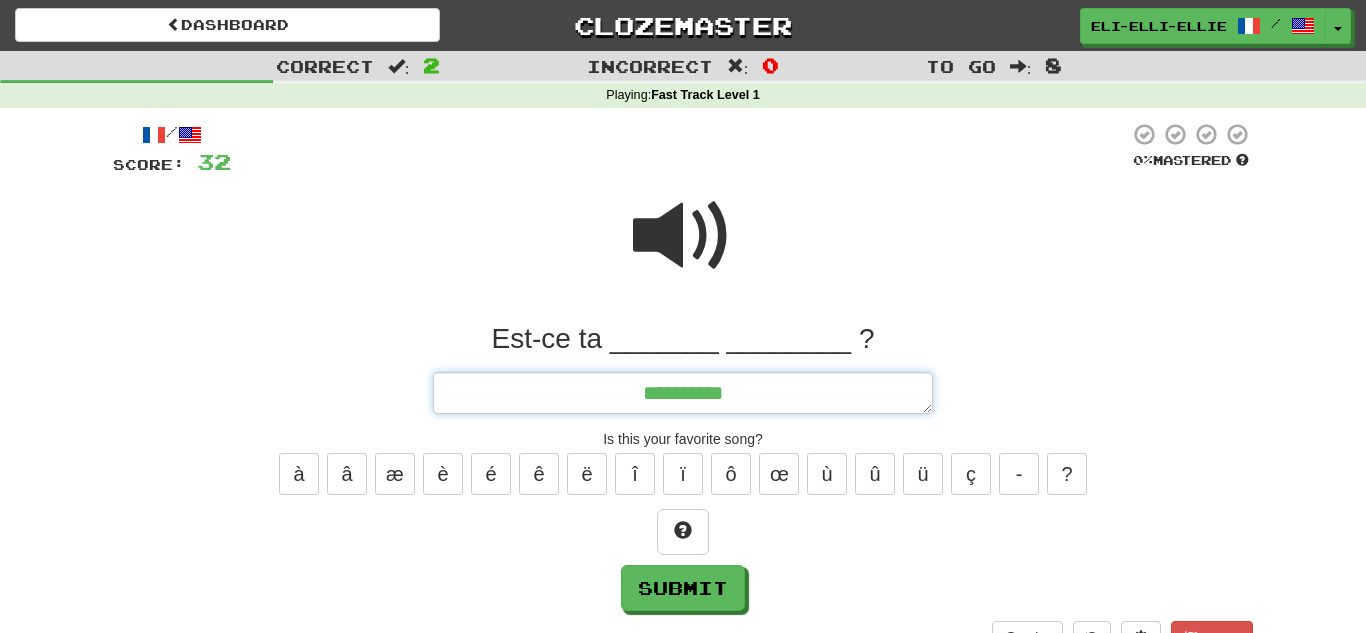 type on "*" 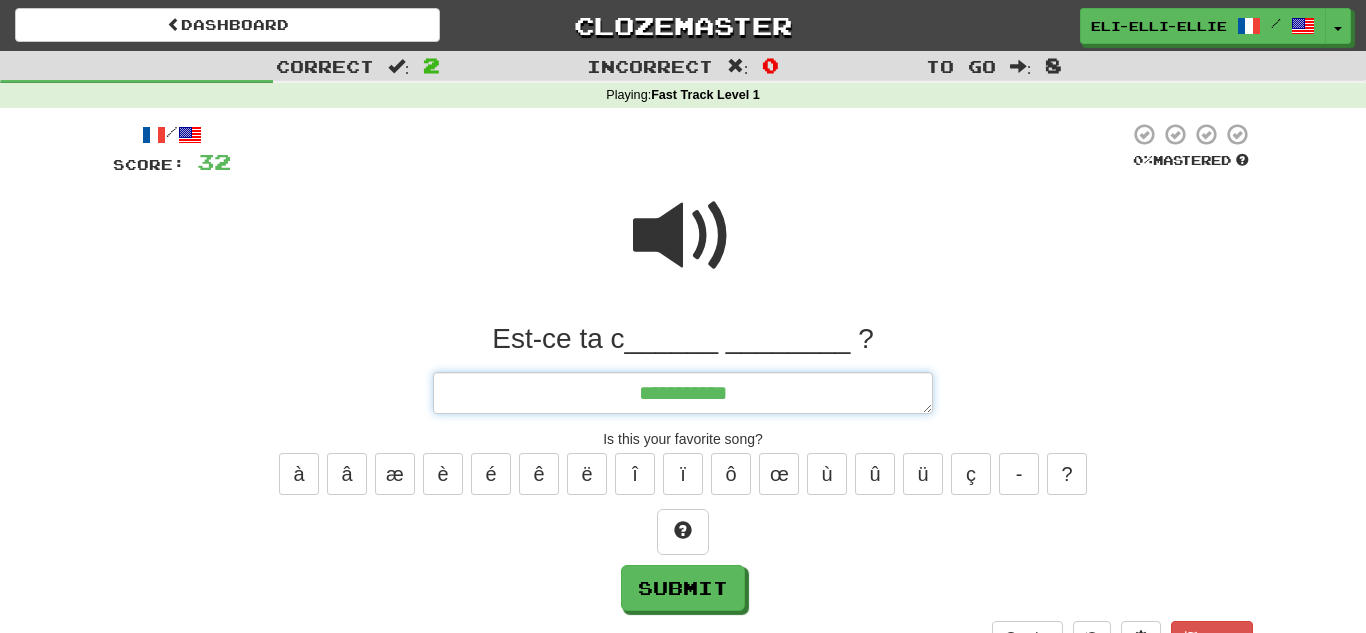 type on "*" 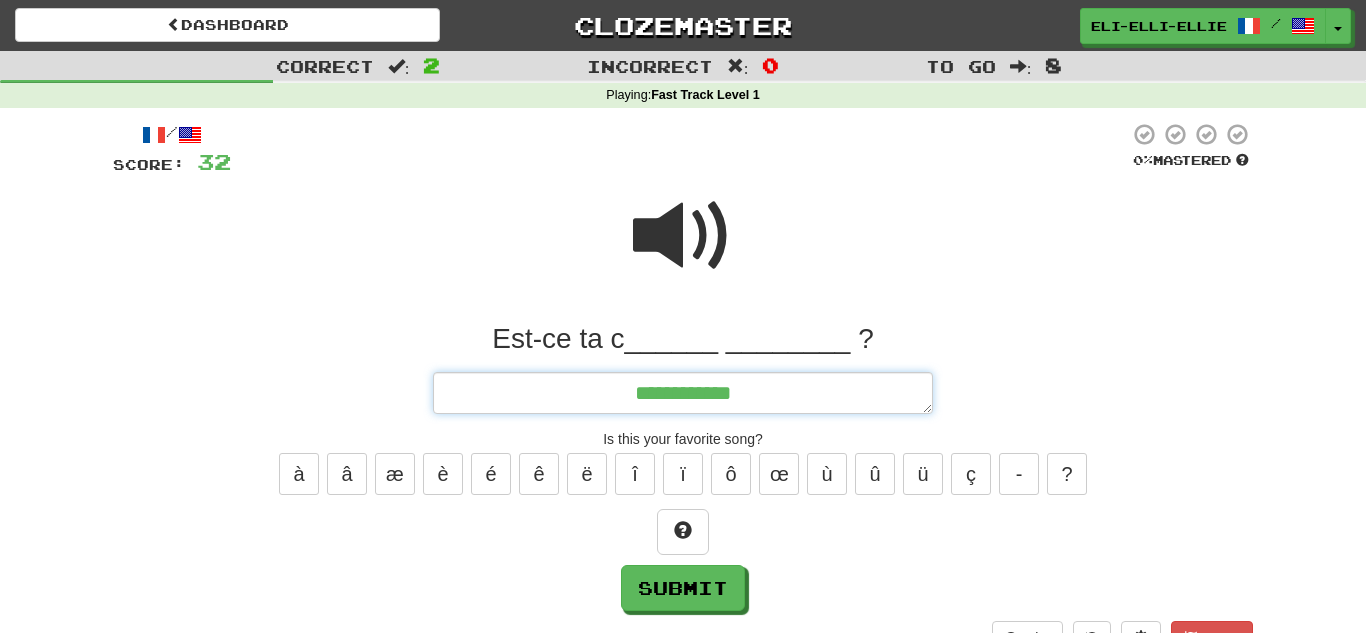 type on "*" 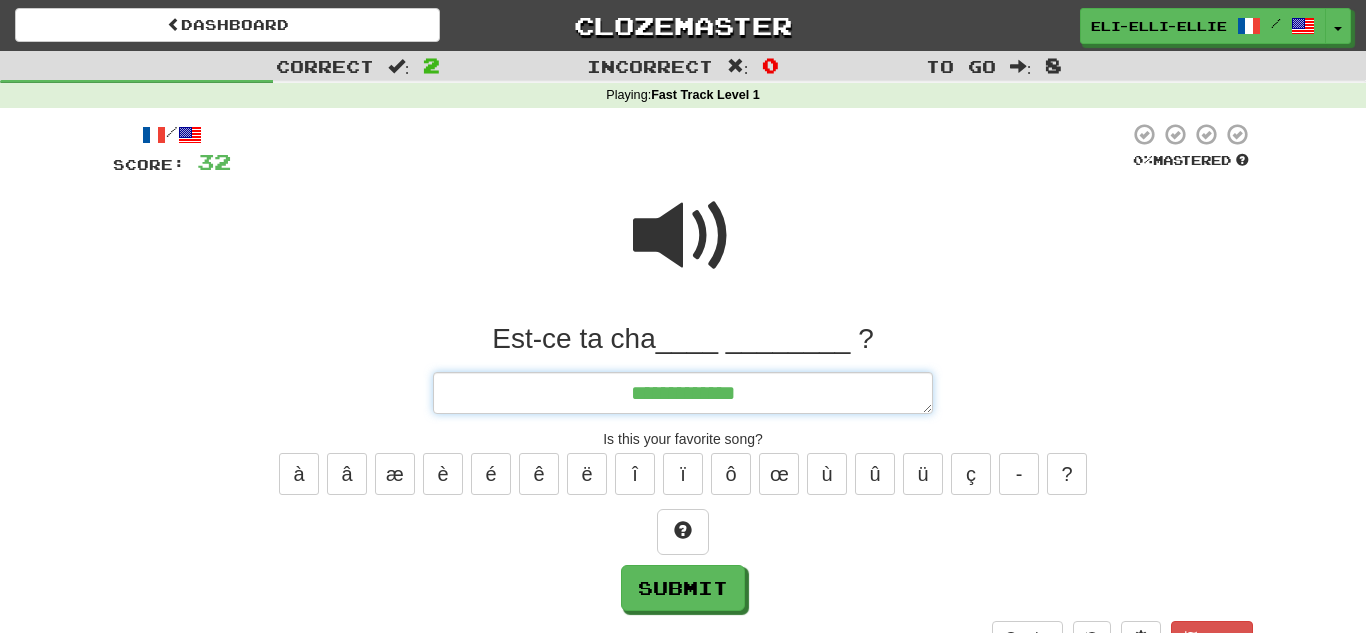 type on "*" 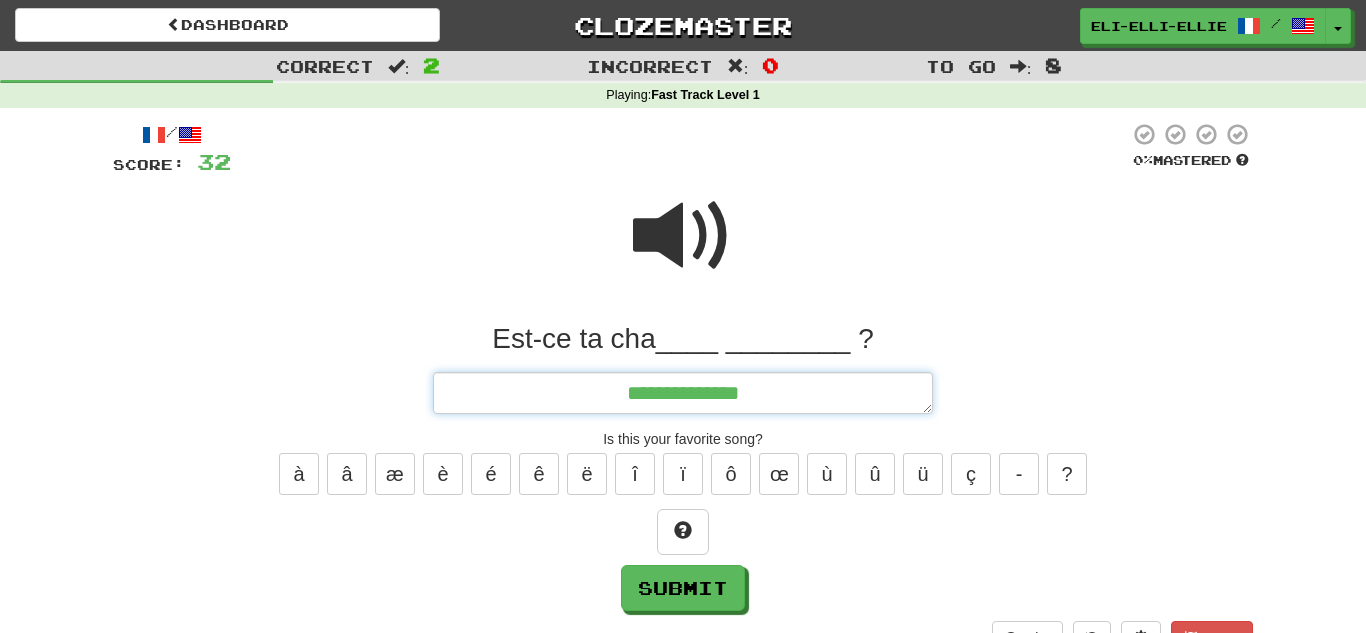 type on "**********" 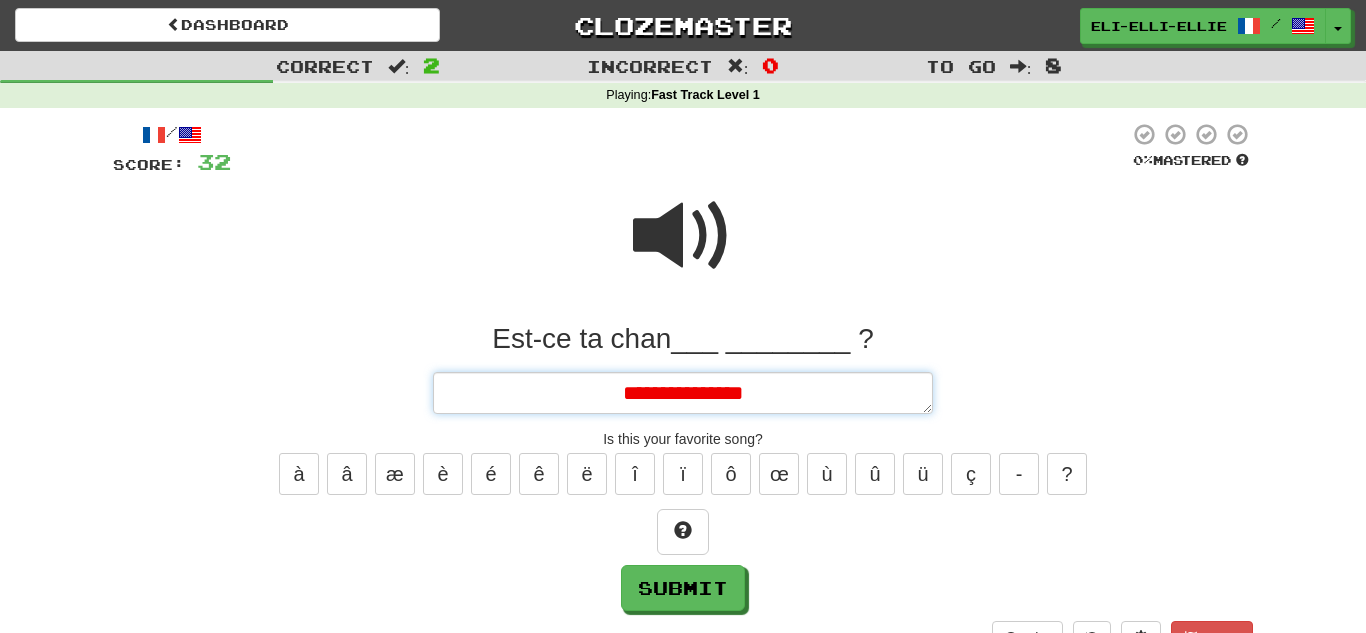 type on "*" 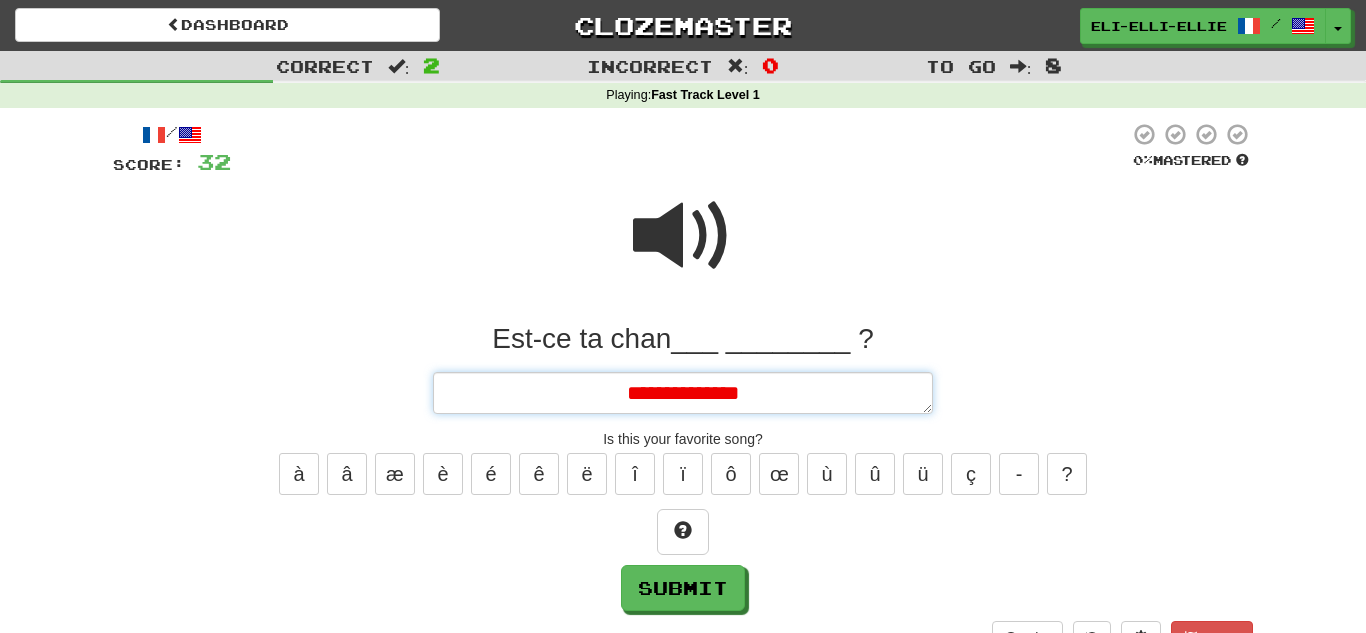 type on "*" 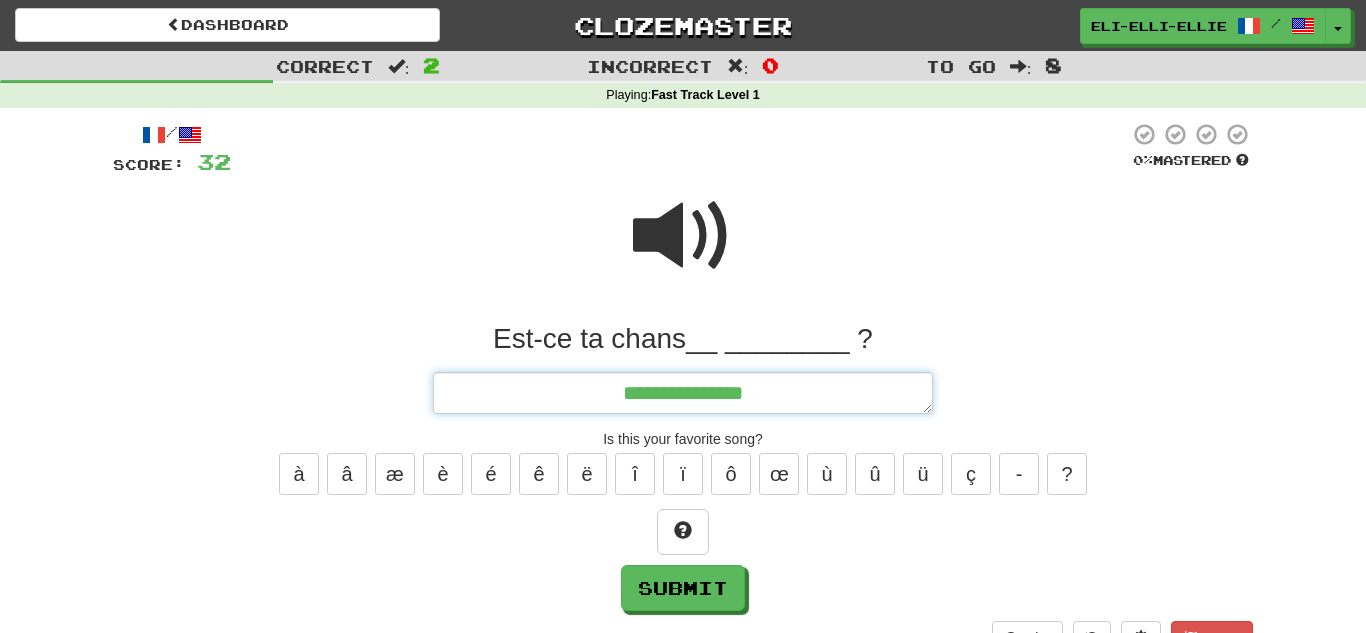 type on "*" 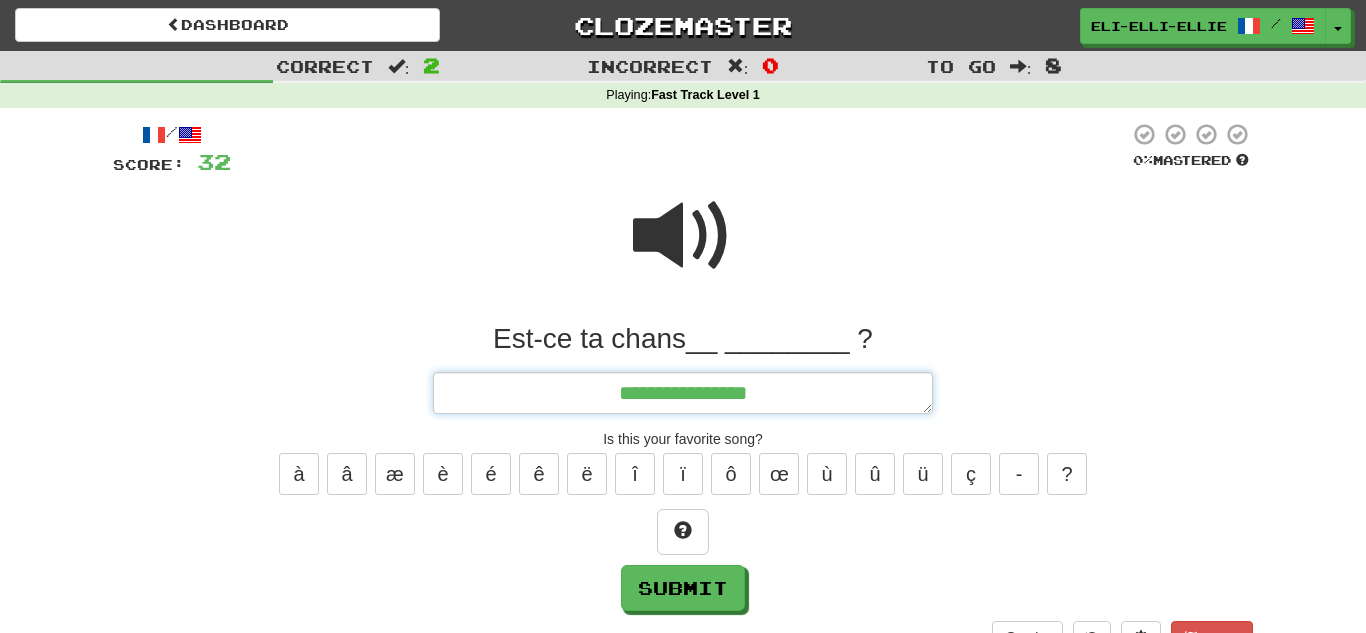 type on "*" 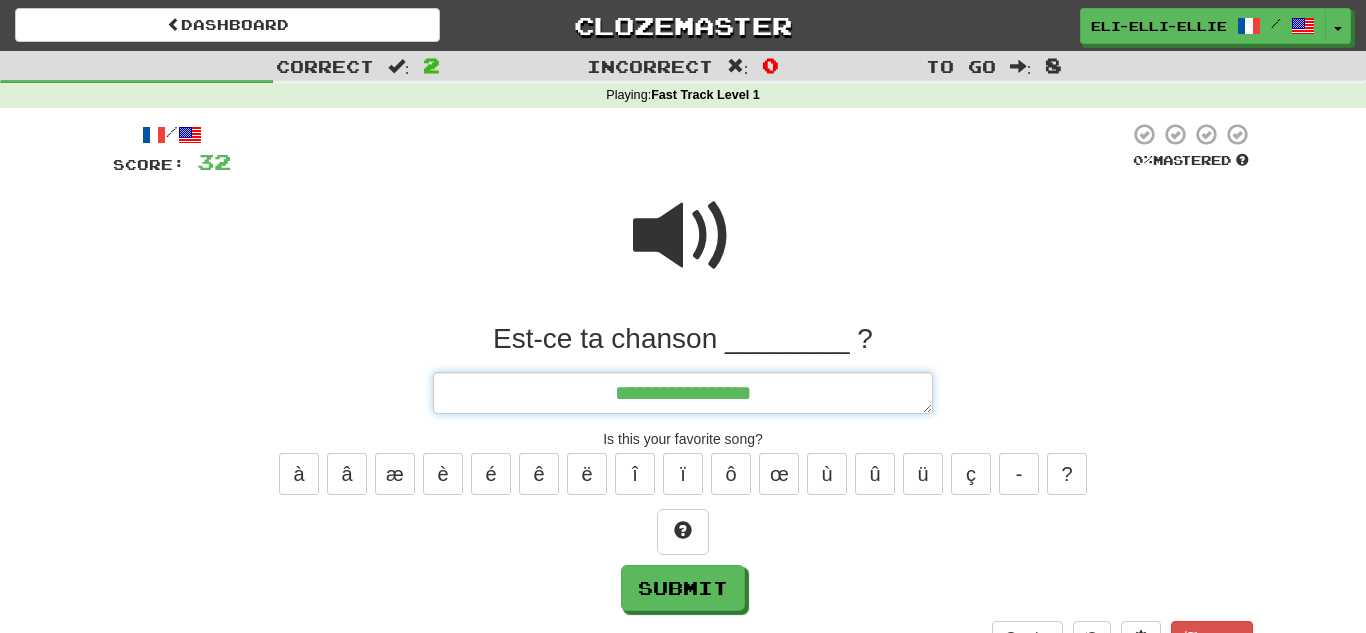 type on "*" 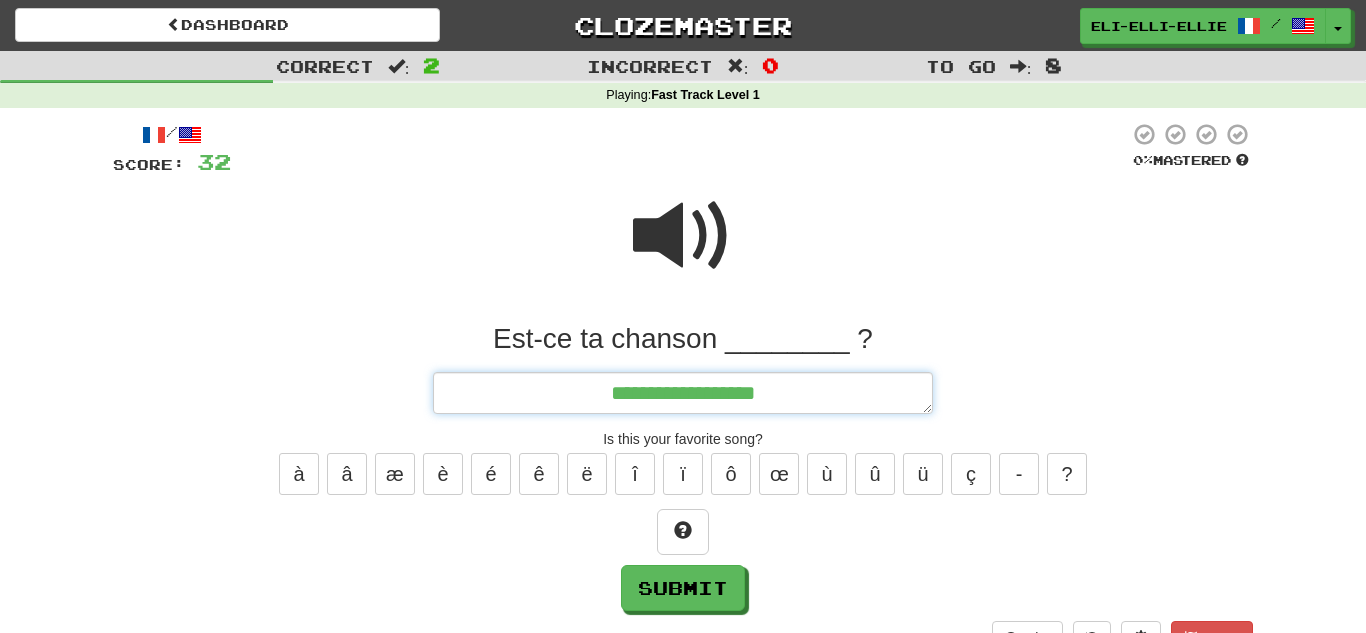type on "*" 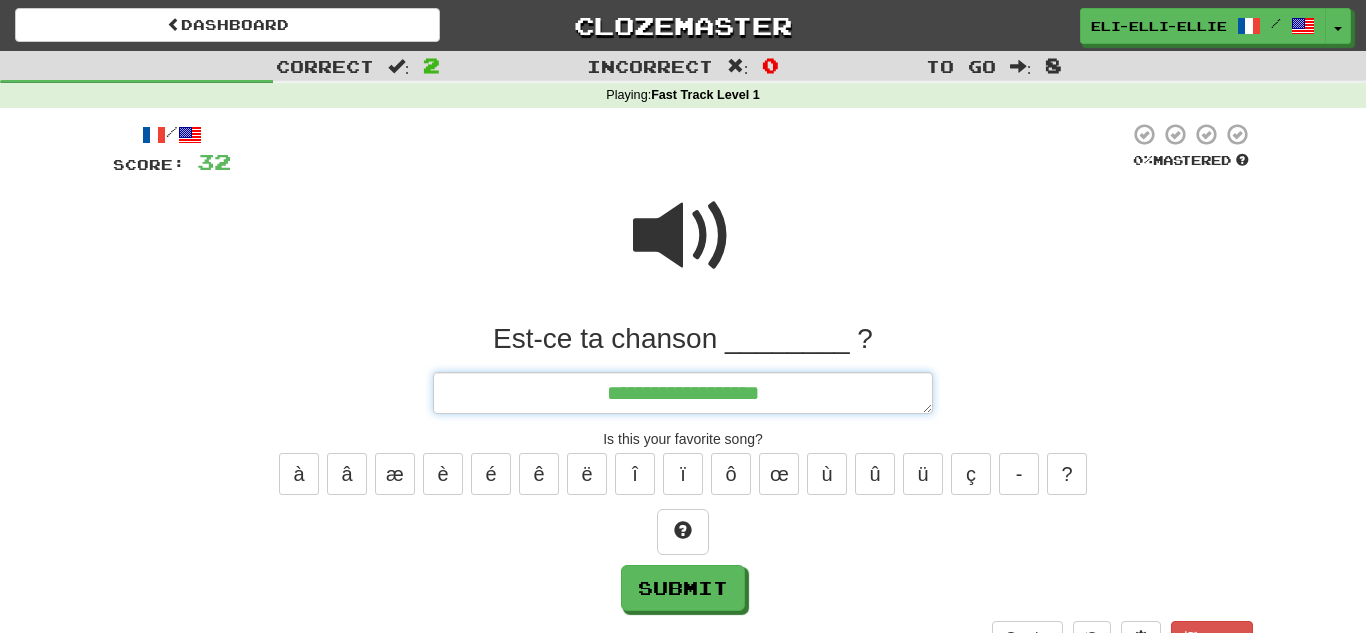 type on "*" 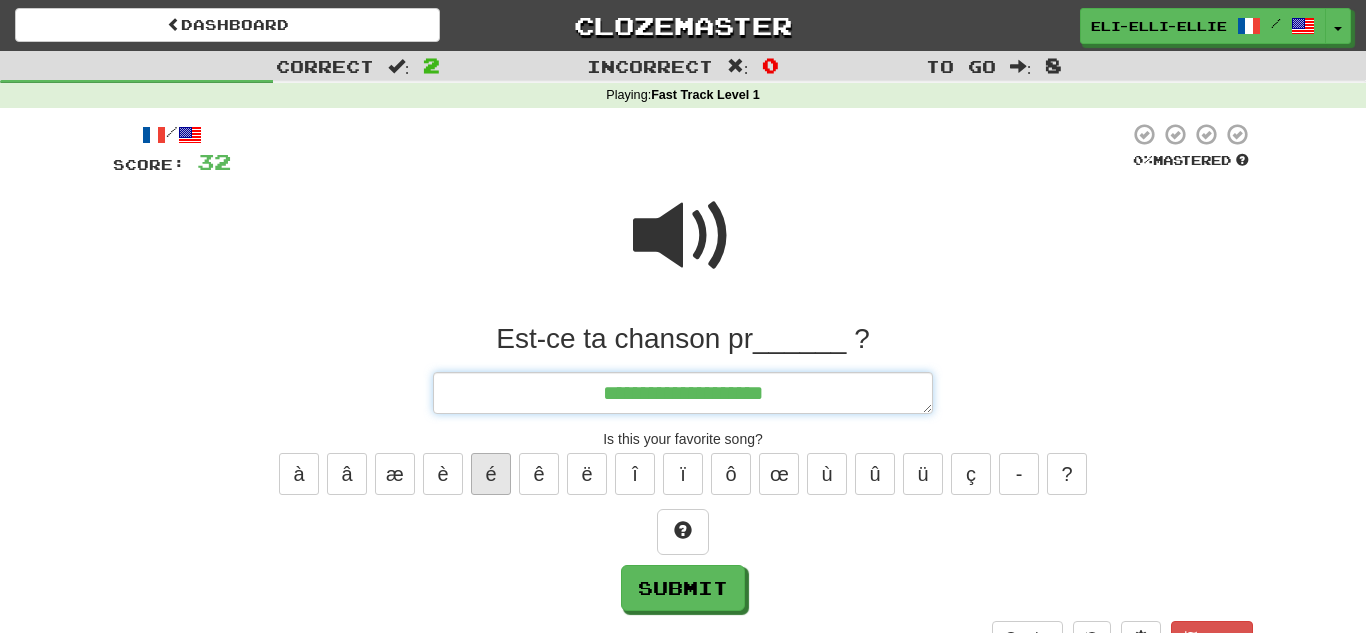 type on "**********" 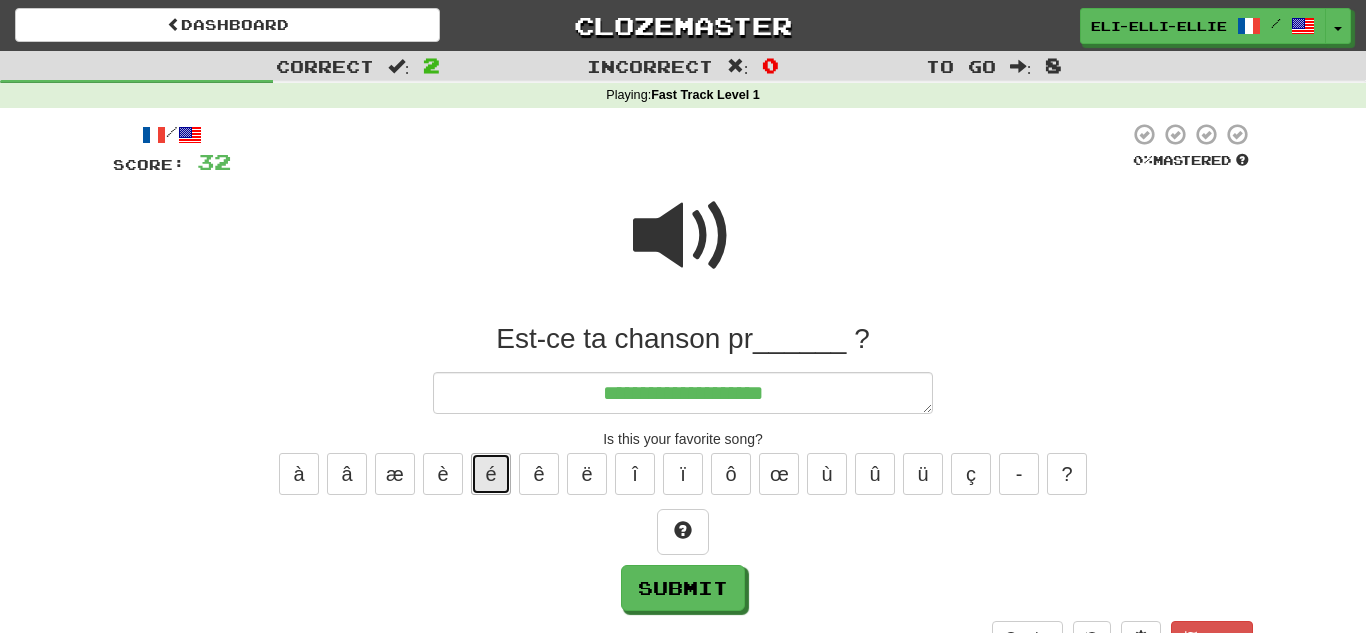 click on "é" at bounding box center [491, 474] 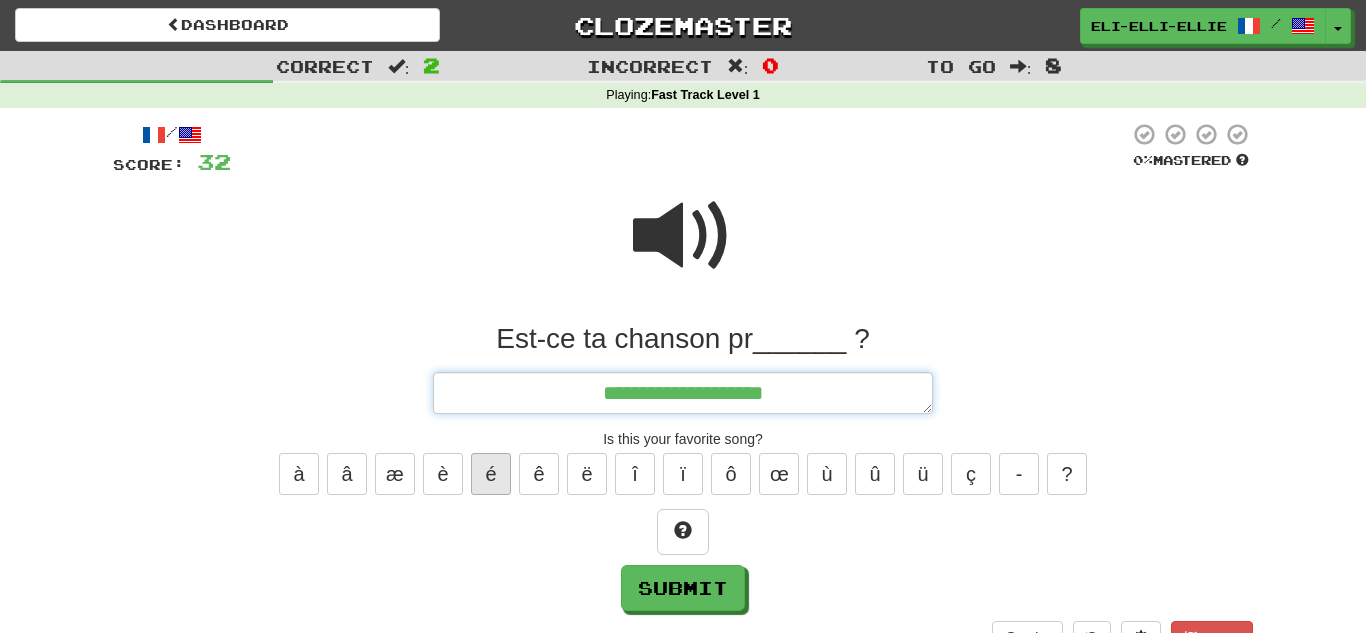 type on "*" 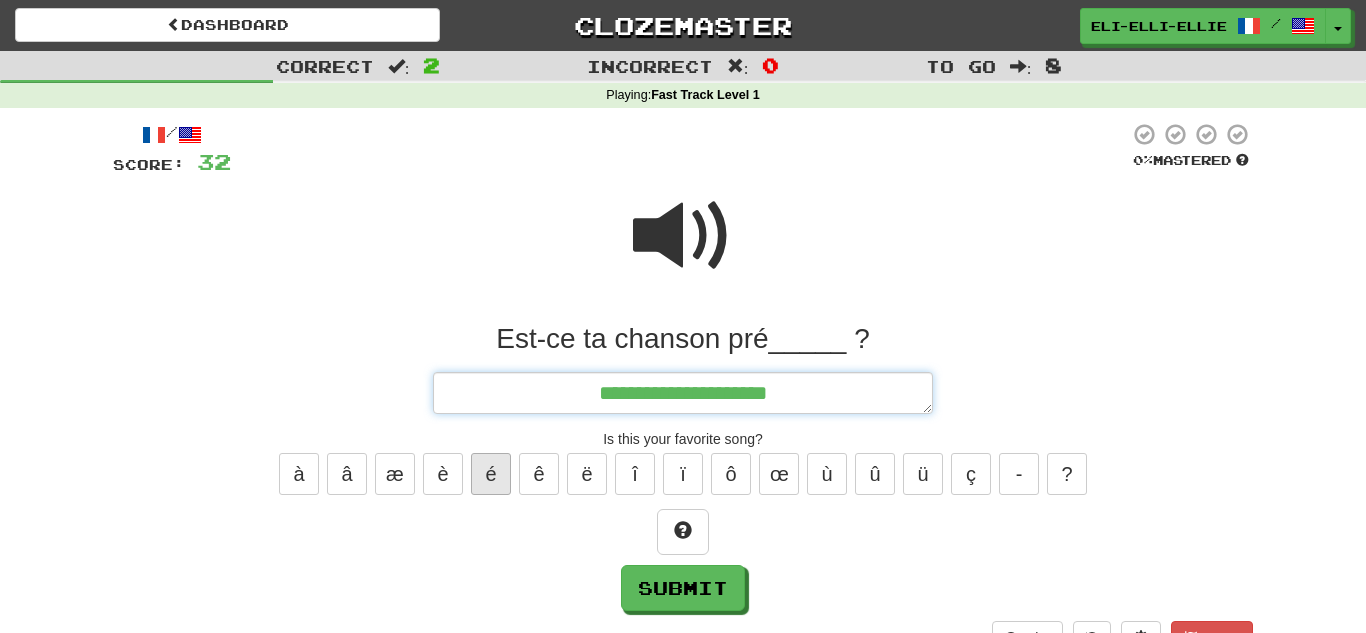 type on "*" 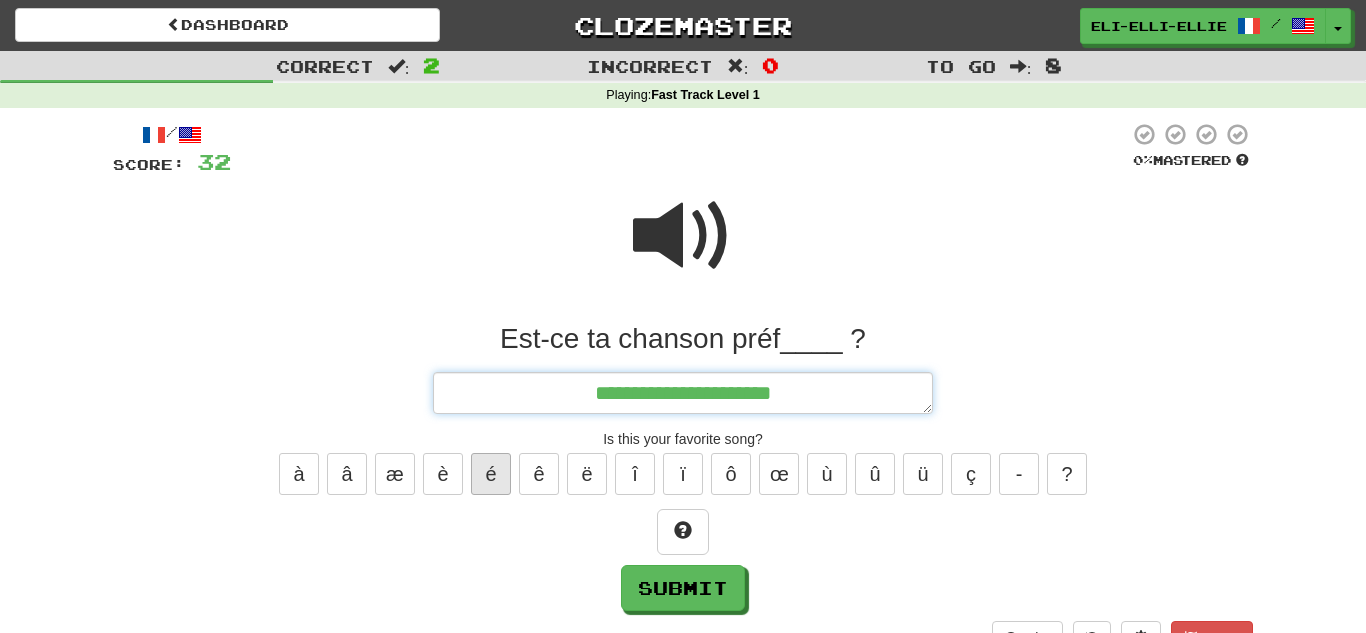 type on "**********" 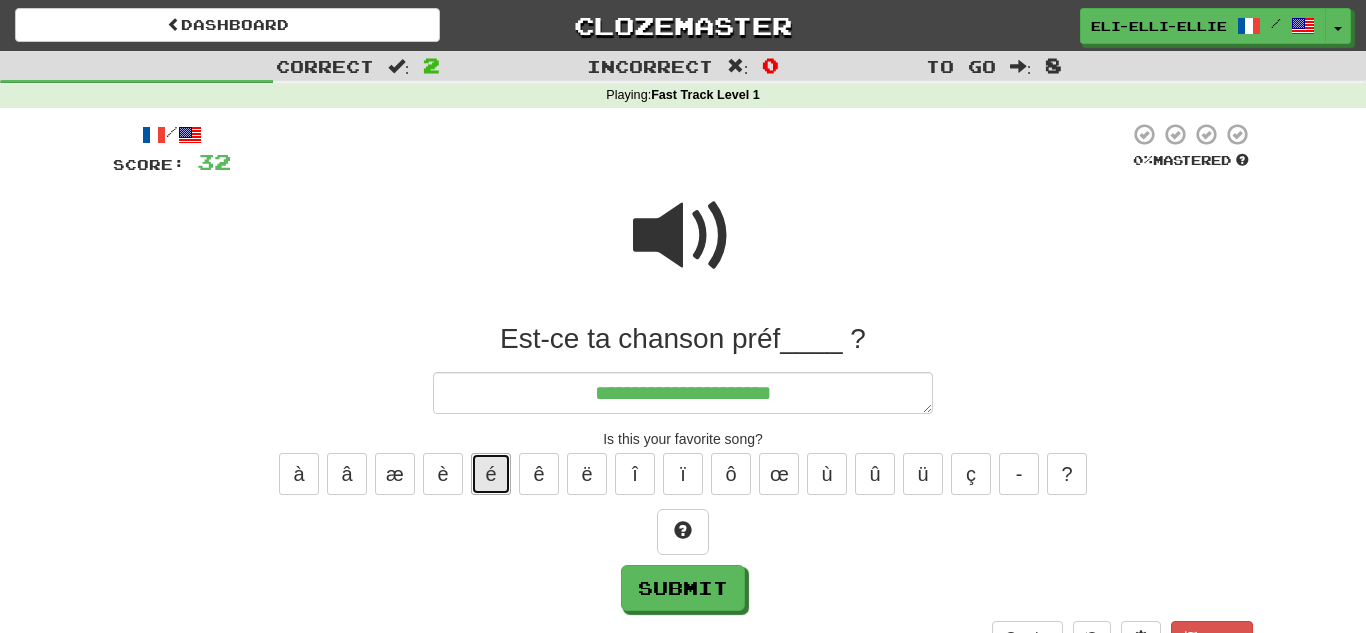 click on "é" at bounding box center (491, 474) 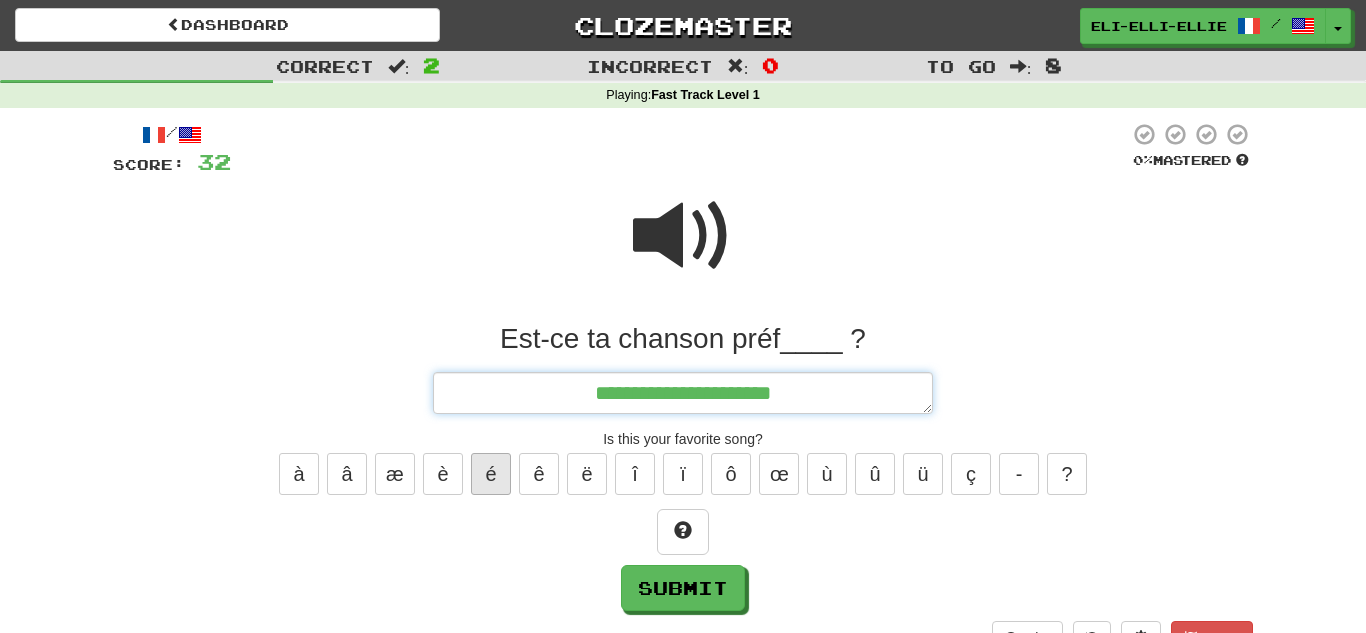 type on "*" 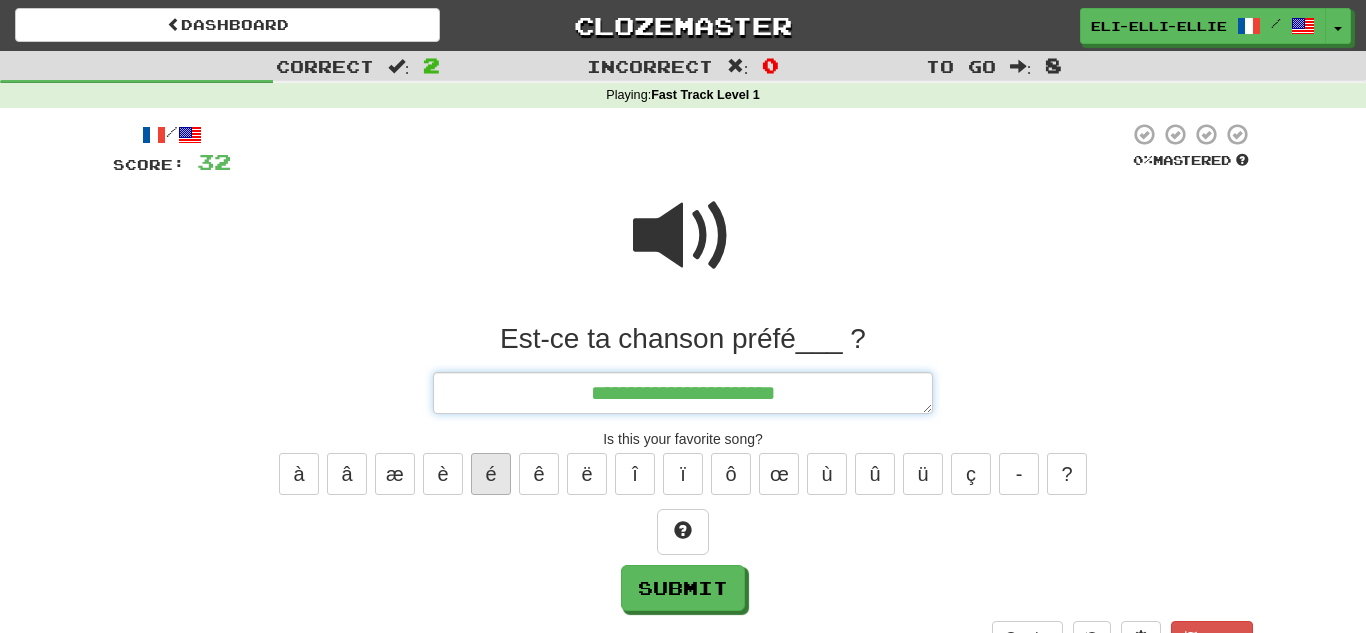 type on "*" 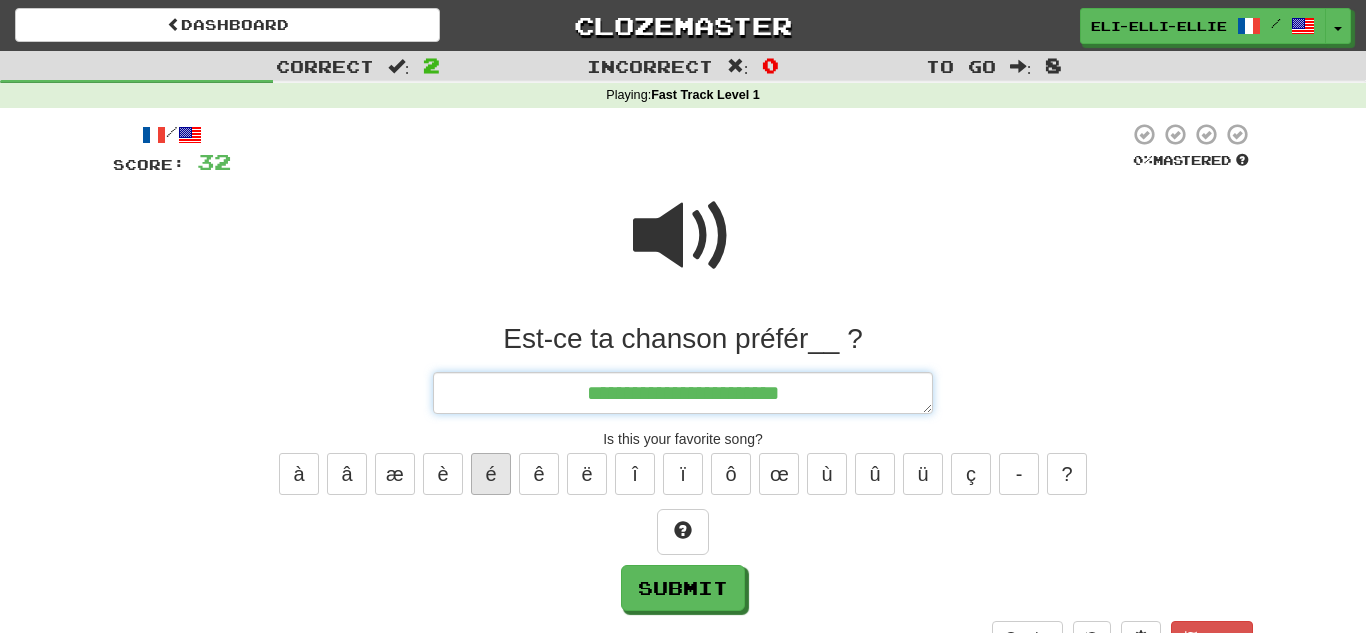 type on "*" 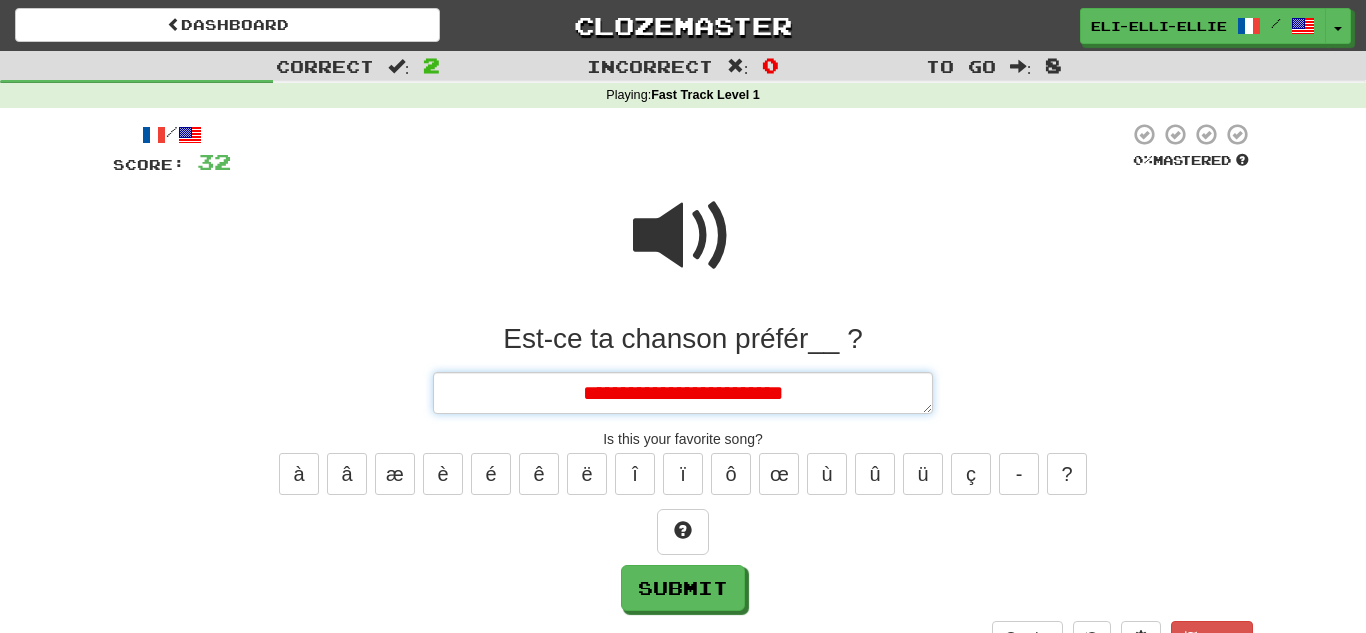 type on "*" 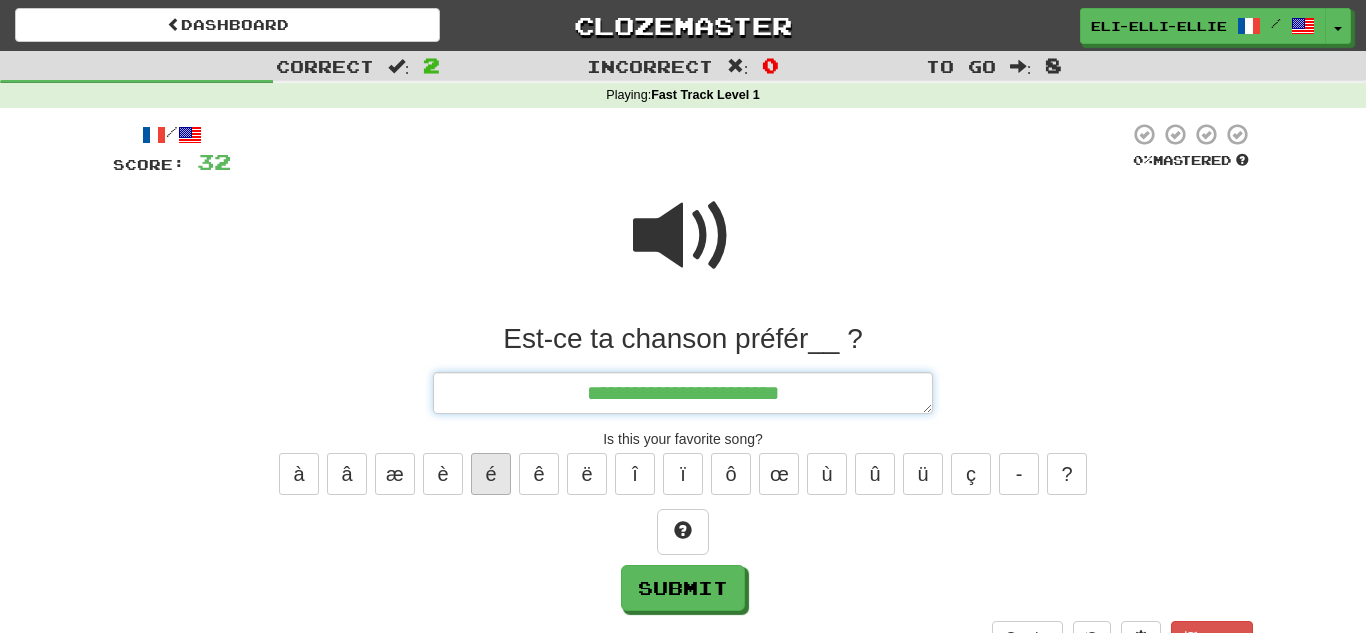 type on "**********" 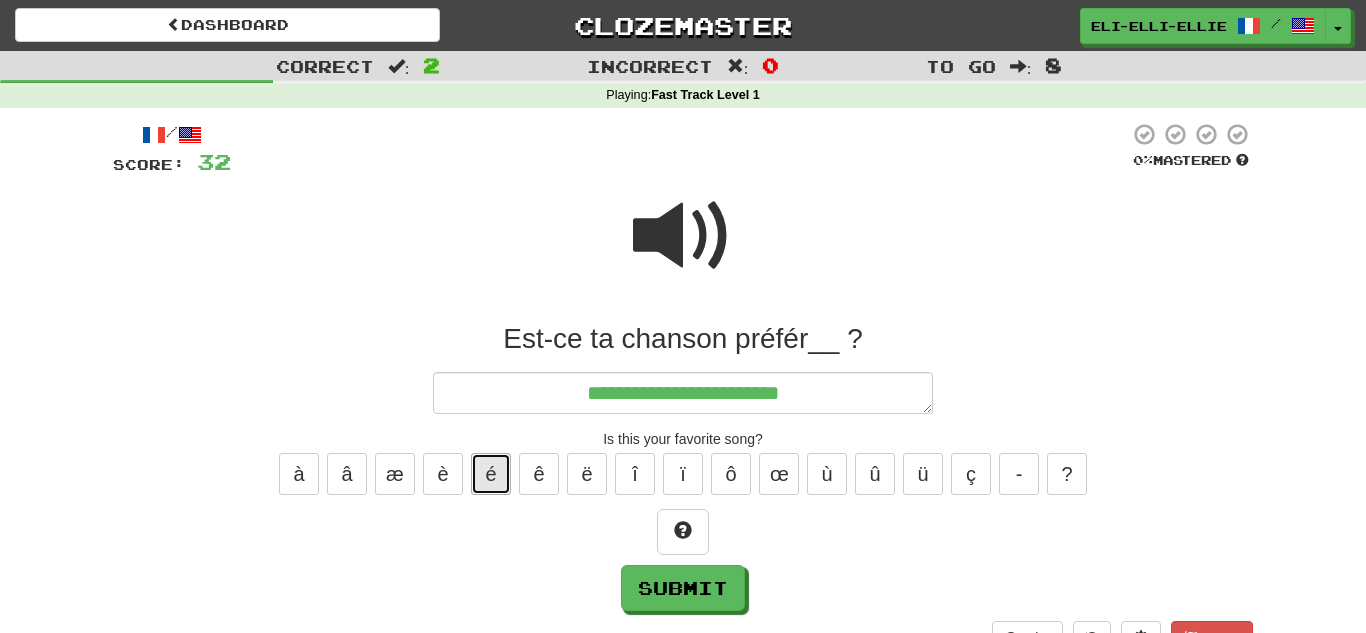 click on "é" at bounding box center (491, 474) 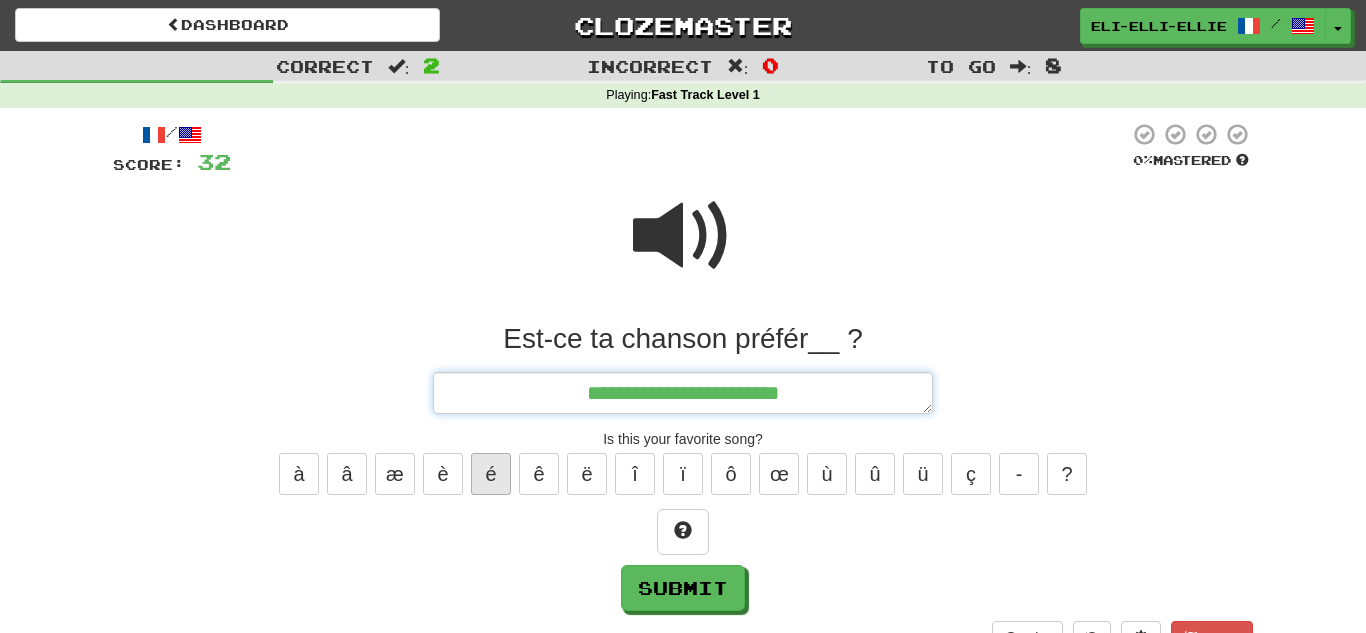 type on "*" 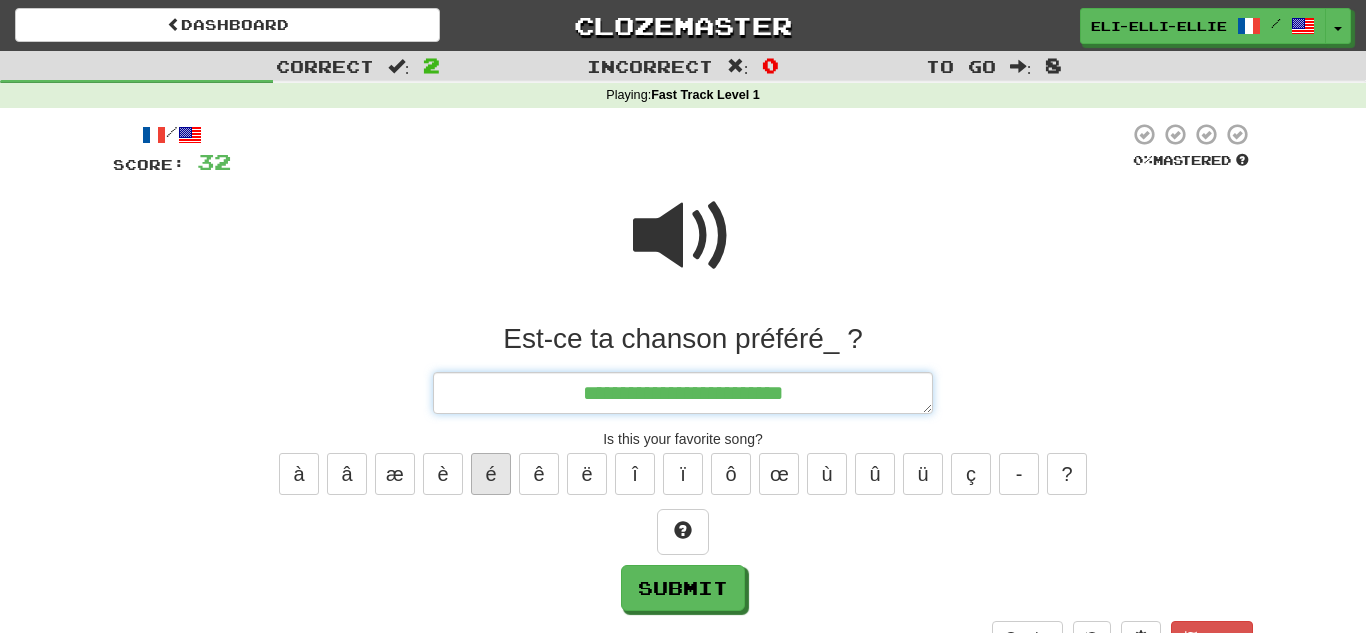 type on "*" 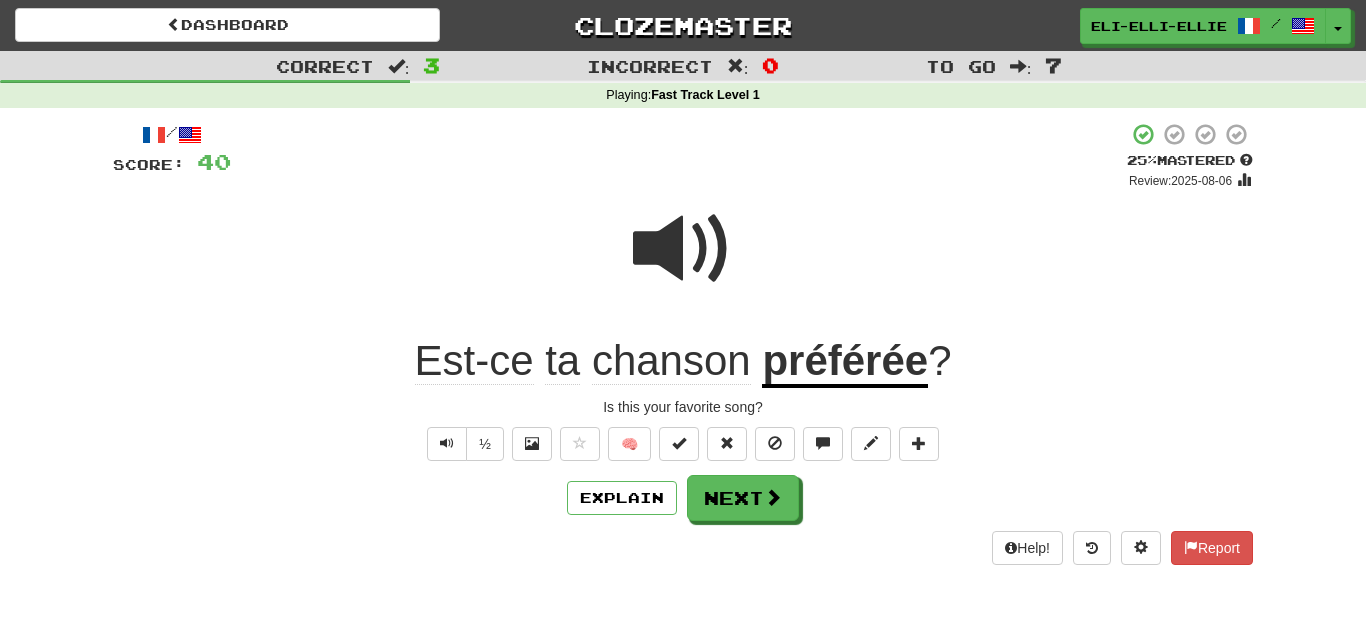 click at bounding box center (683, 249) 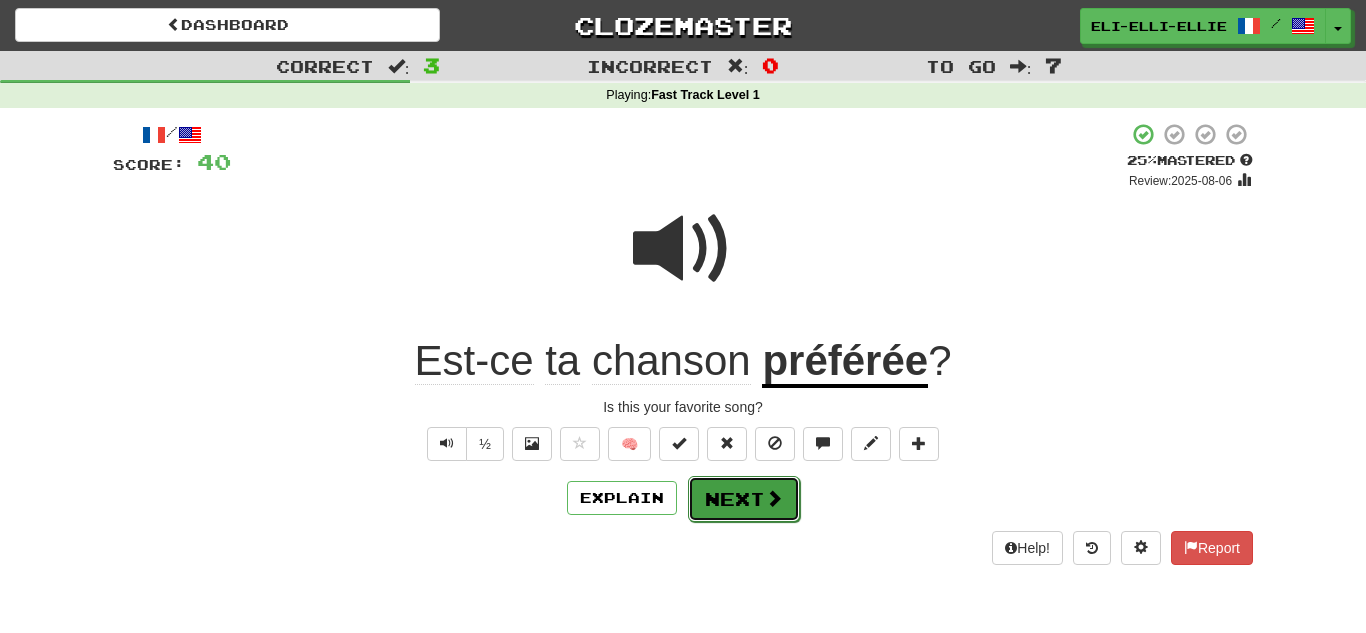 click on "Next" at bounding box center [744, 499] 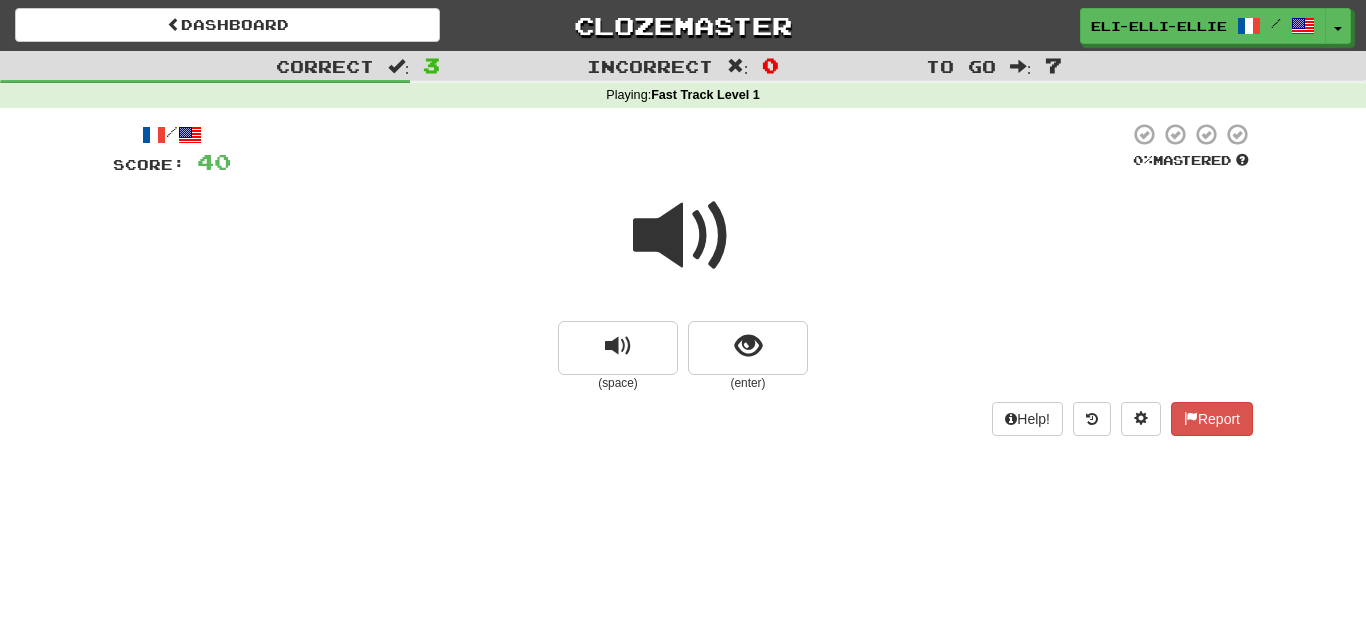 click at bounding box center (683, 236) 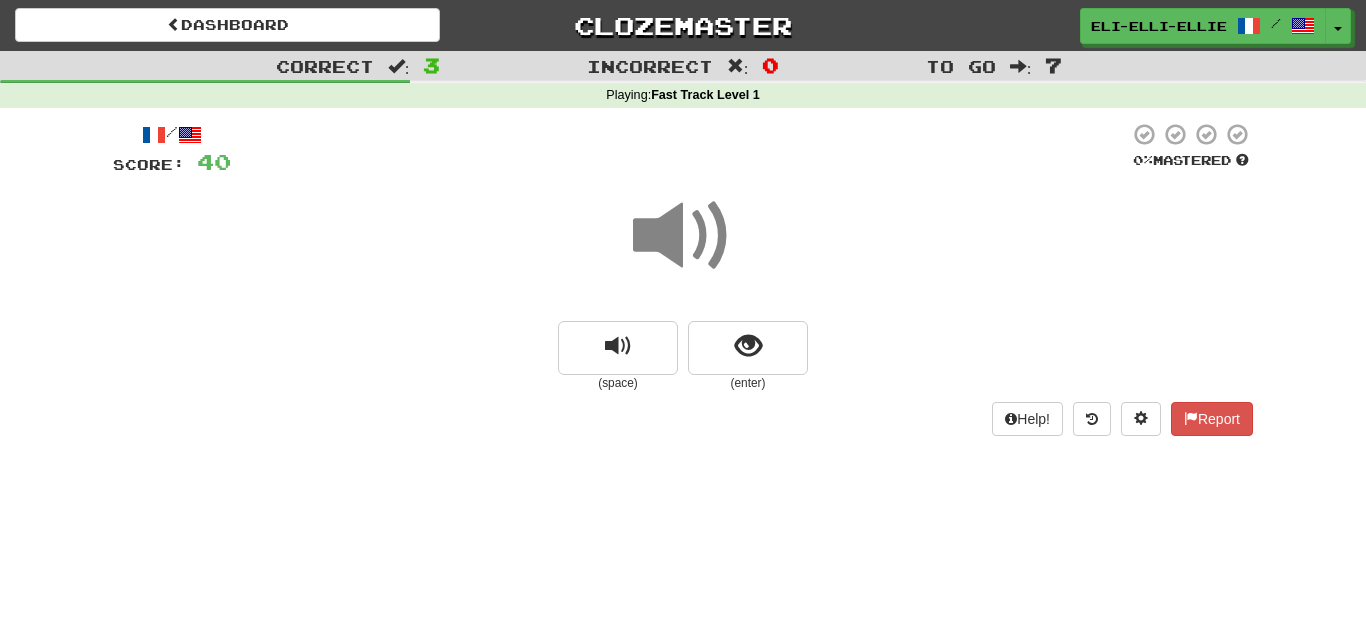 click at bounding box center (683, 236) 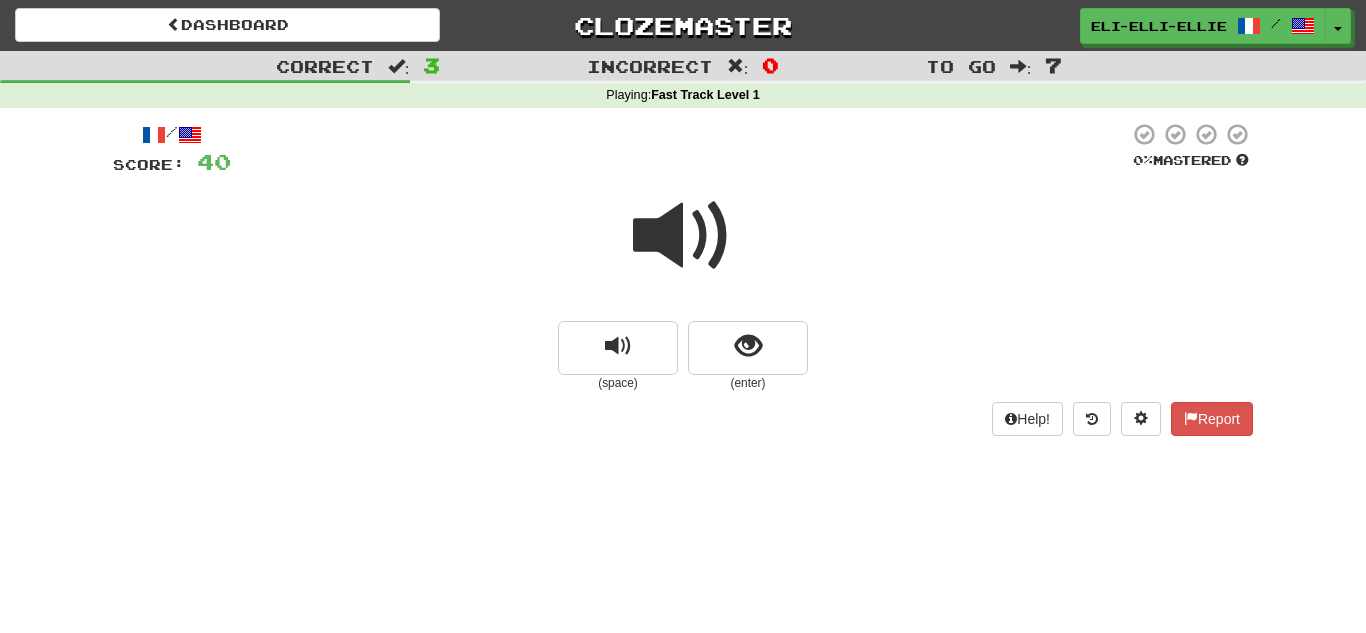 click at bounding box center (683, 236) 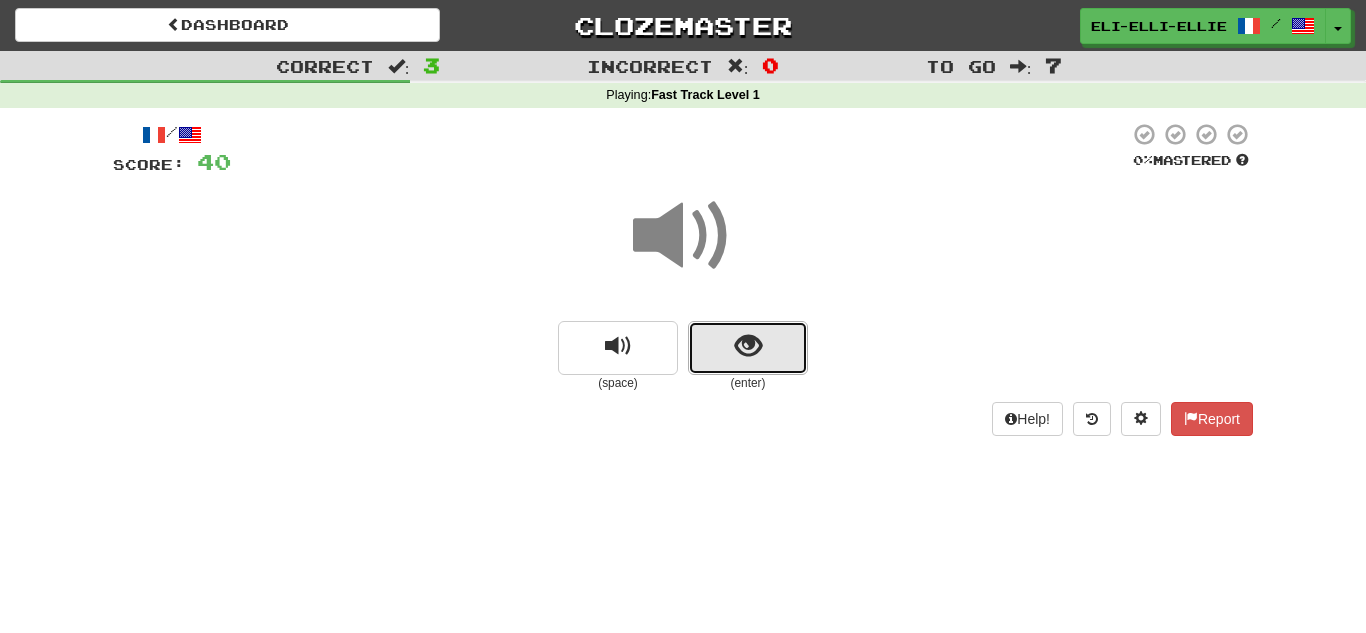 click at bounding box center (748, 346) 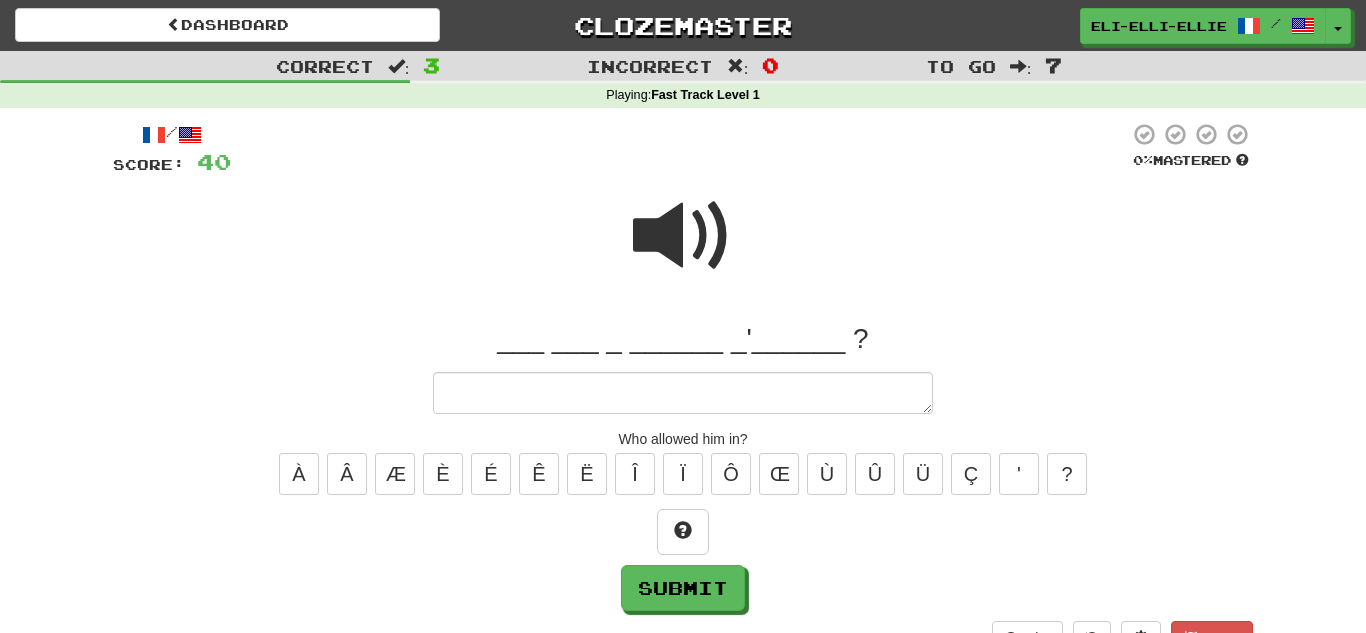 type on "*" 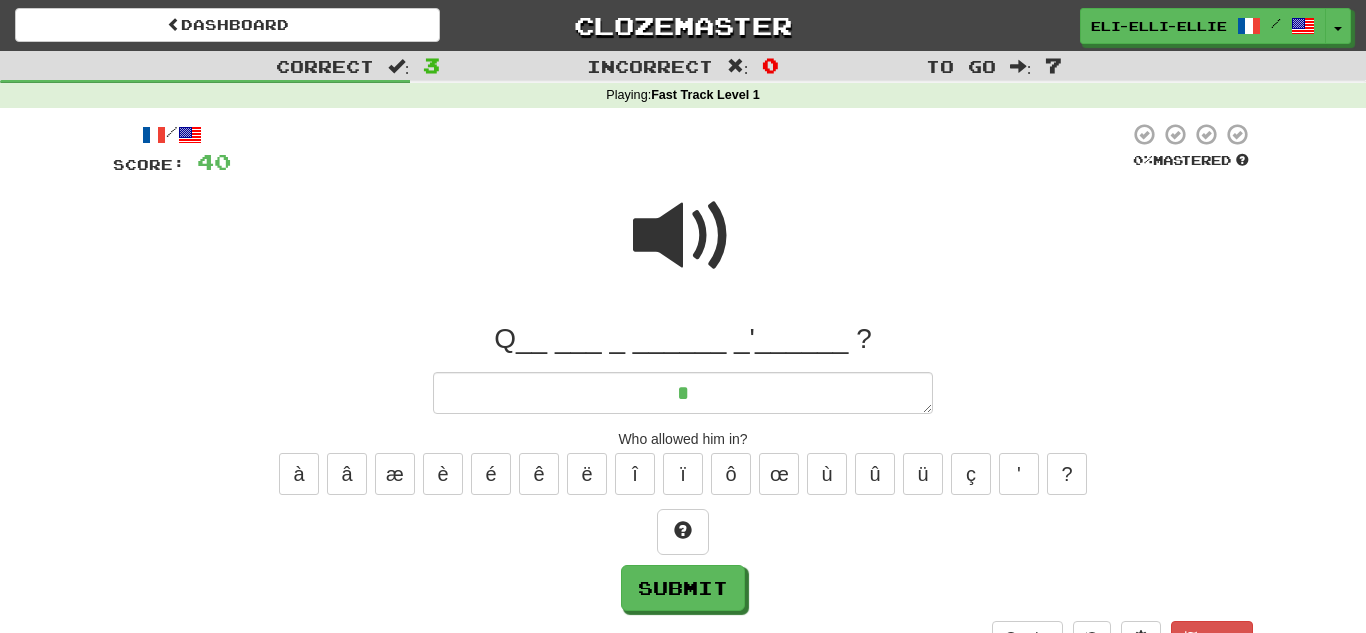 type on "*" 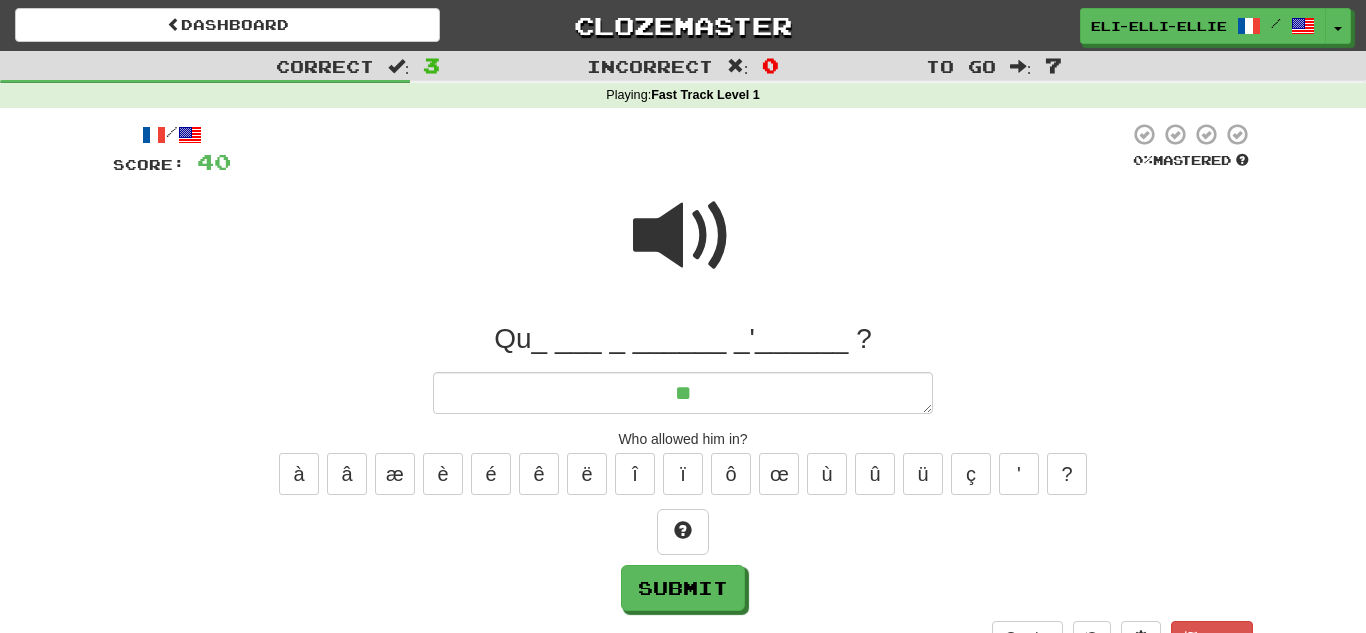 type on "*" 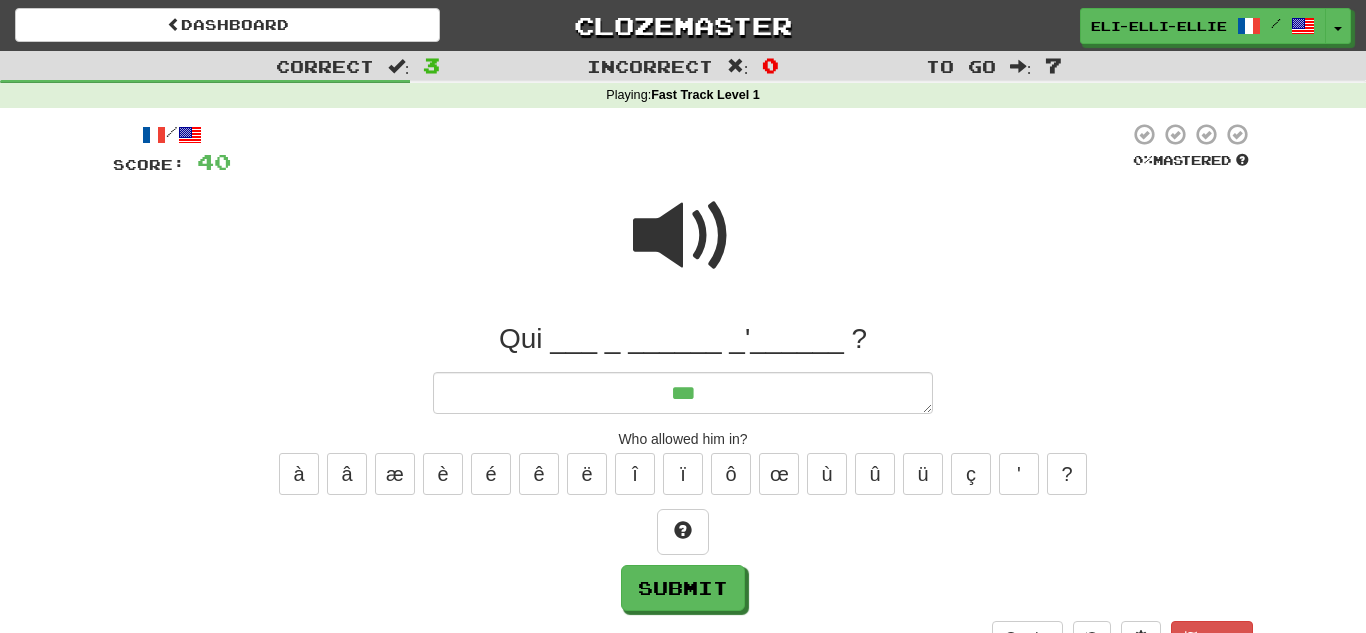 type on "*" 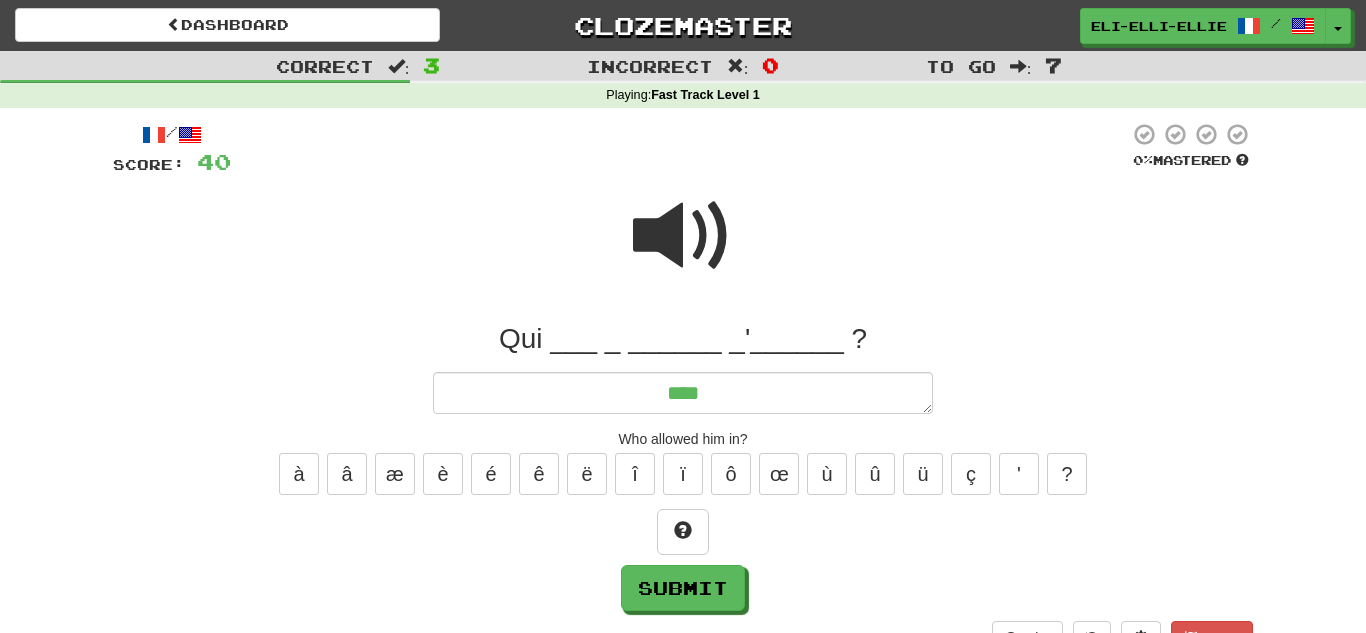 type on "***" 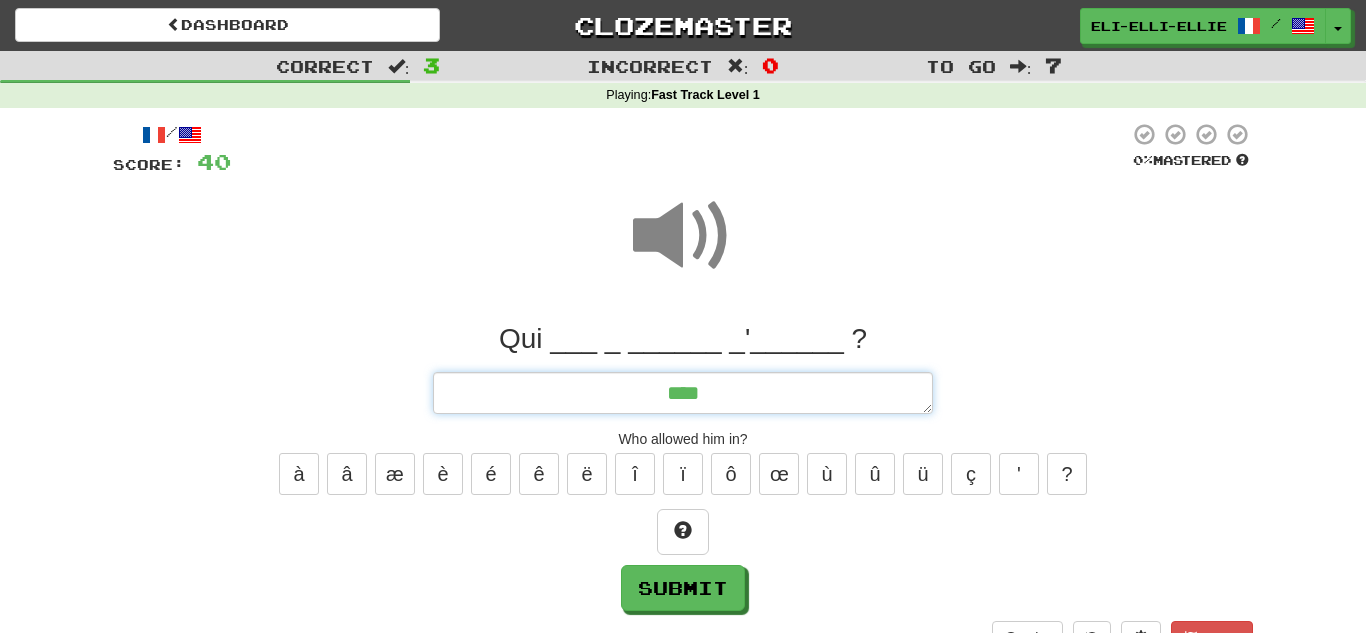 click on "***" at bounding box center [683, 393] 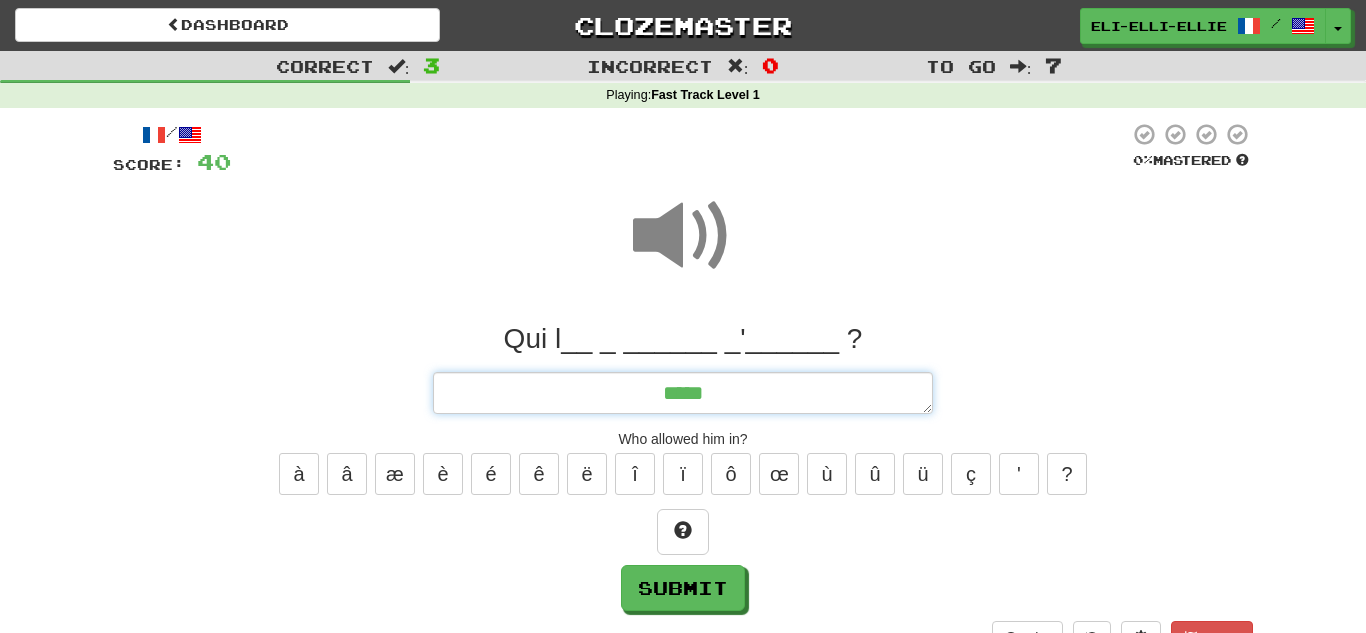type on "*" 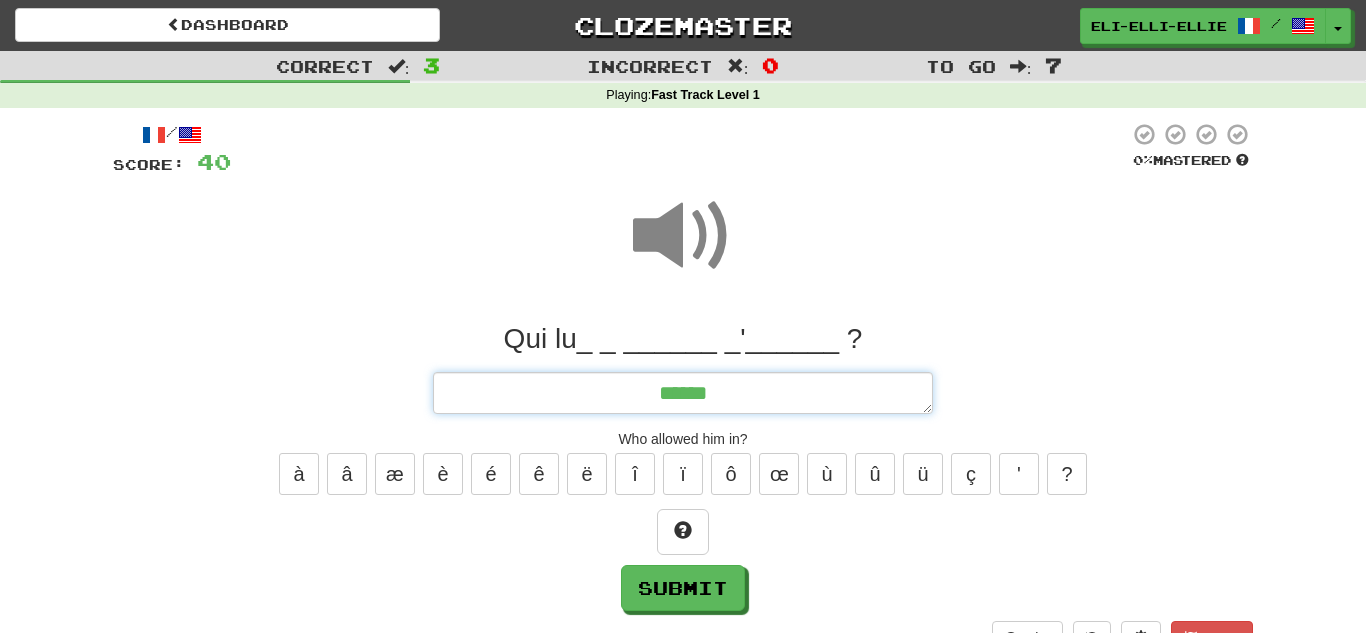 type on "*" 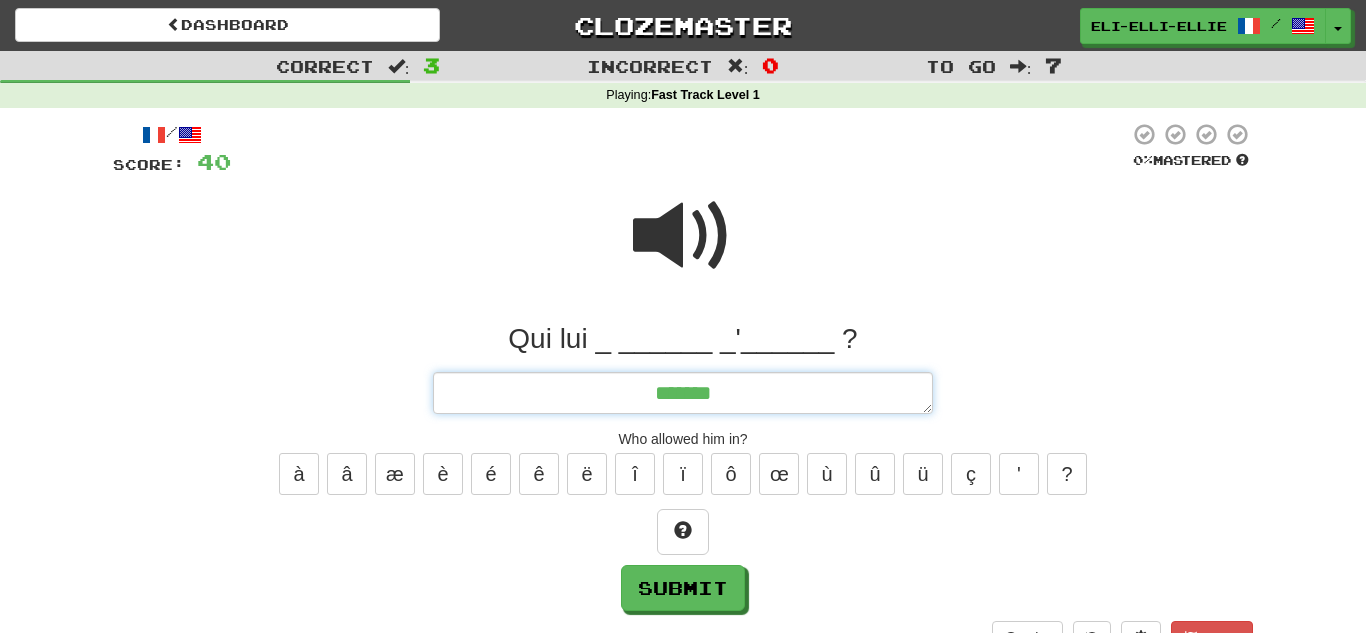 type on "*" 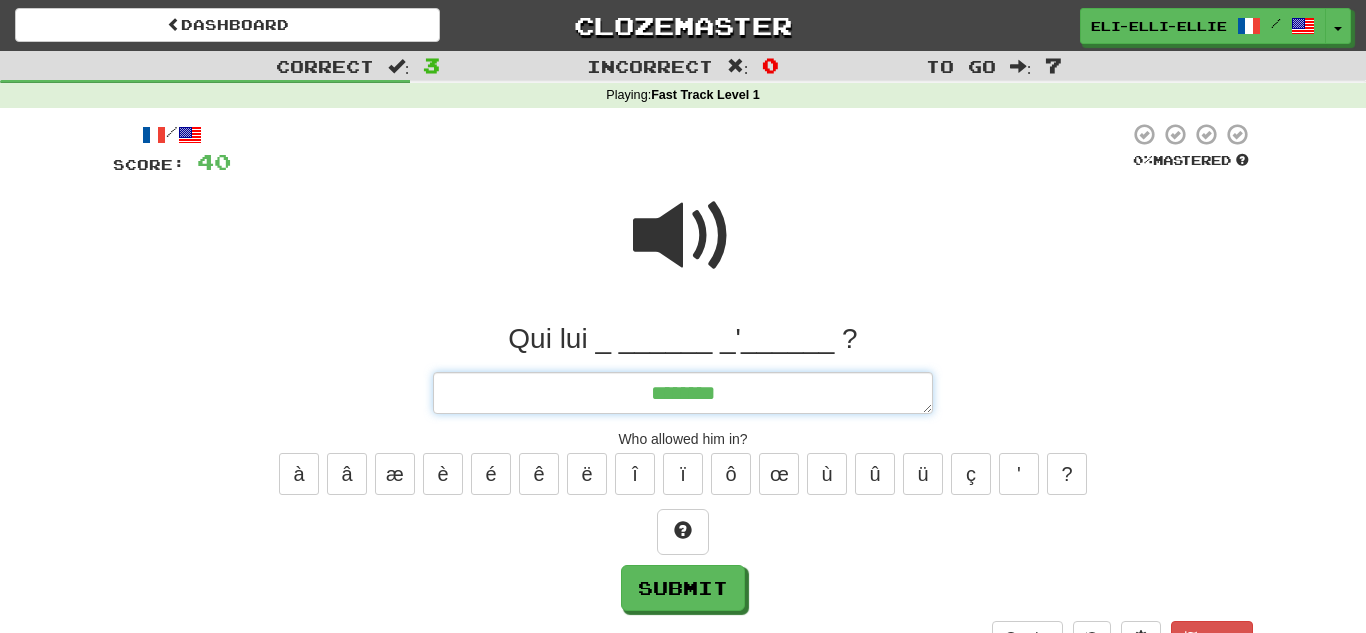 type on "*" 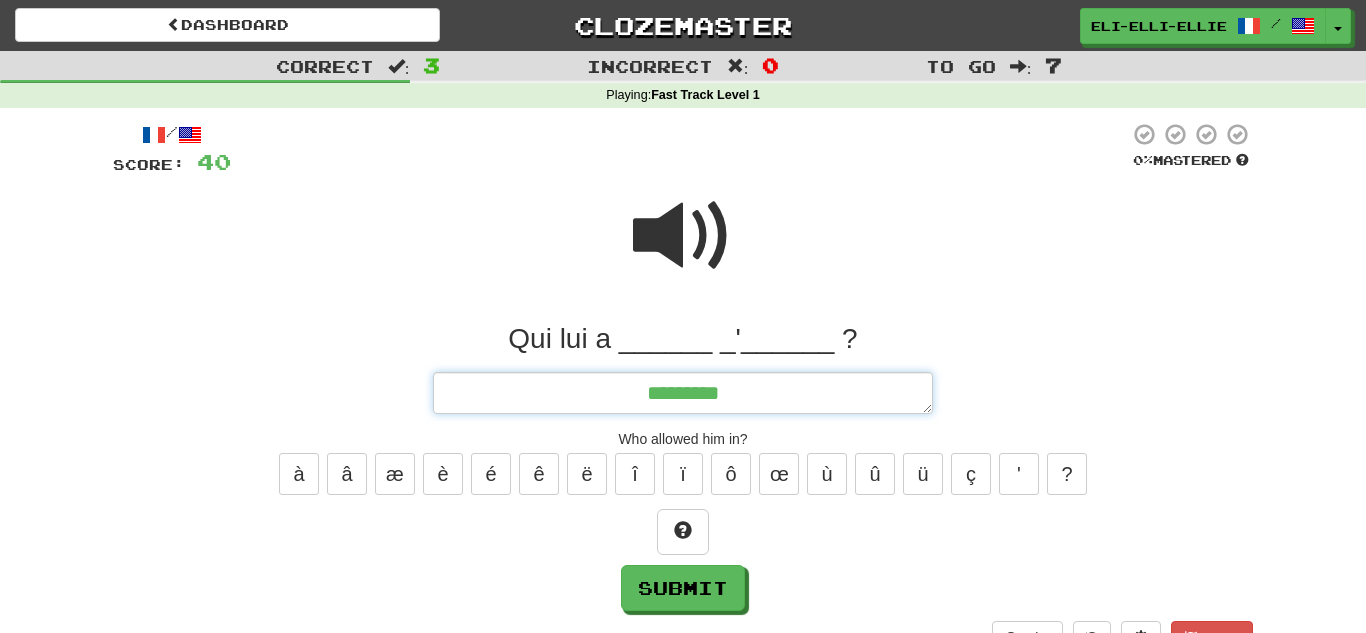type on "*" 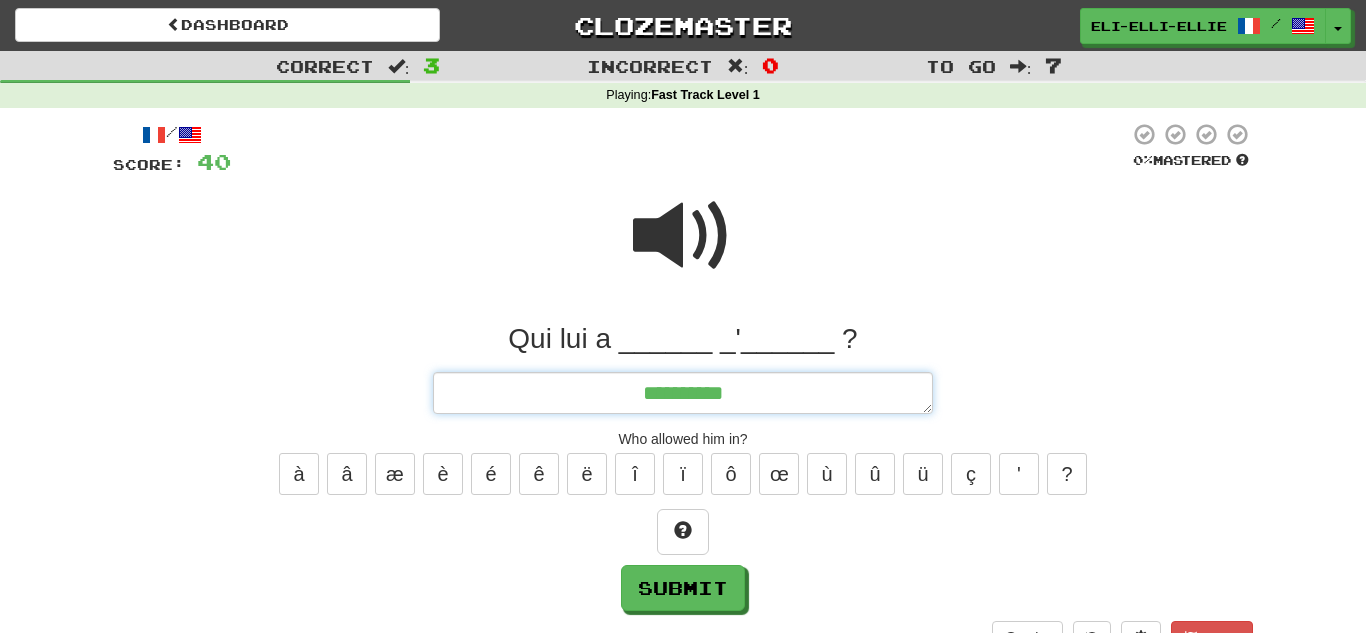 type on "*" 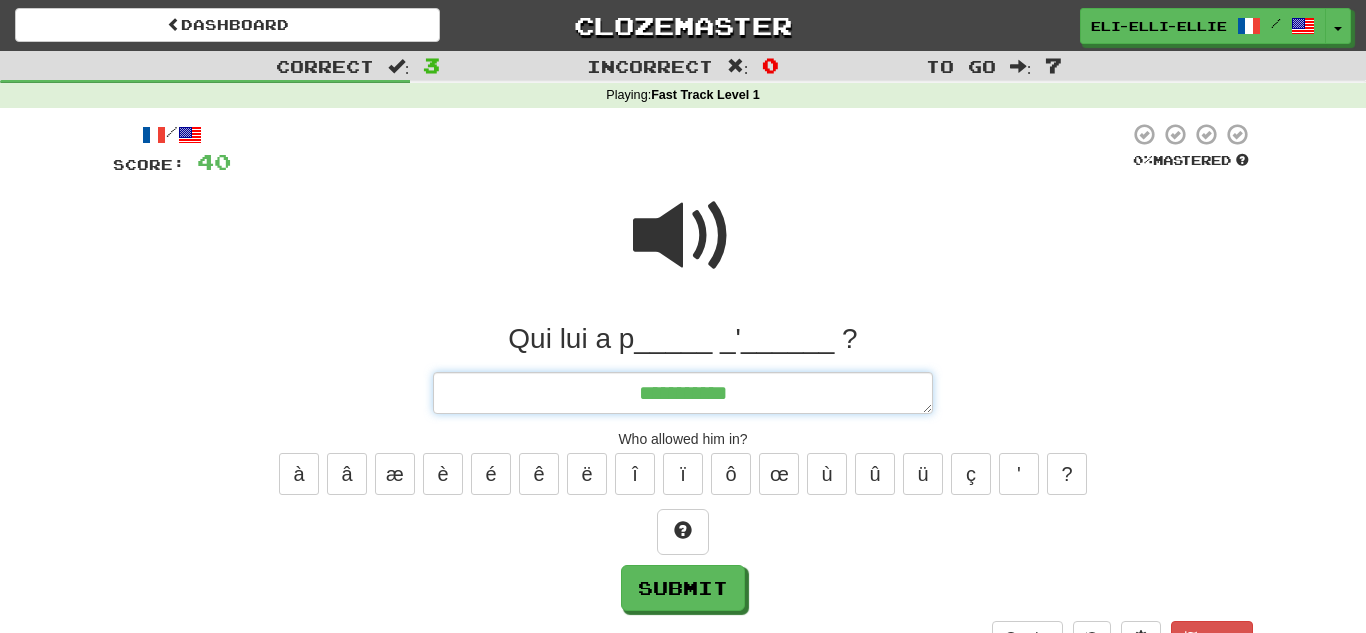 type on "*" 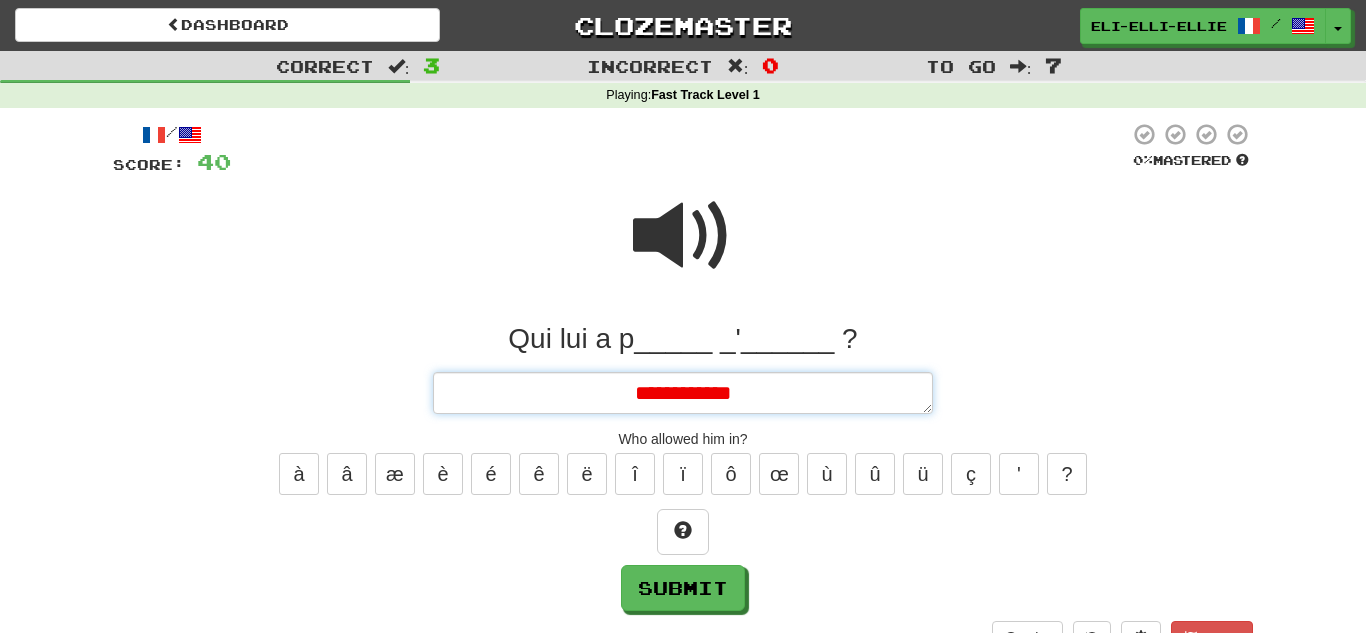 type on "*" 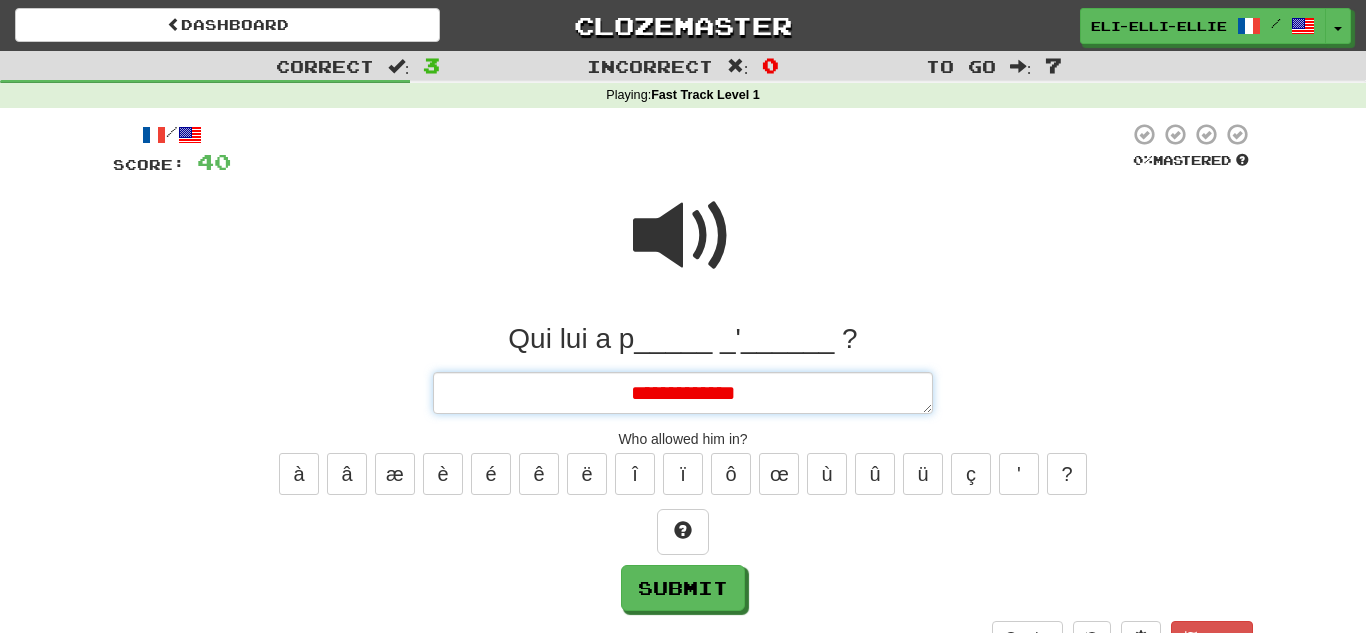 type on "*" 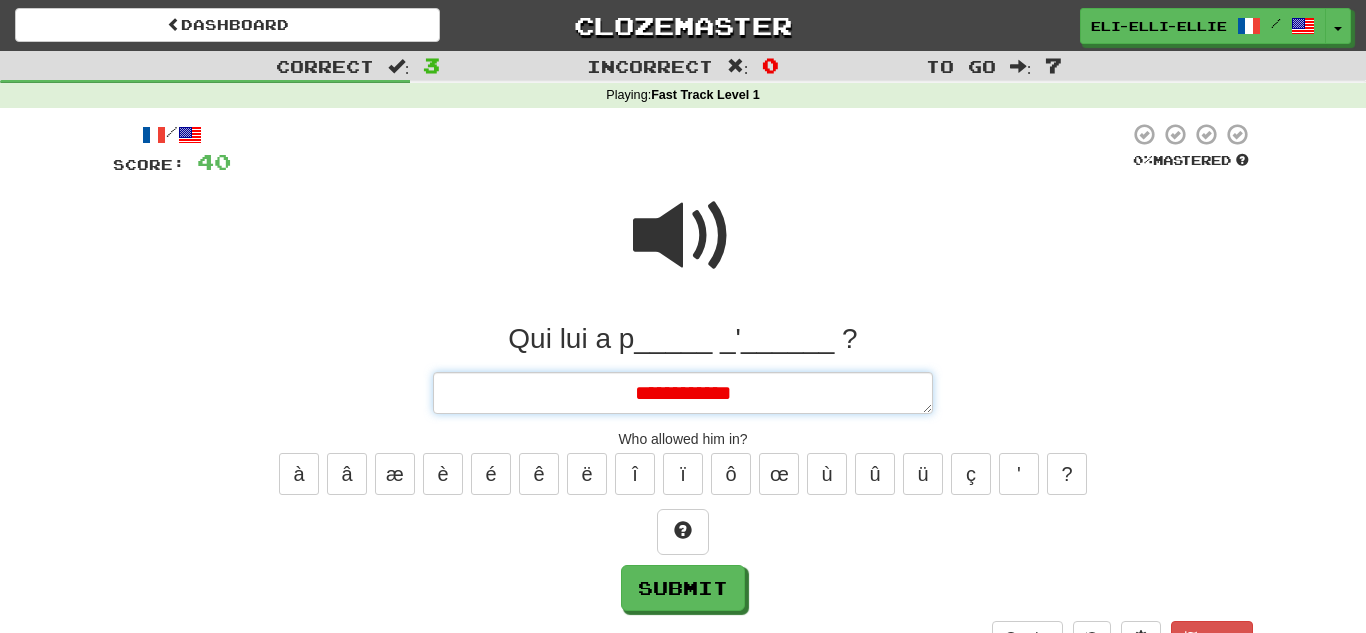 type on "*" 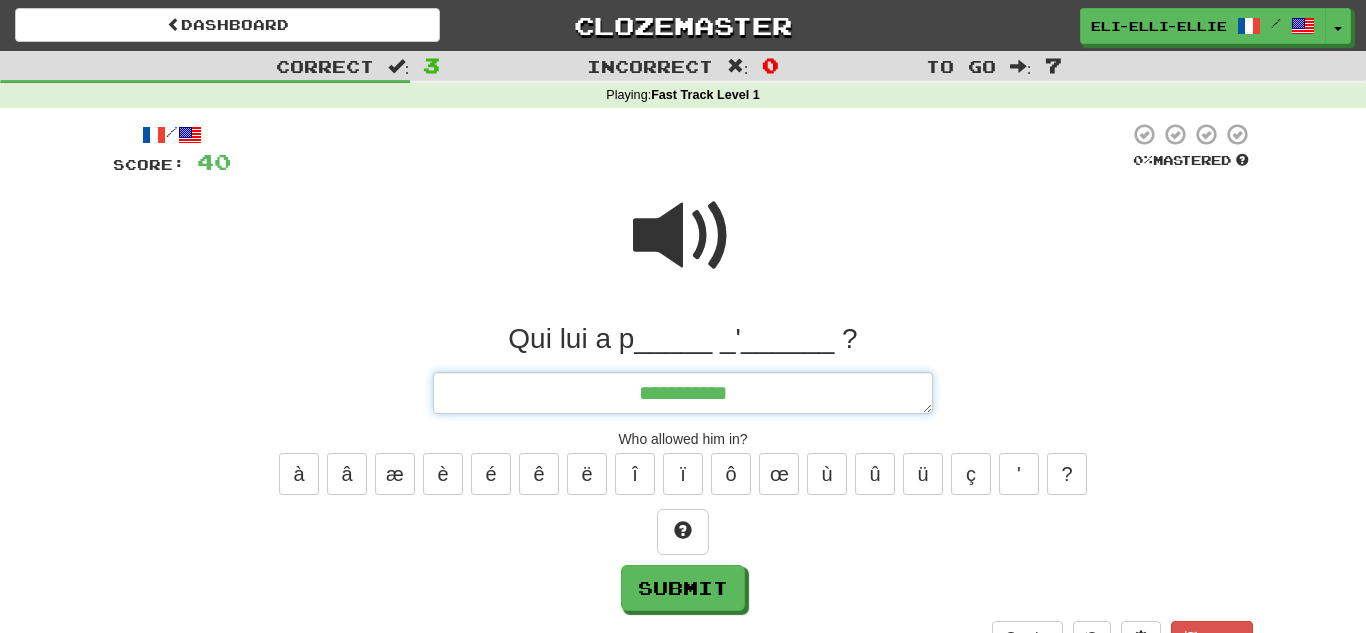 type on "*" 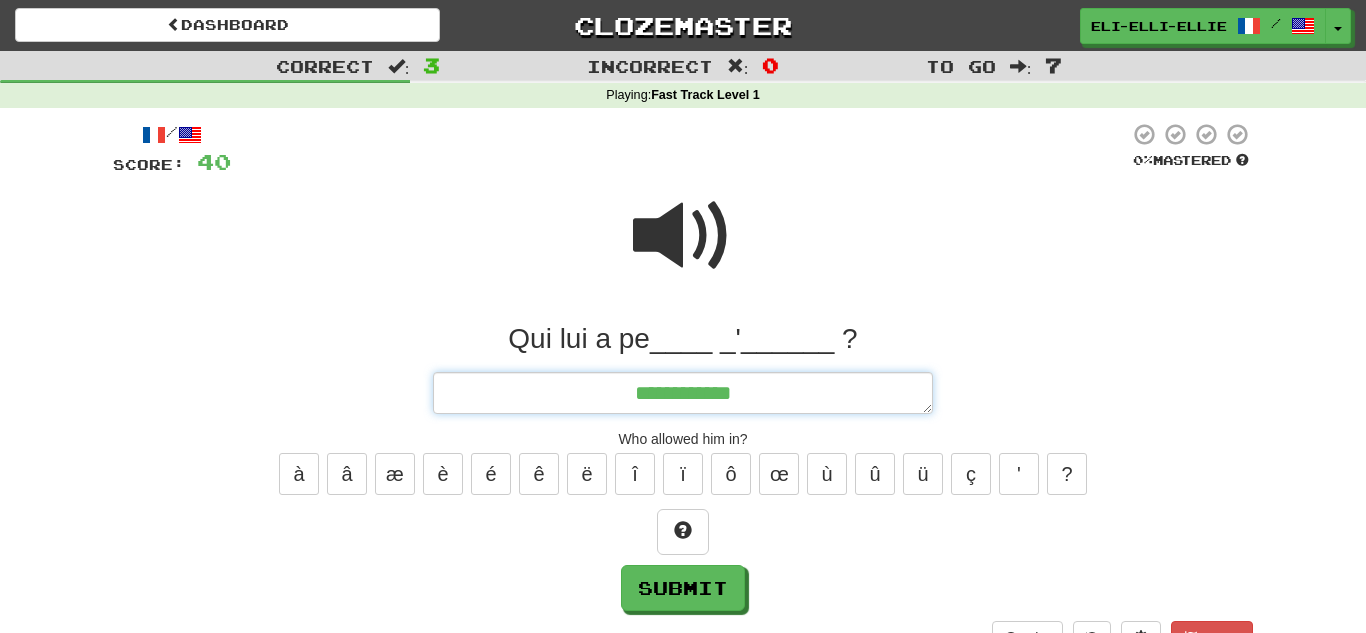 type on "*" 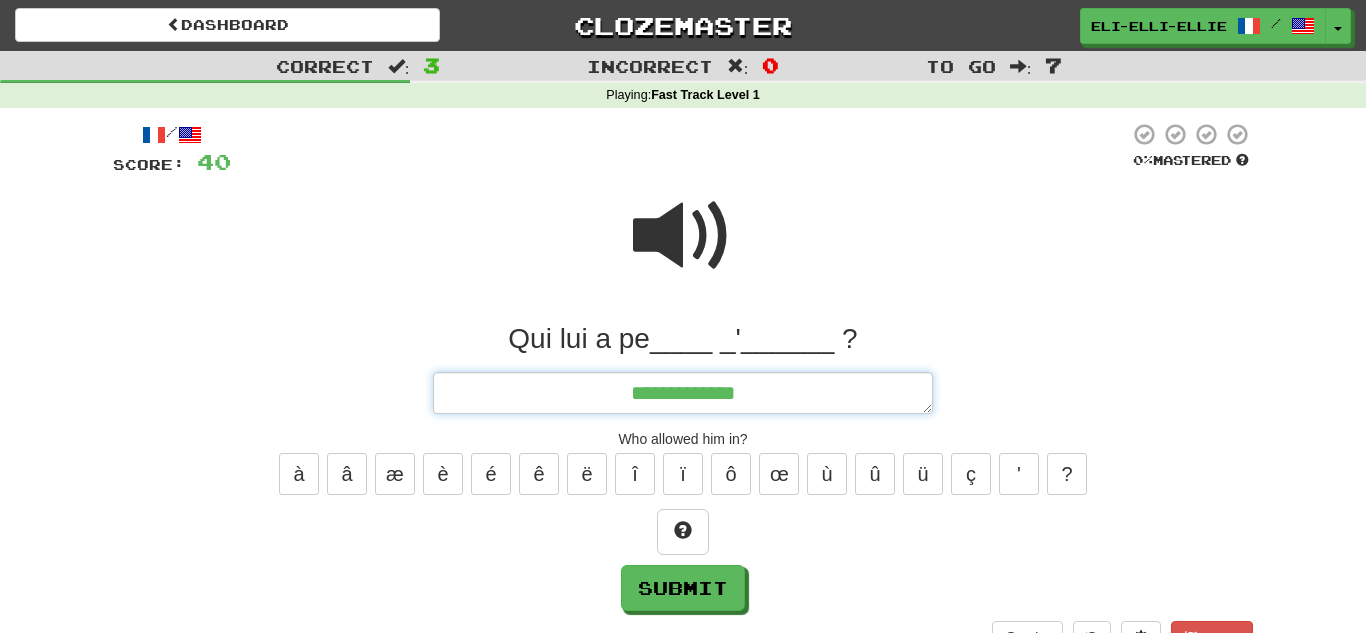 type on "*" 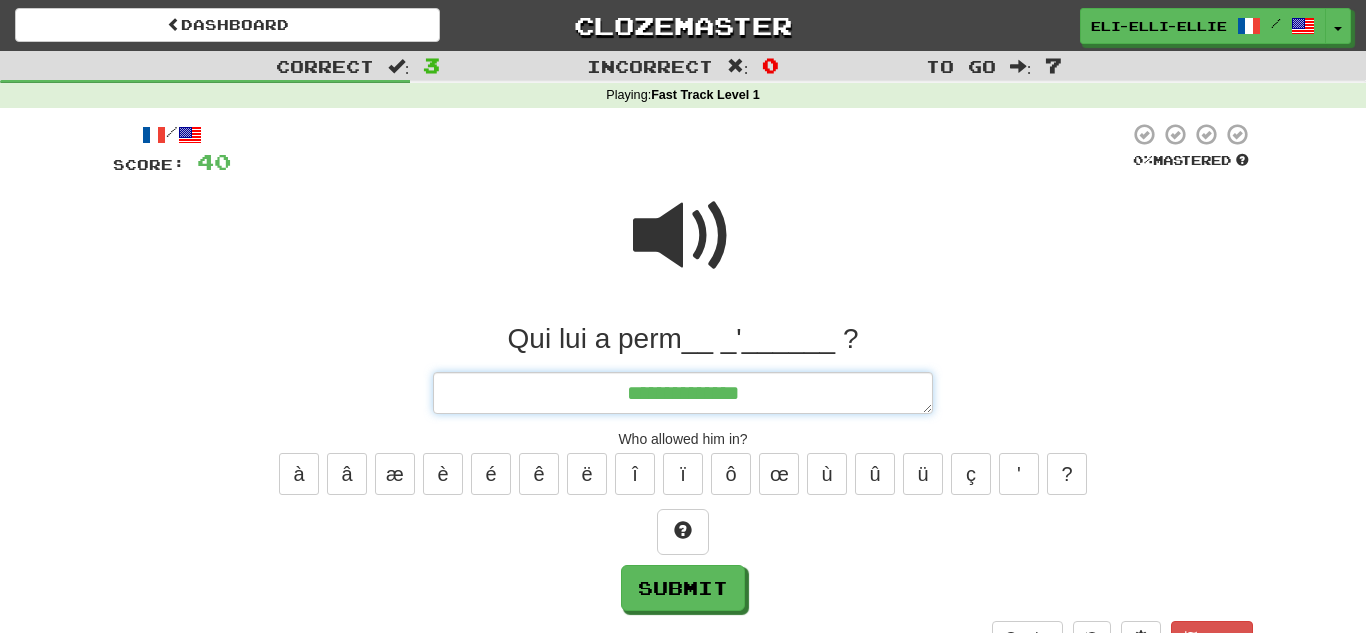 type on "*" 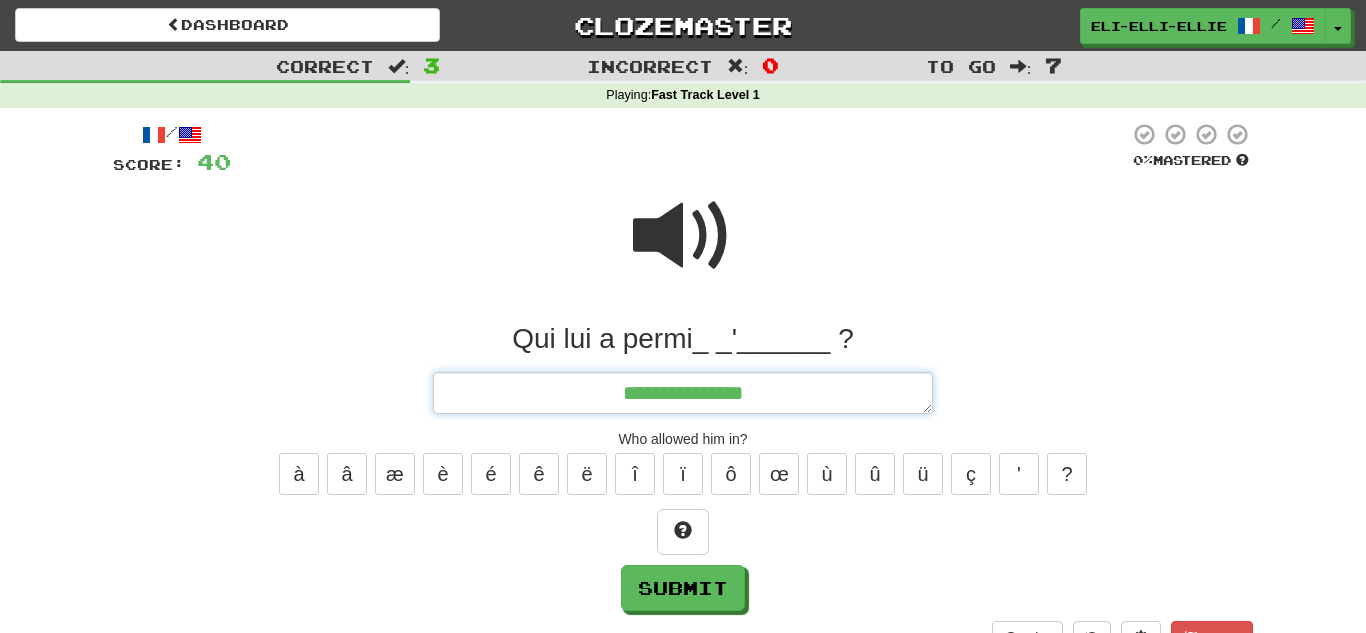 type on "*" 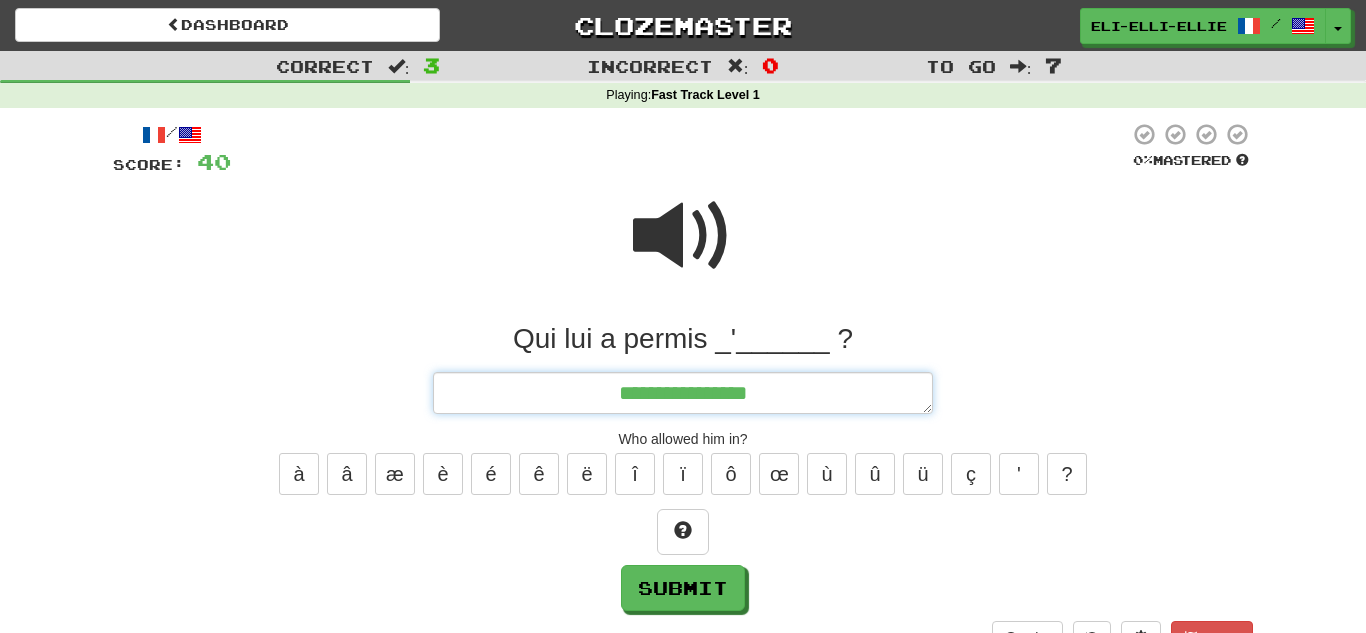 type on "*" 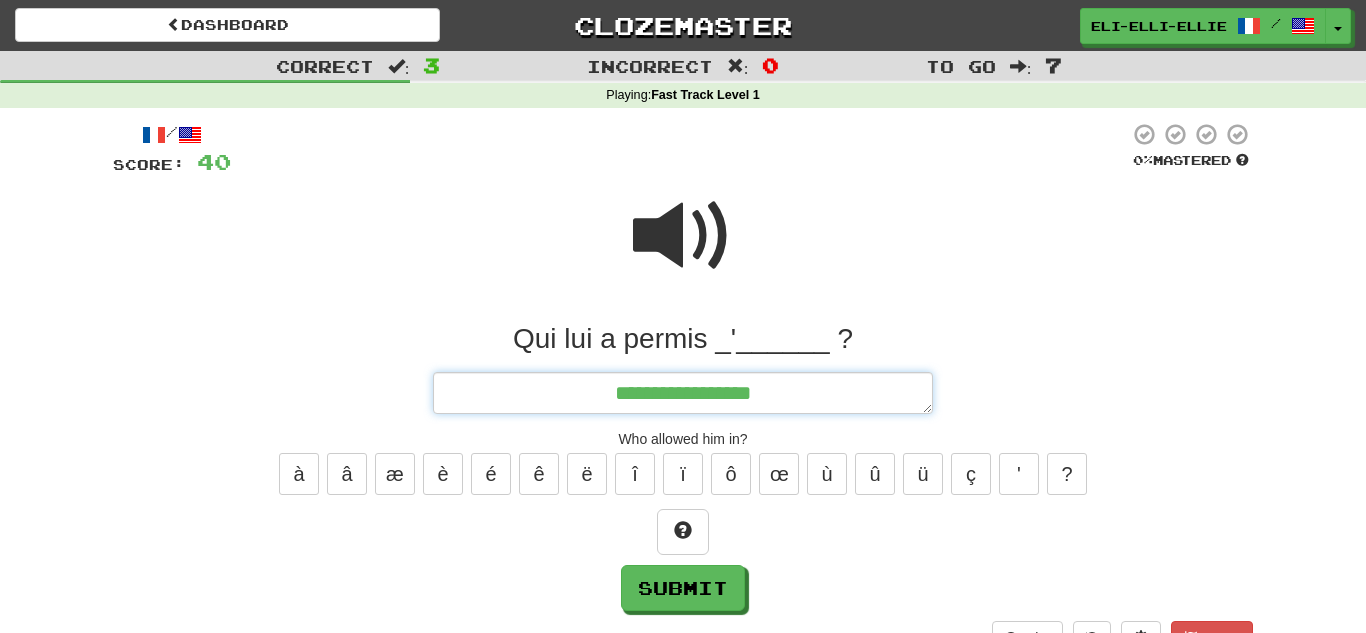 type on "*" 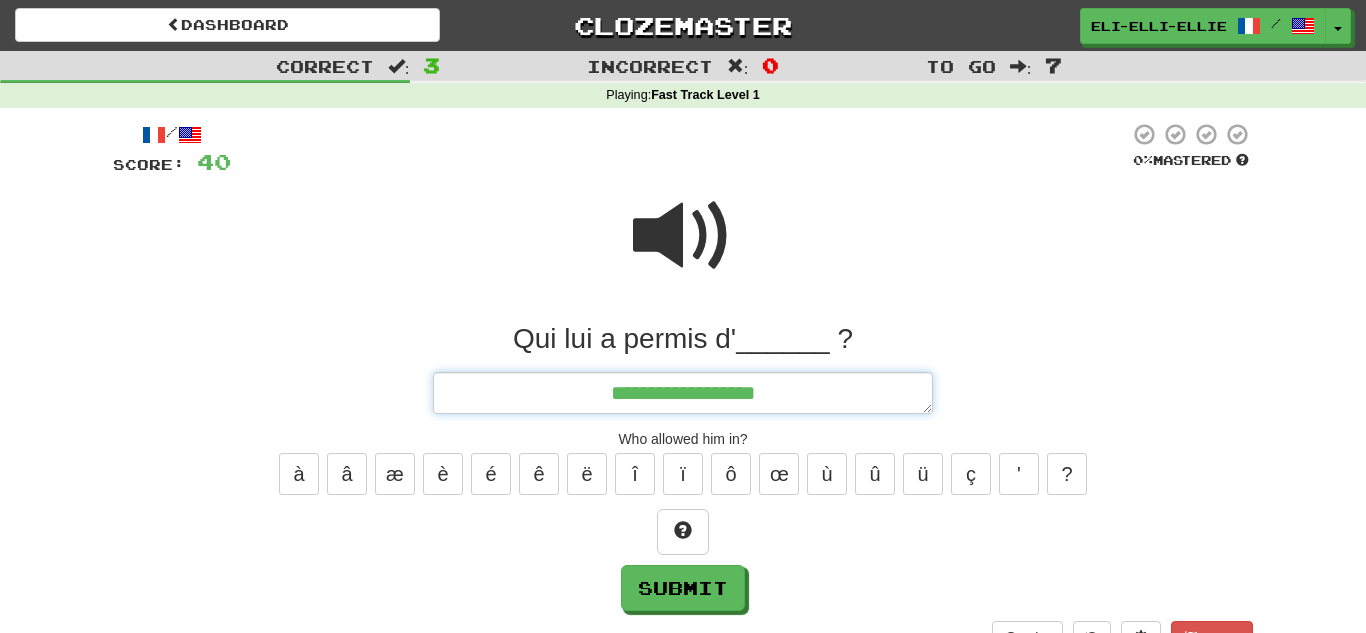 type on "*" 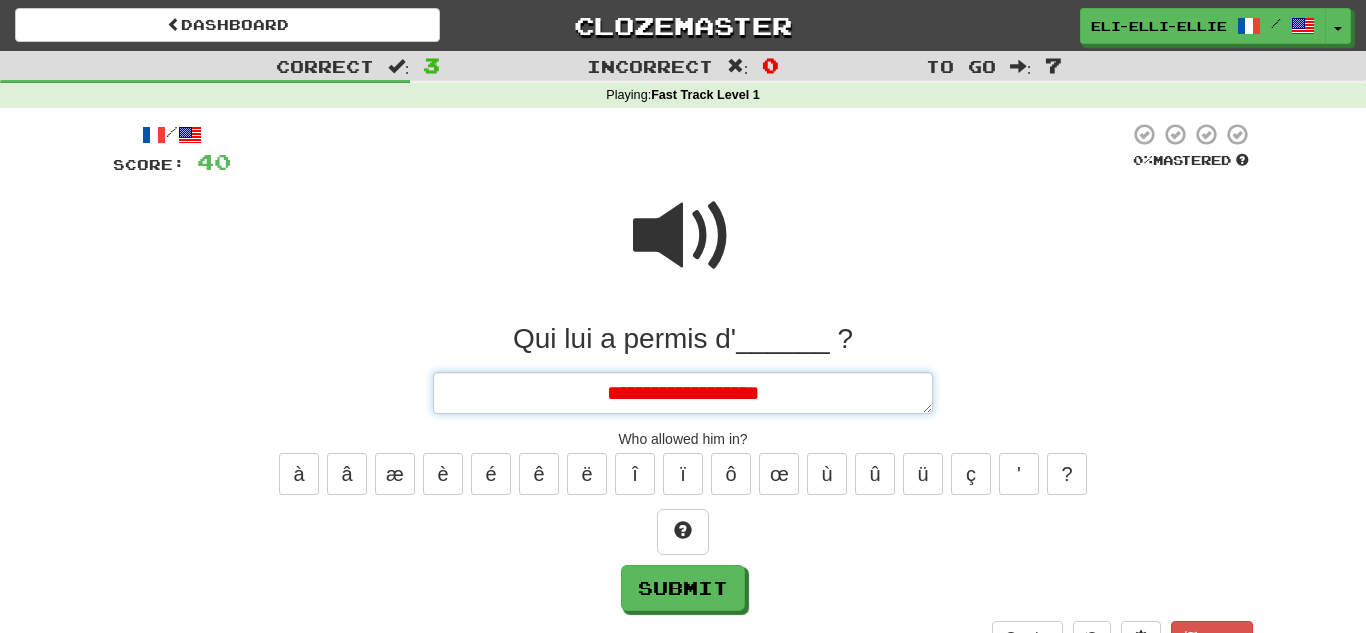type on "*" 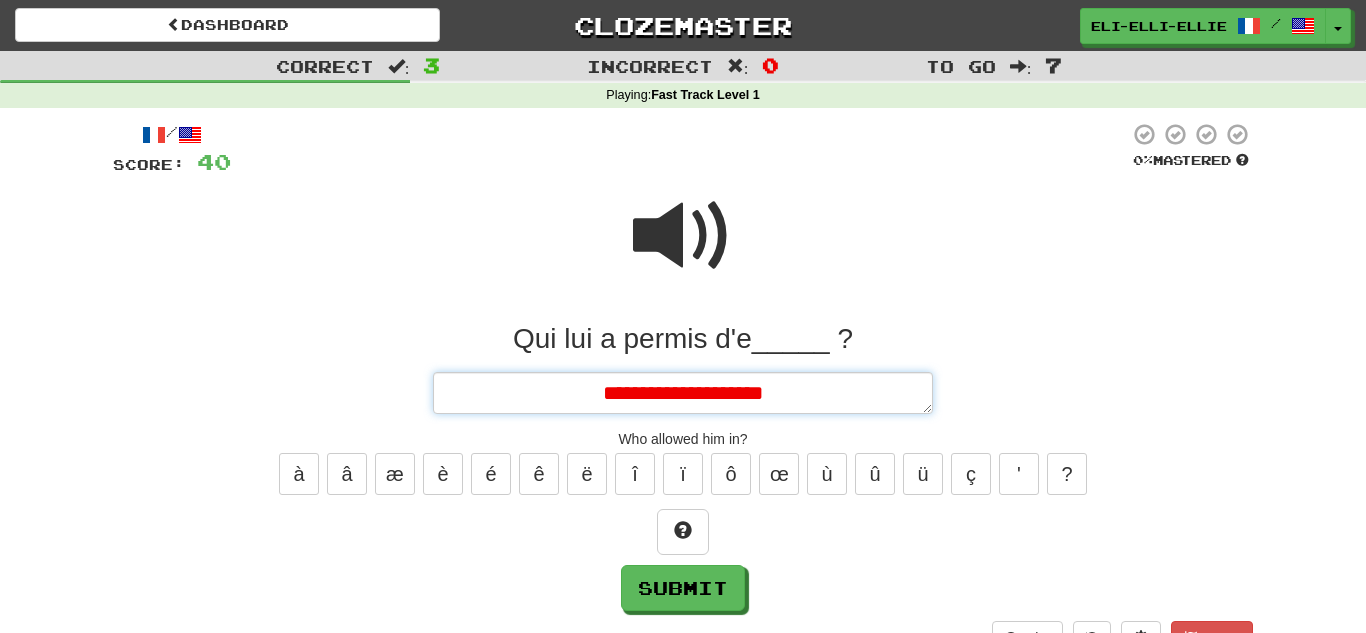 type on "*" 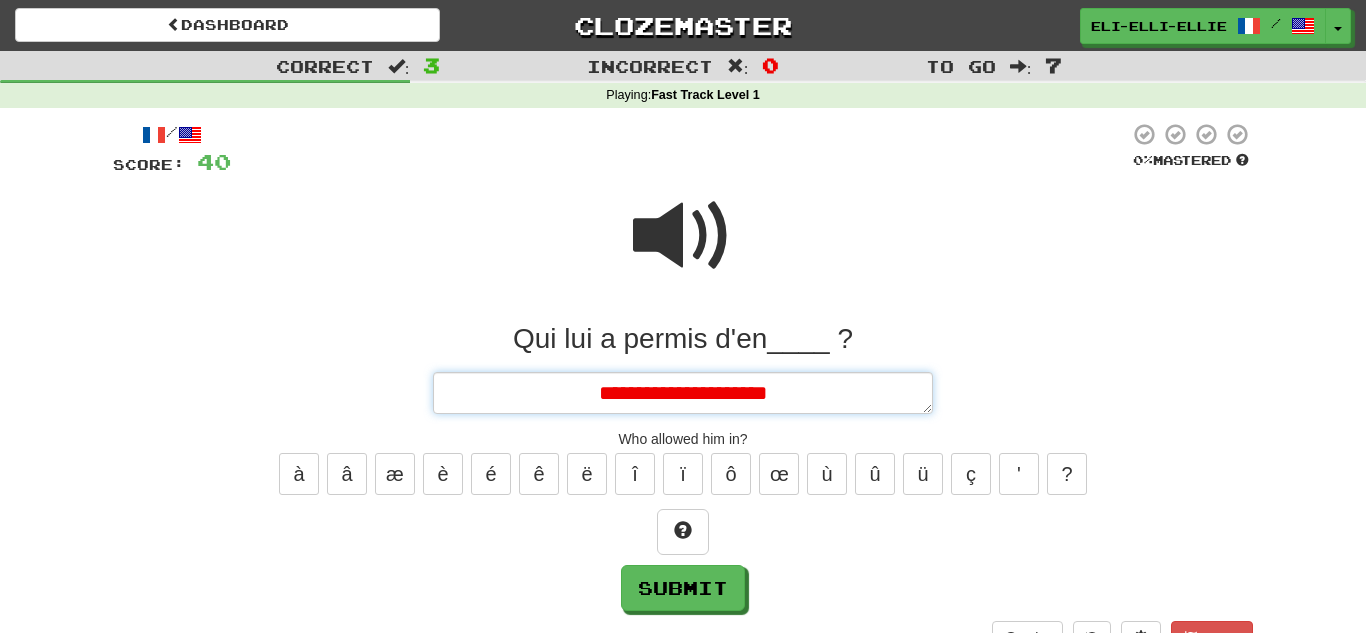 type on "*" 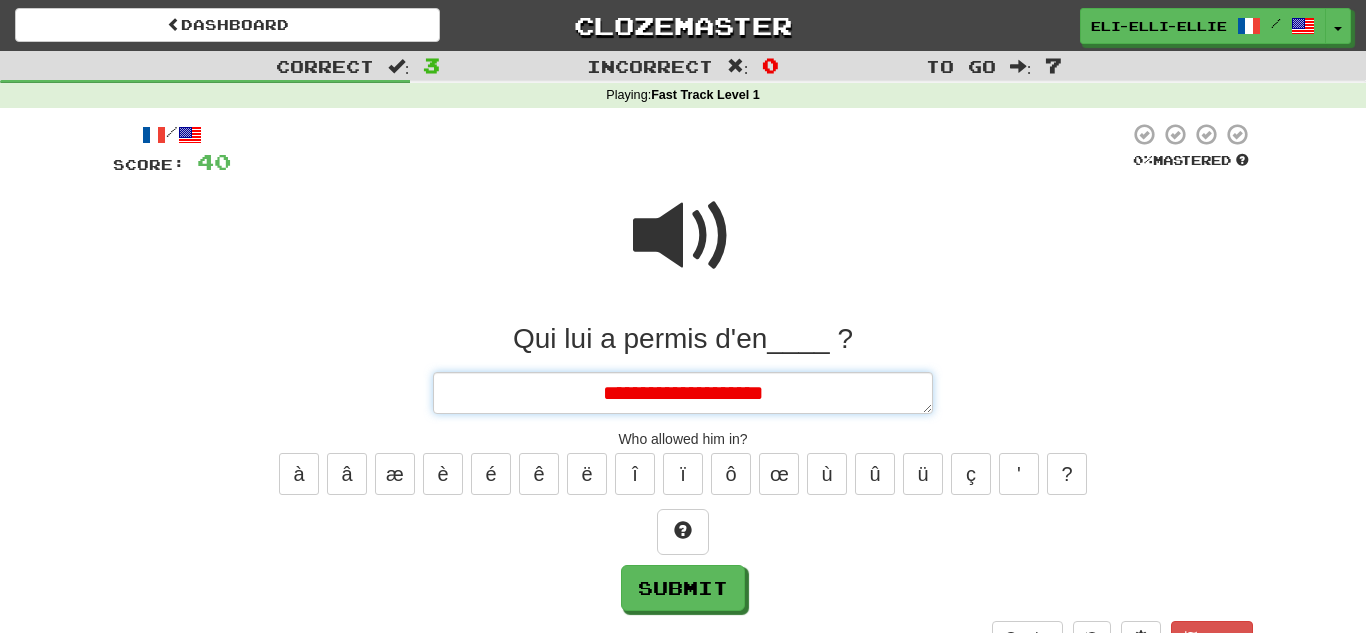 type on "*" 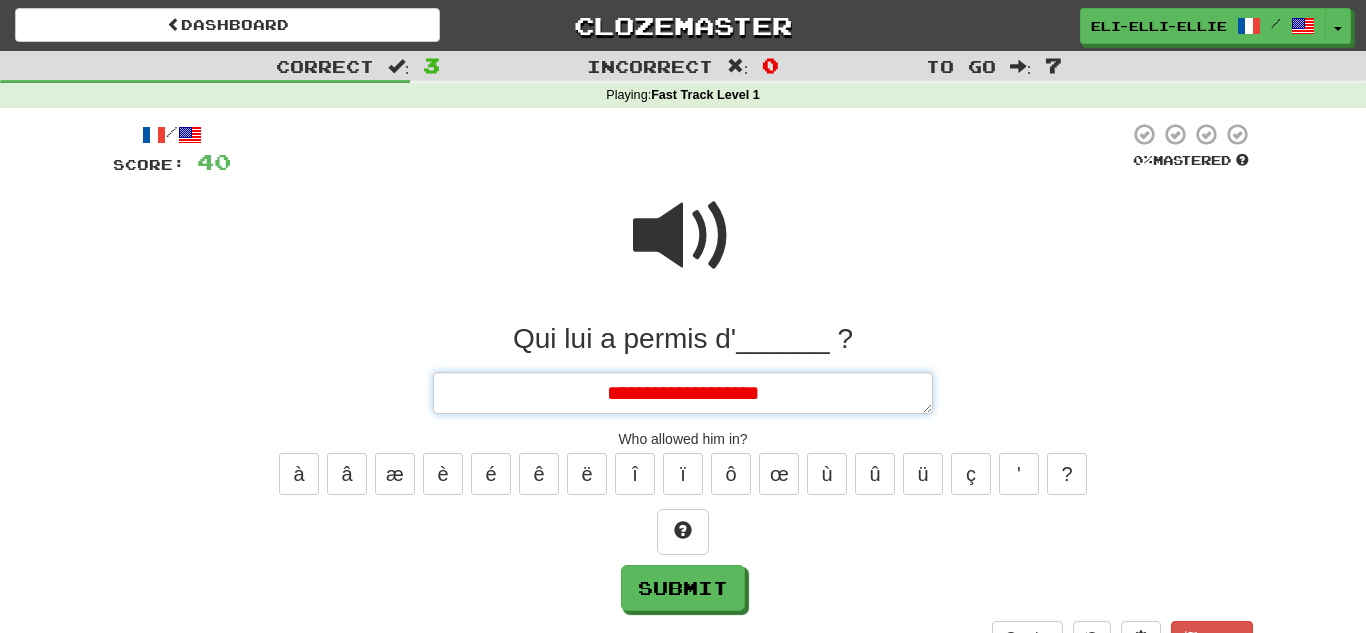 type on "*" 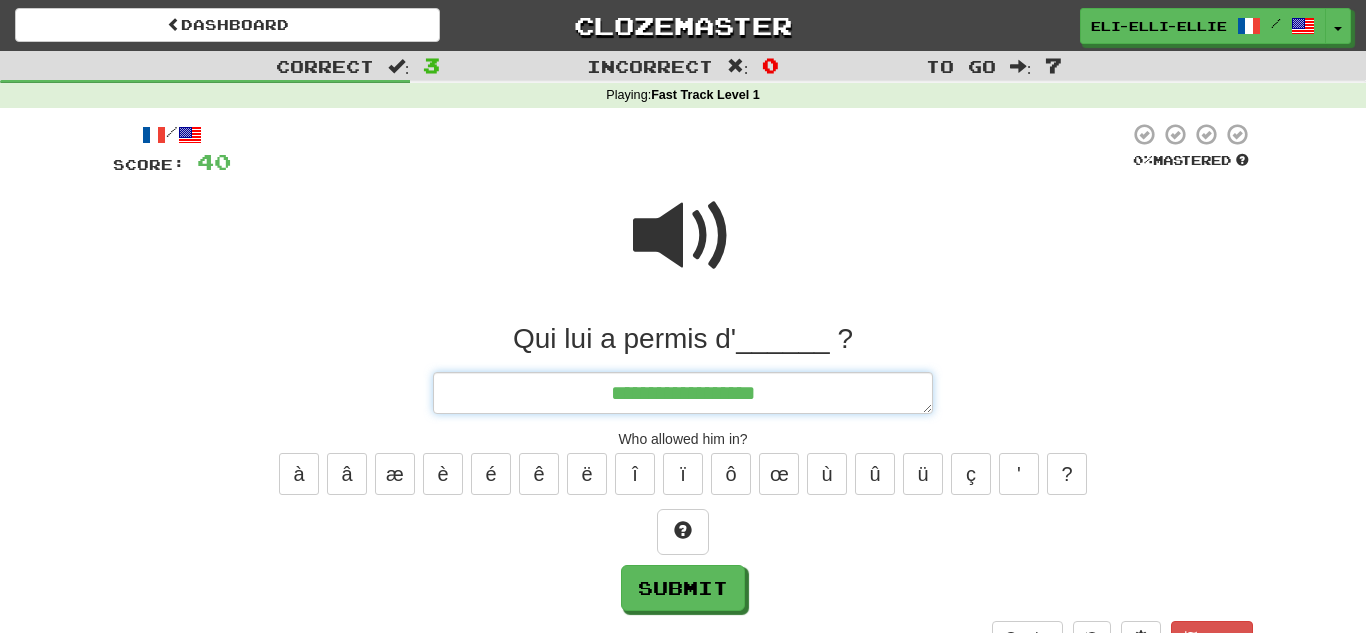 type on "*" 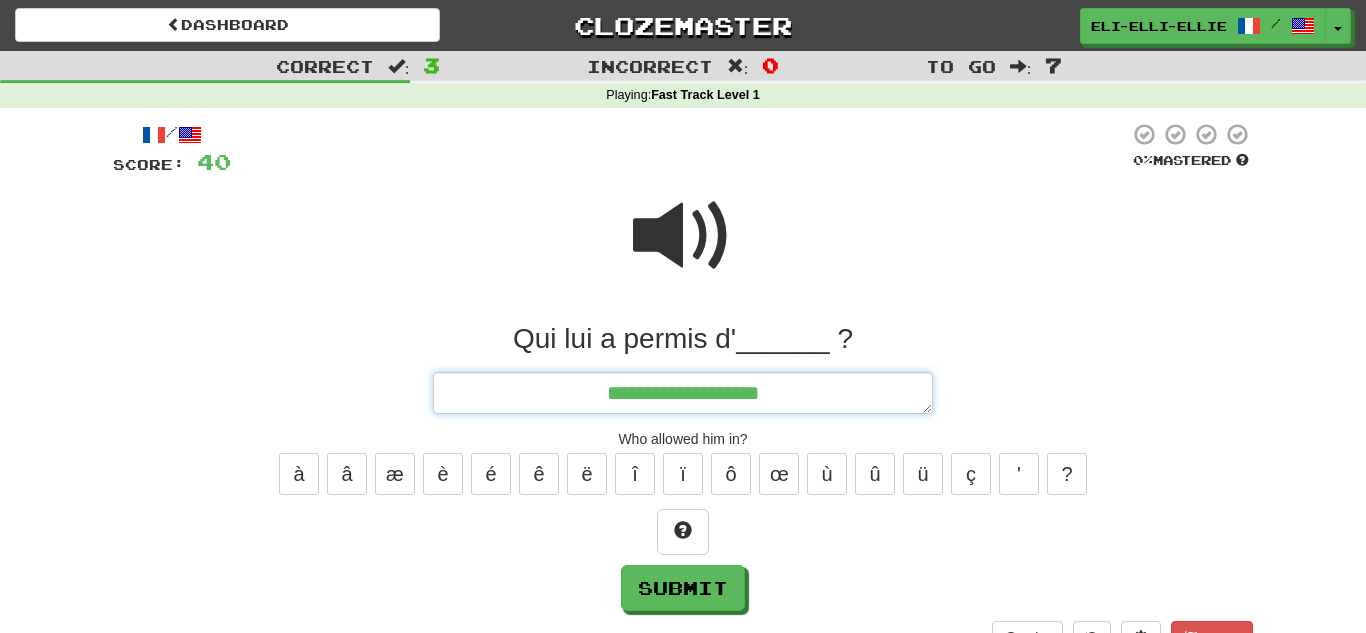 type on "*" 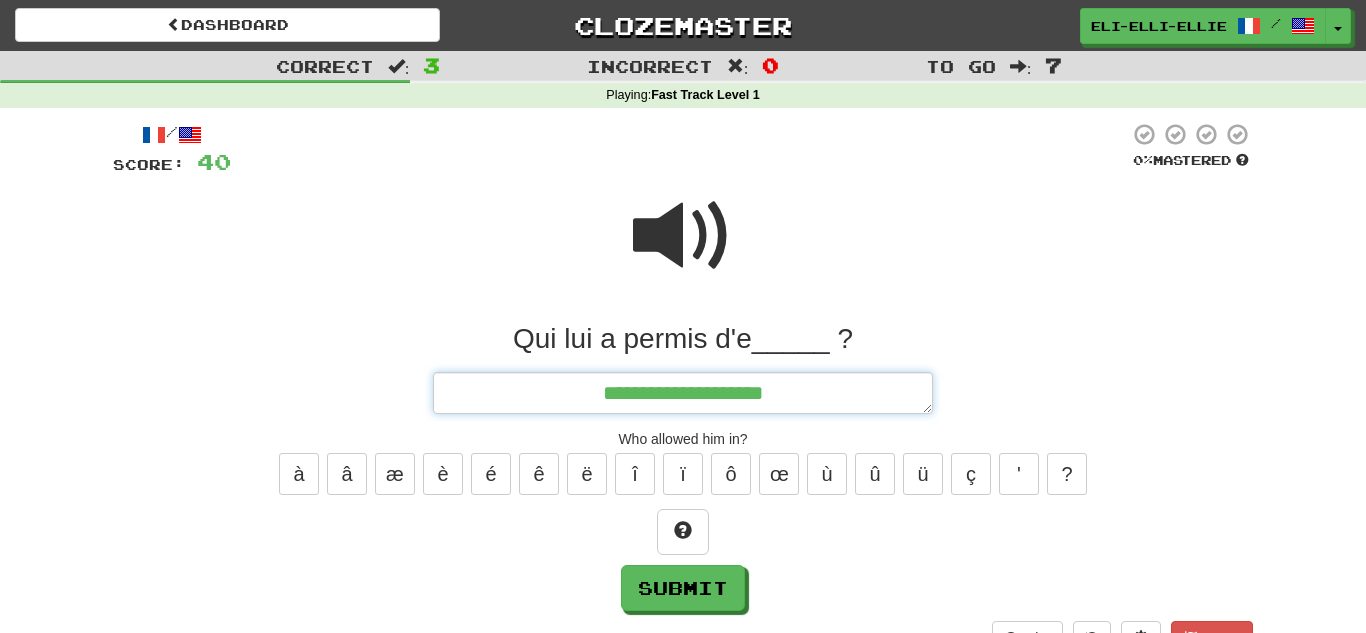 type on "*" 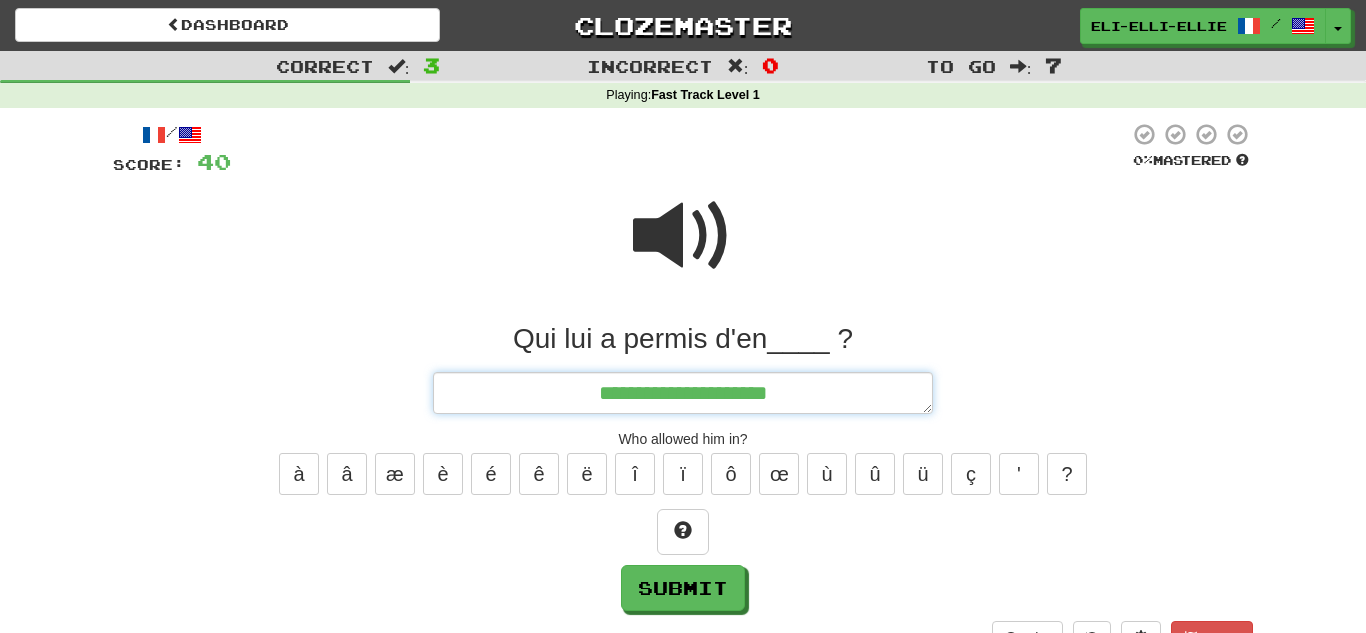 type 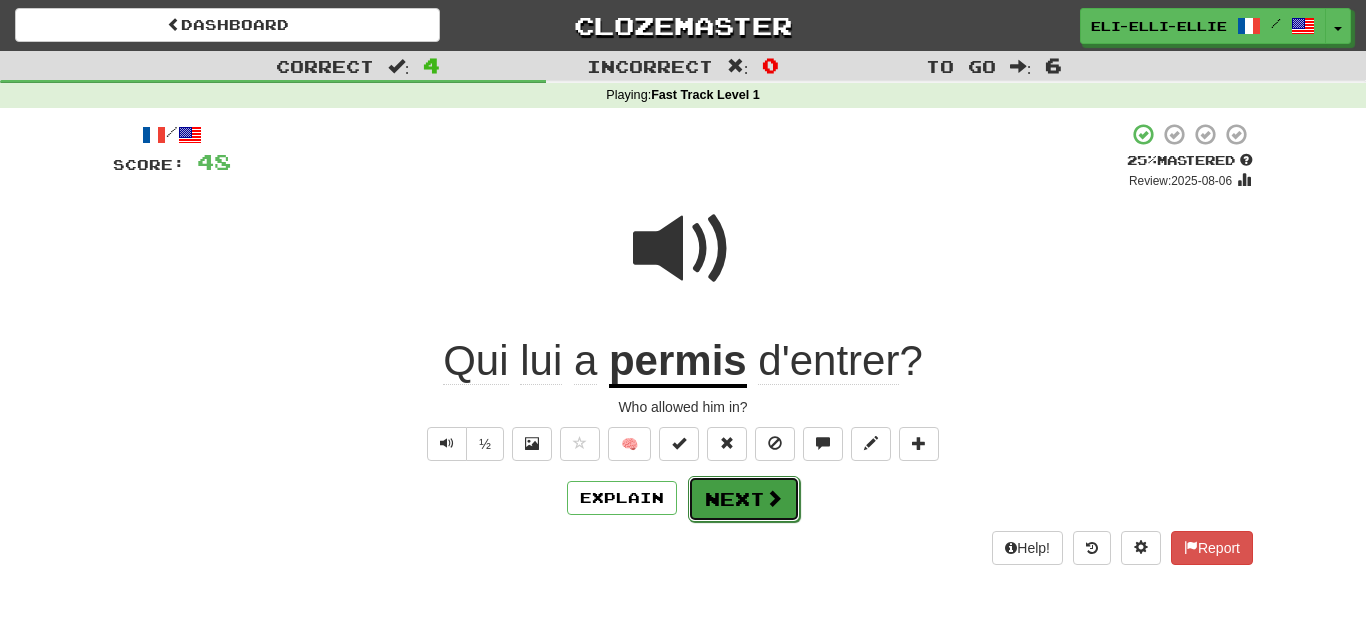 click on "Next" at bounding box center [744, 499] 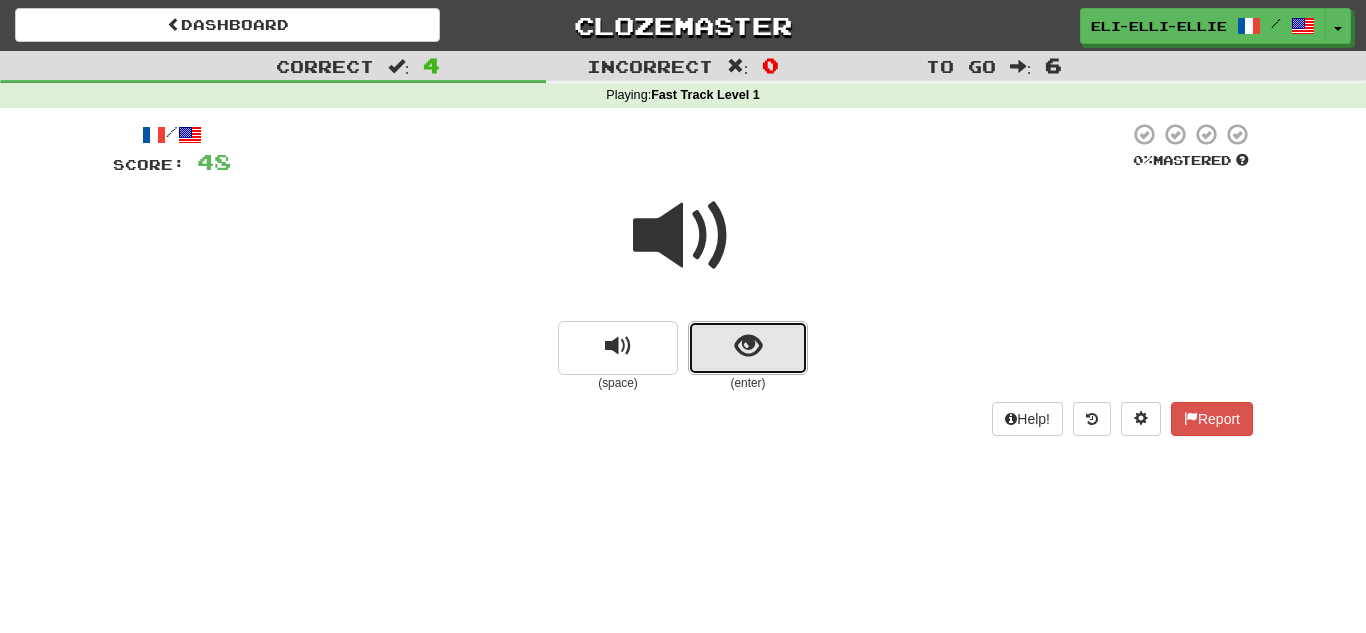 click at bounding box center (748, 346) 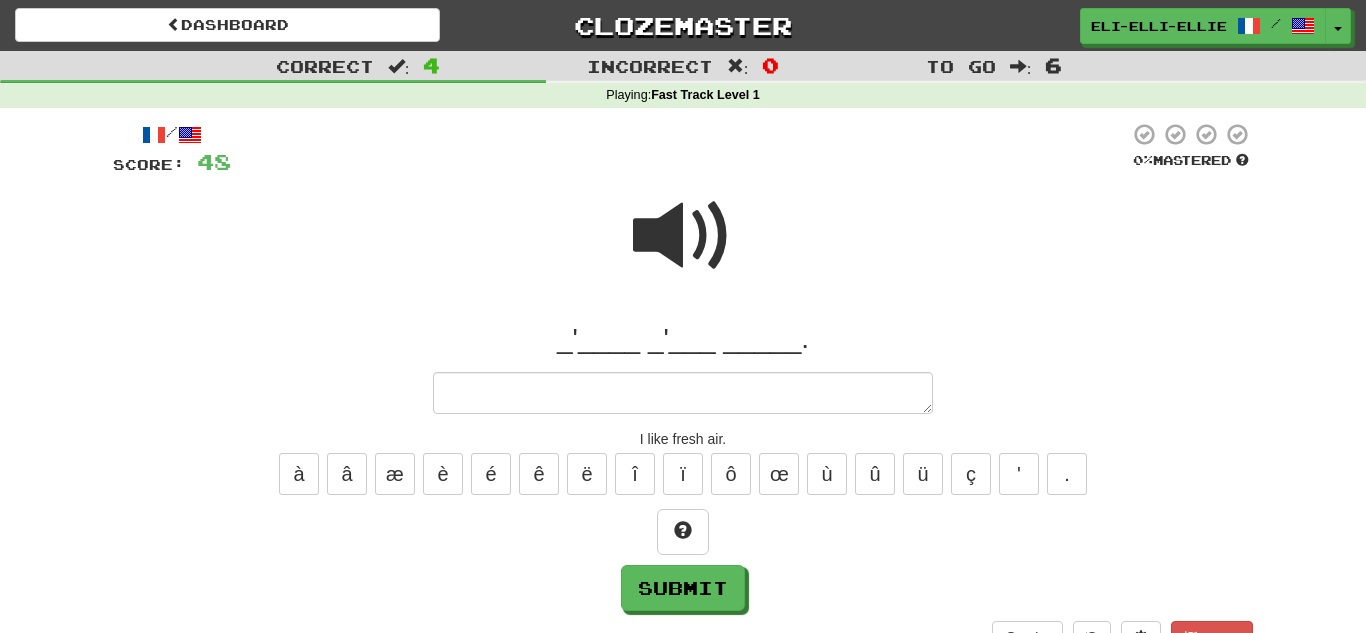 click at bounding box center [683, 236] 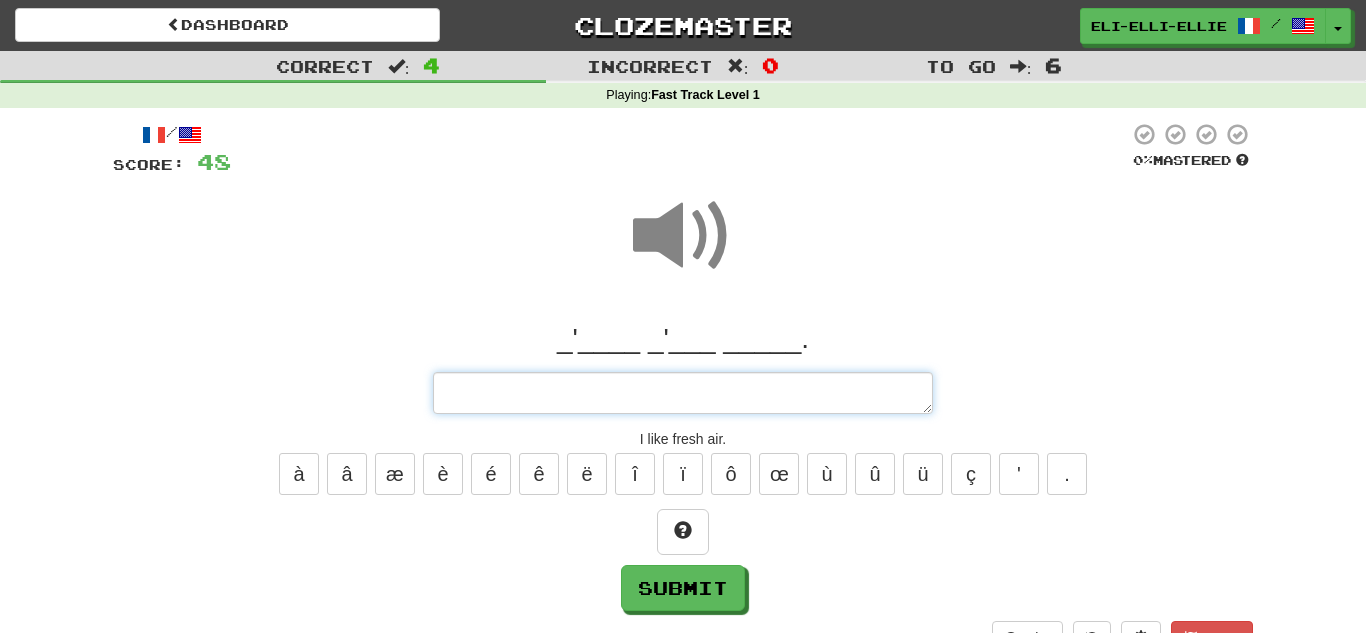 click at bounding box center (683, 393) 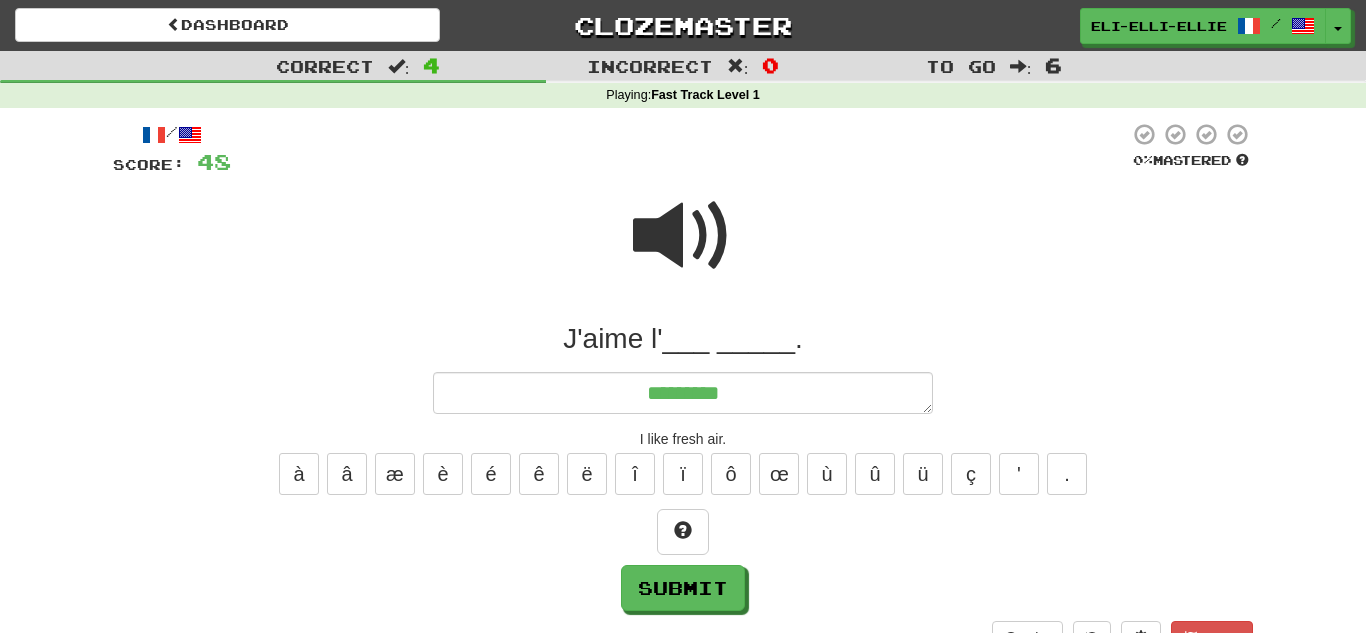 click at bounding box center (683, 236) 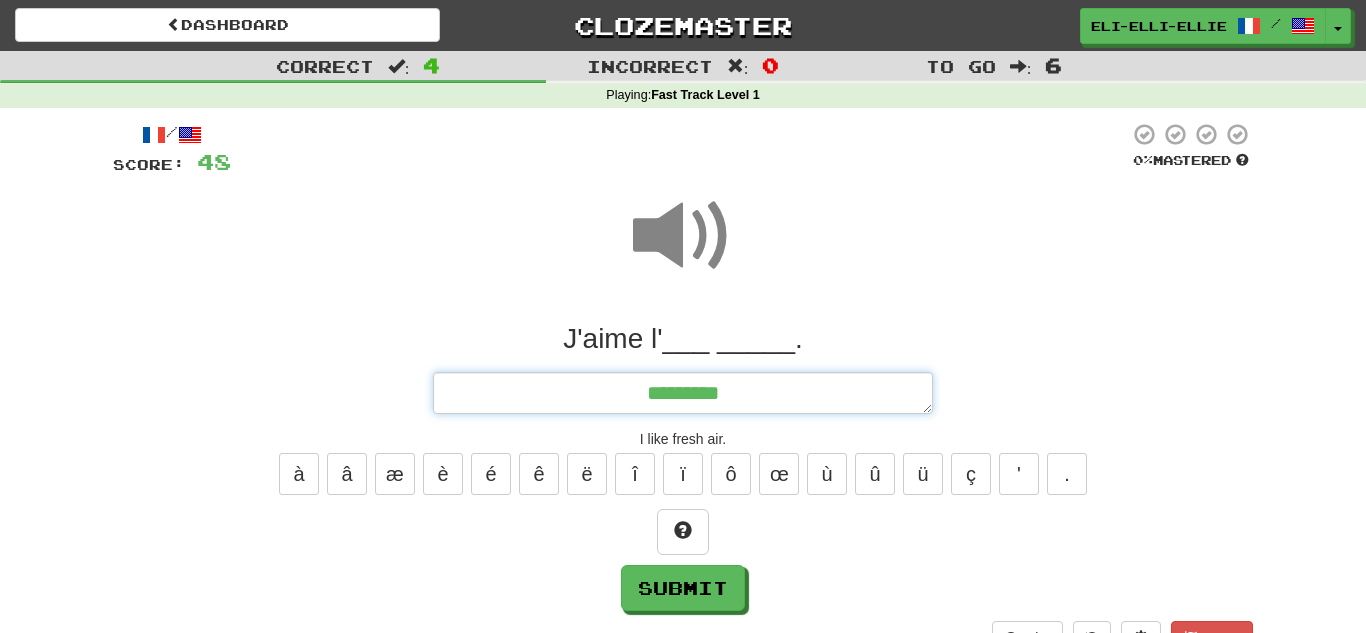 click on "*********" at bounding box center (683, 393) 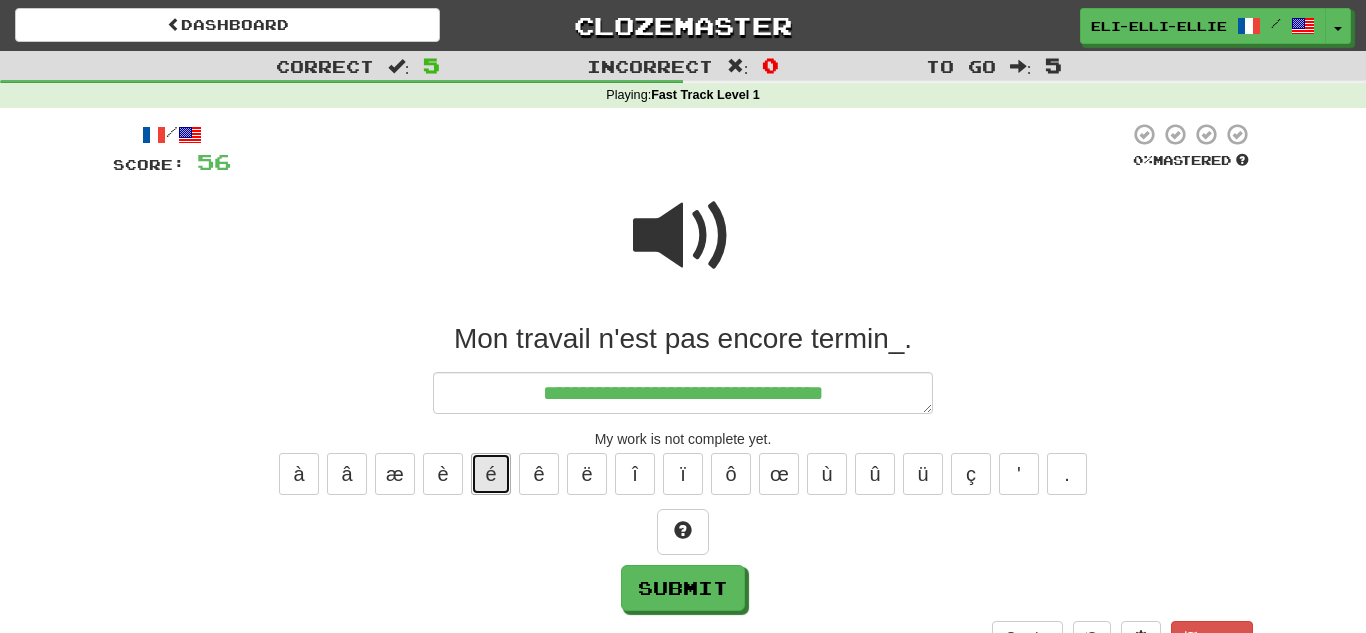 click on "é" at bounding box center [491, 474] 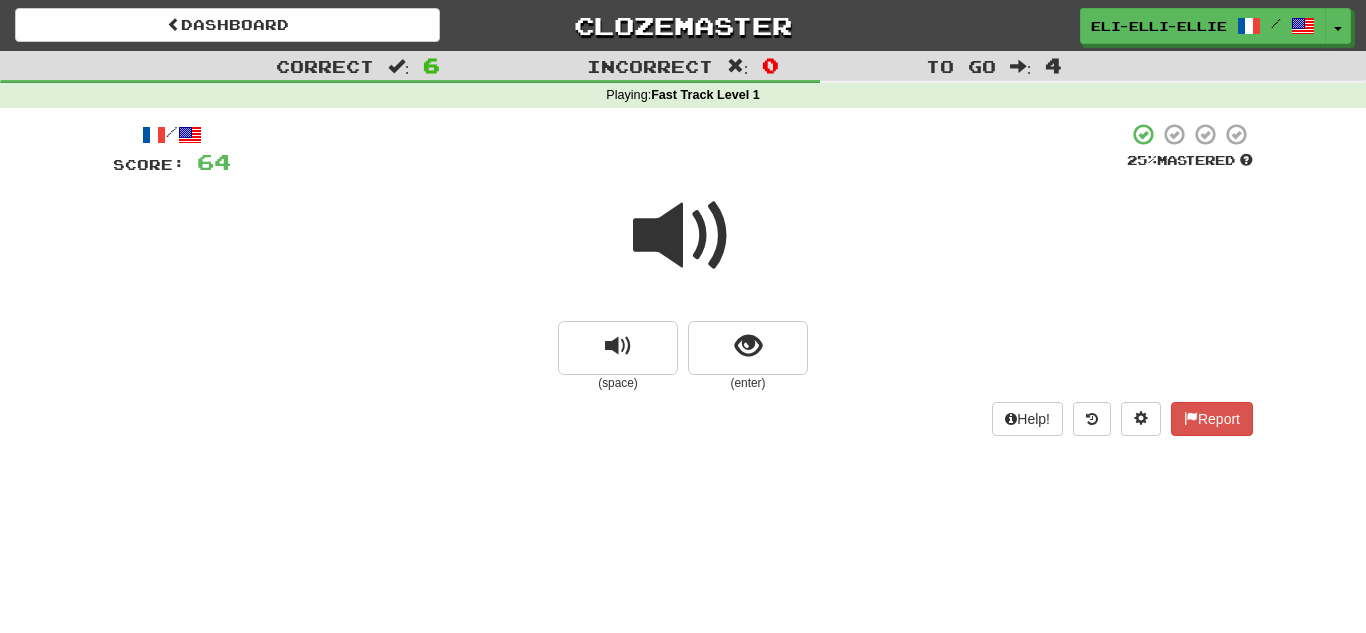 click at bounding box center [683, 236] 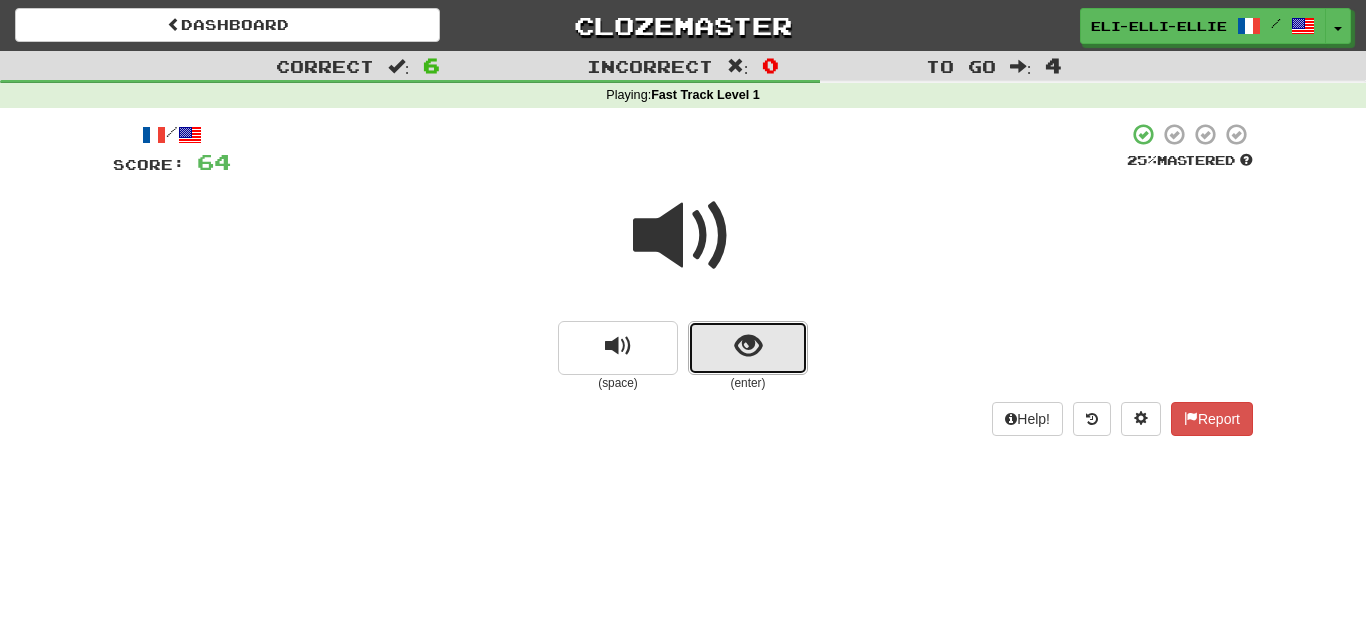 click at bounding box center [748, 346] 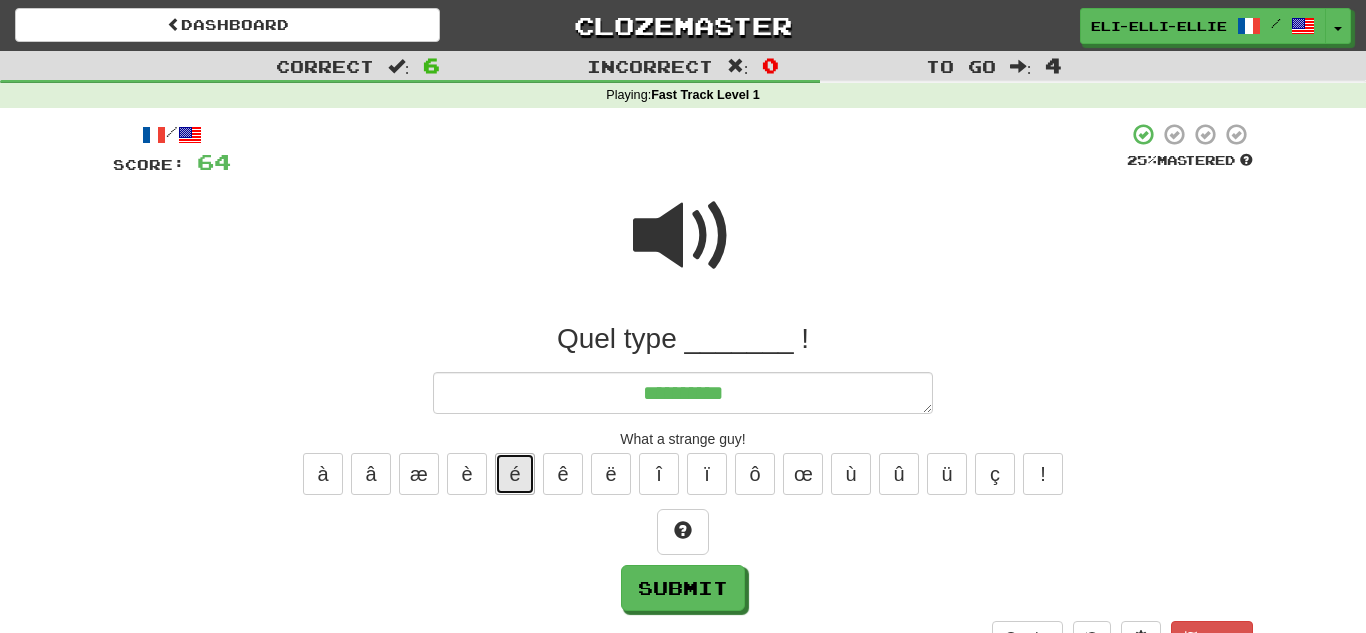 click on "é" at bounding box center [515, 474] 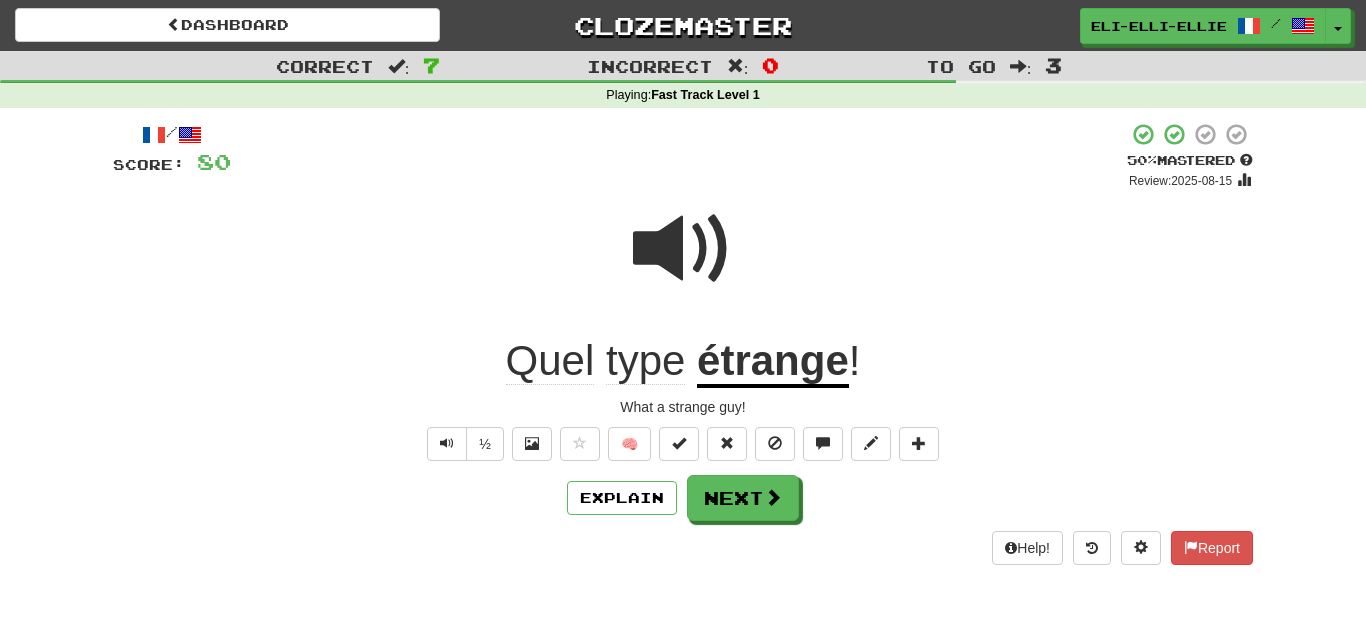 click at bounding box center [683, 249] 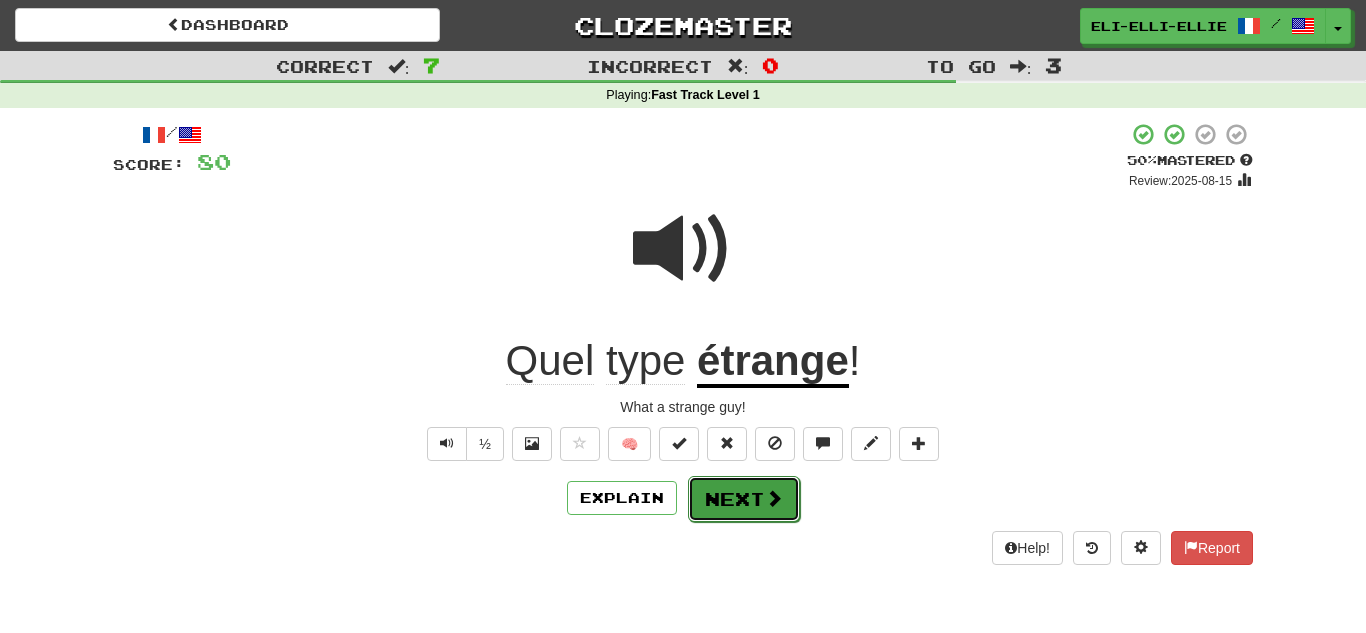 click on "Next" at bounding box center [744, 499] 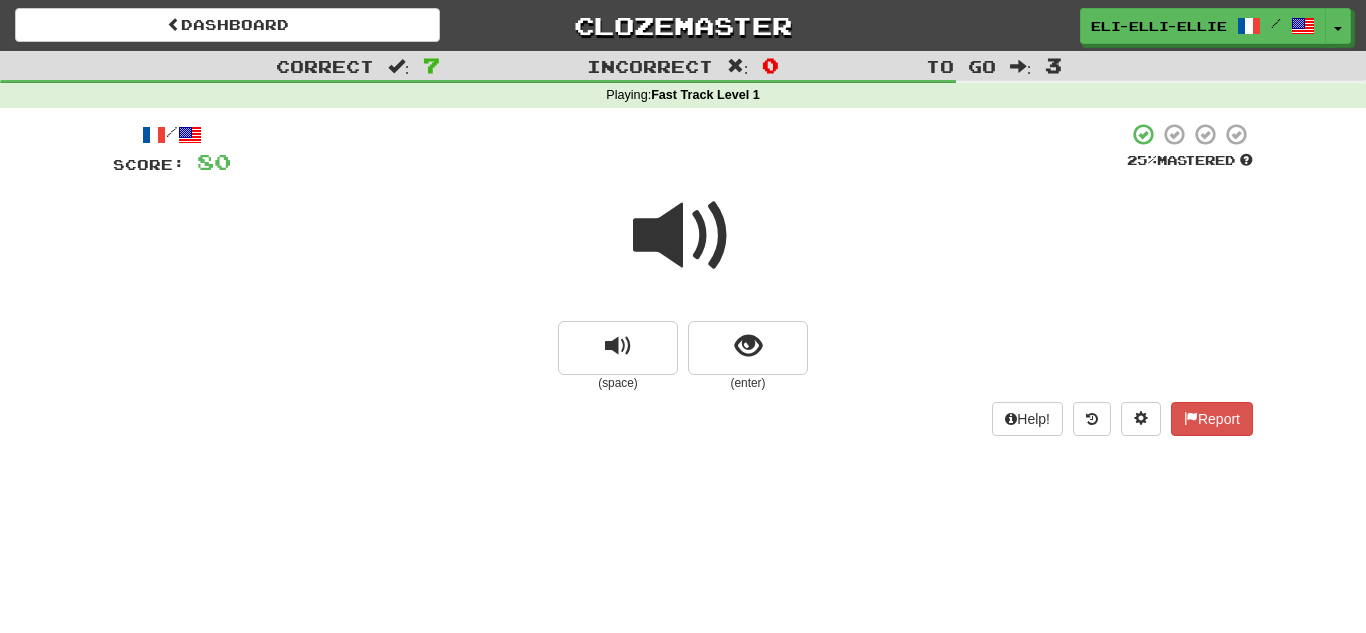click at bounding box center (683, 236) 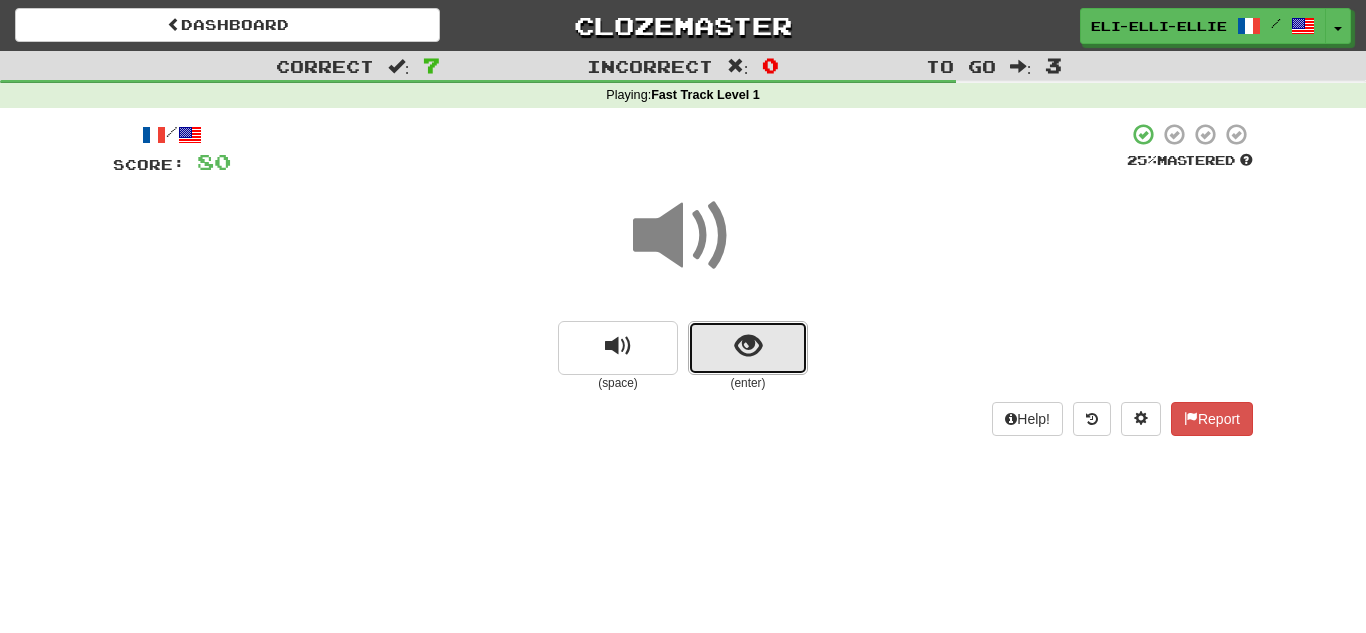 click at bounding box center [748, 348] 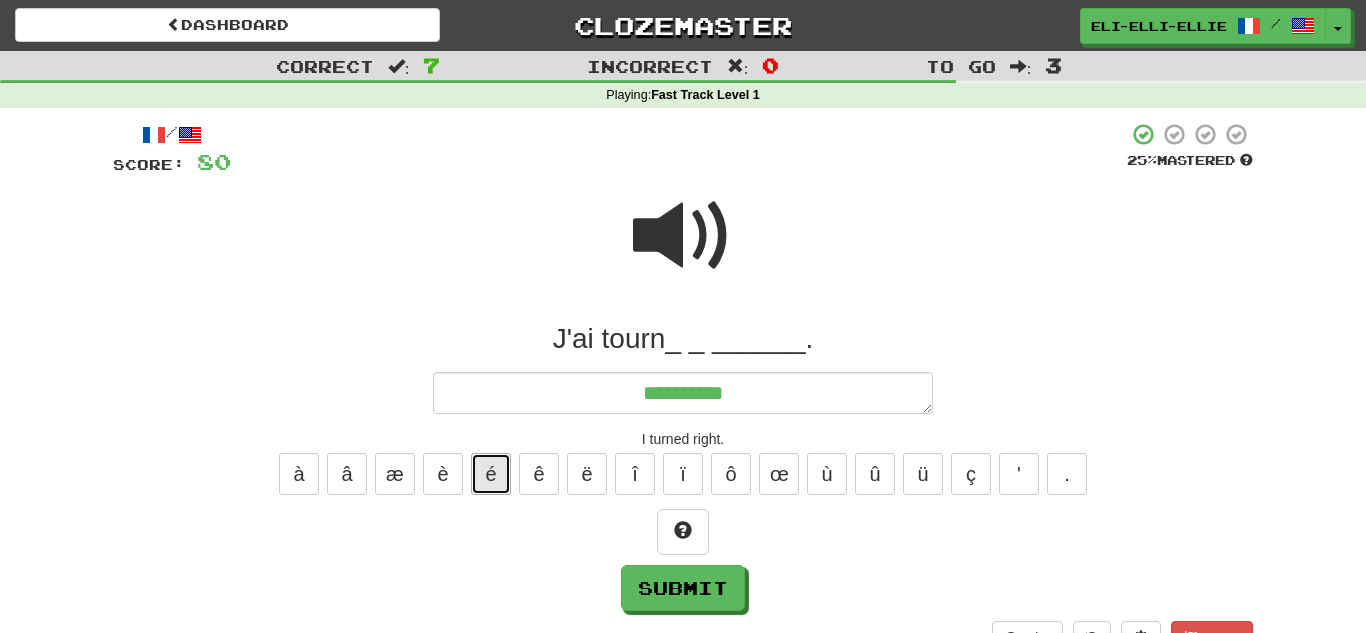 click on "é" at bounding box center (491, 474) 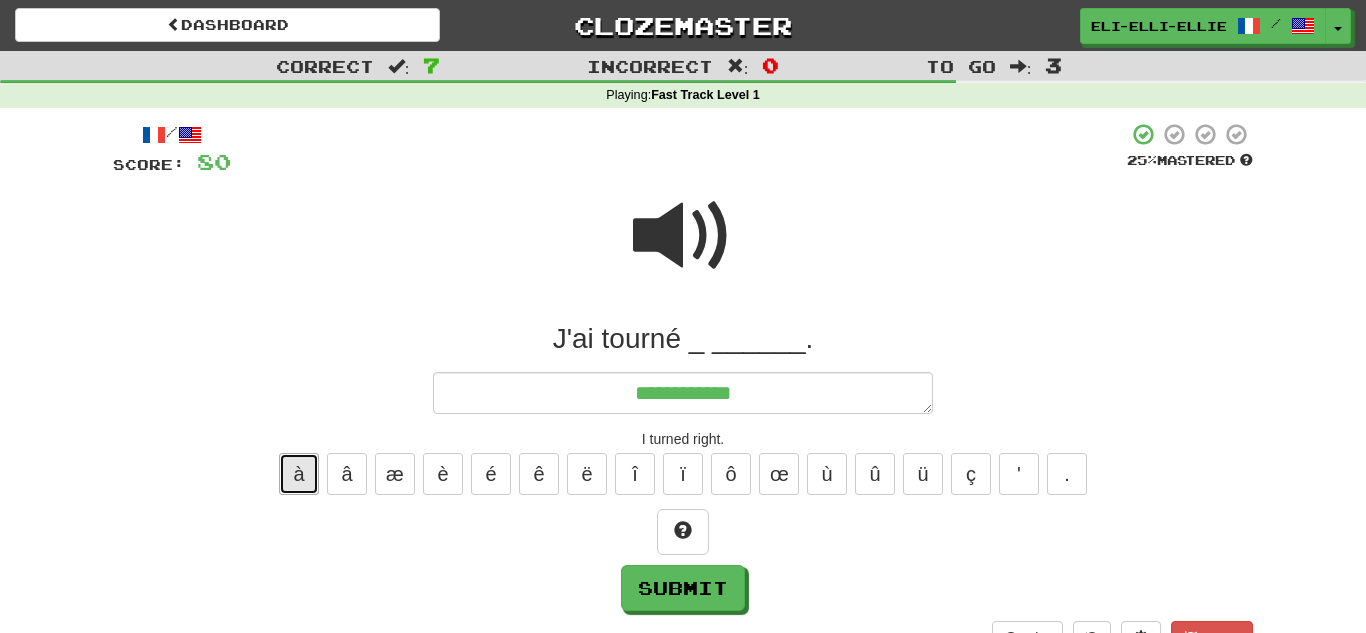 click on "à" at bounding box center [299, 474] 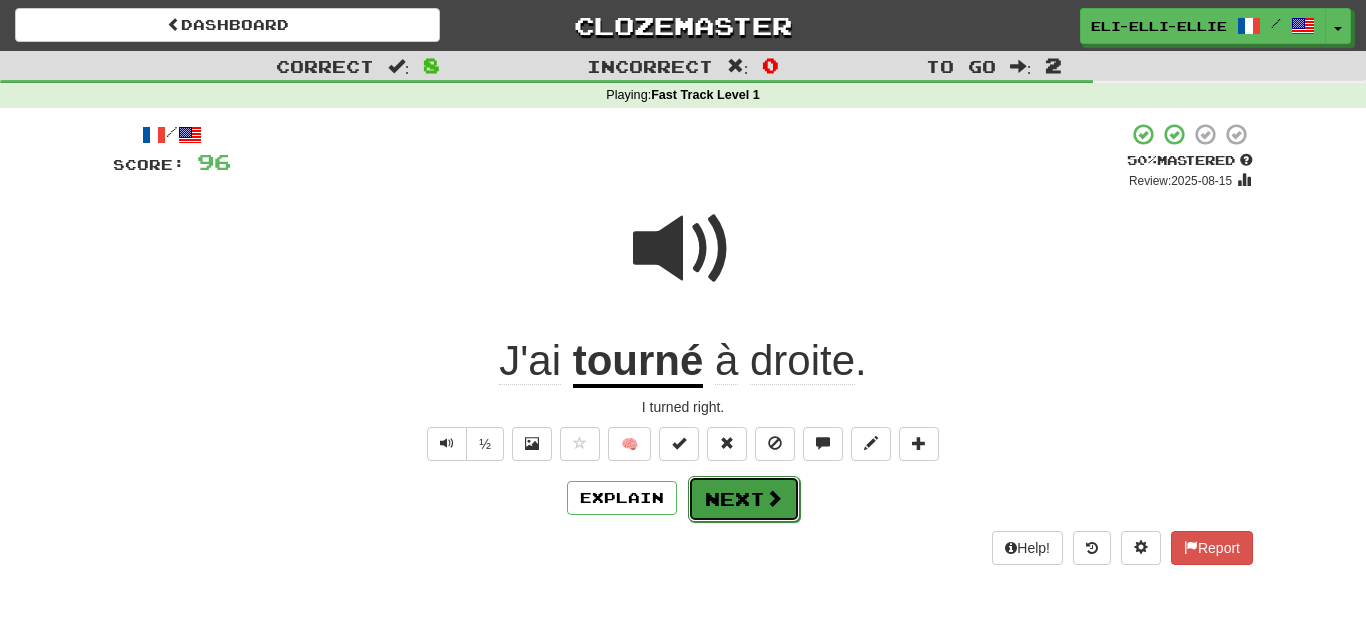 click on "Next" at bounding box center [744, 499] 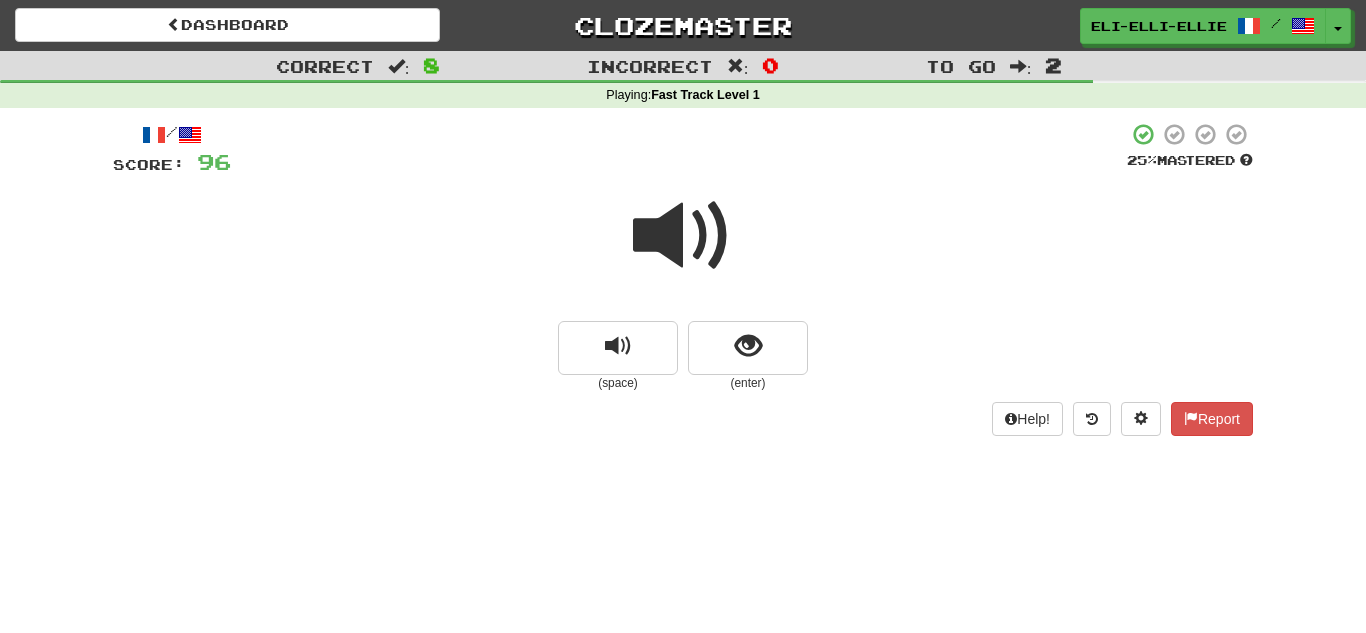 click on "/  Score:   96 25 %  Mastered (space) (enter)  Help!  Report" at bounding box center (683, 278) 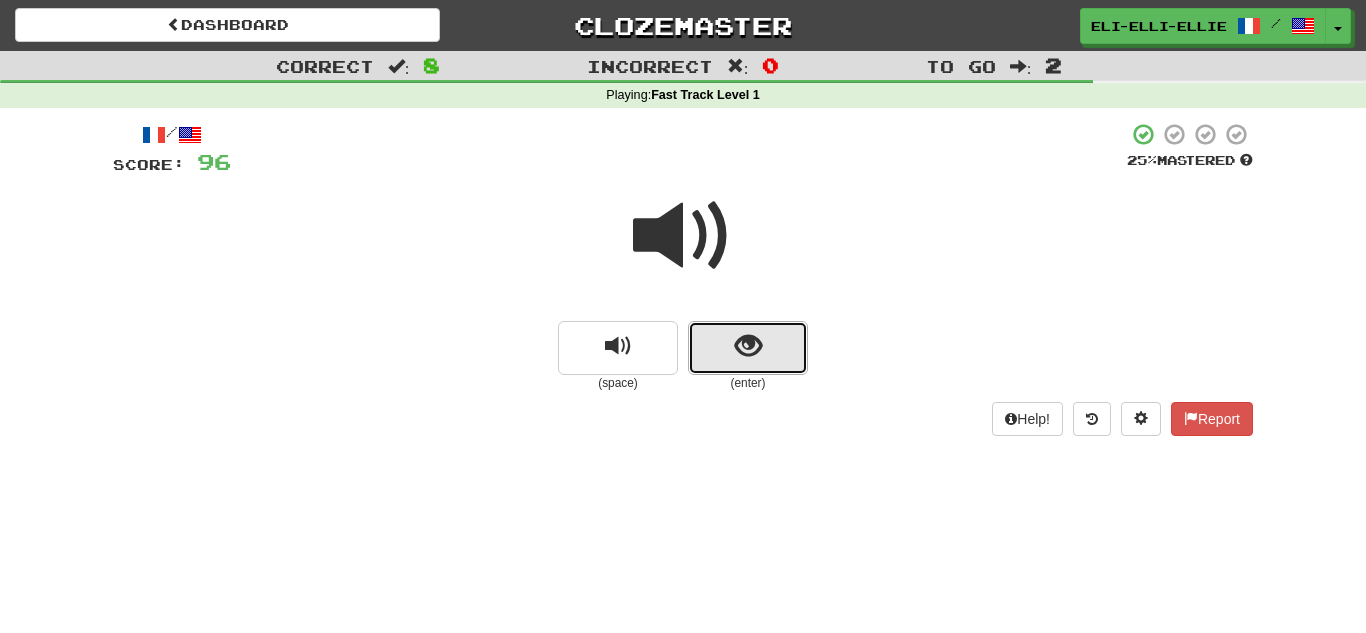 click at bounding box center [748, 346] 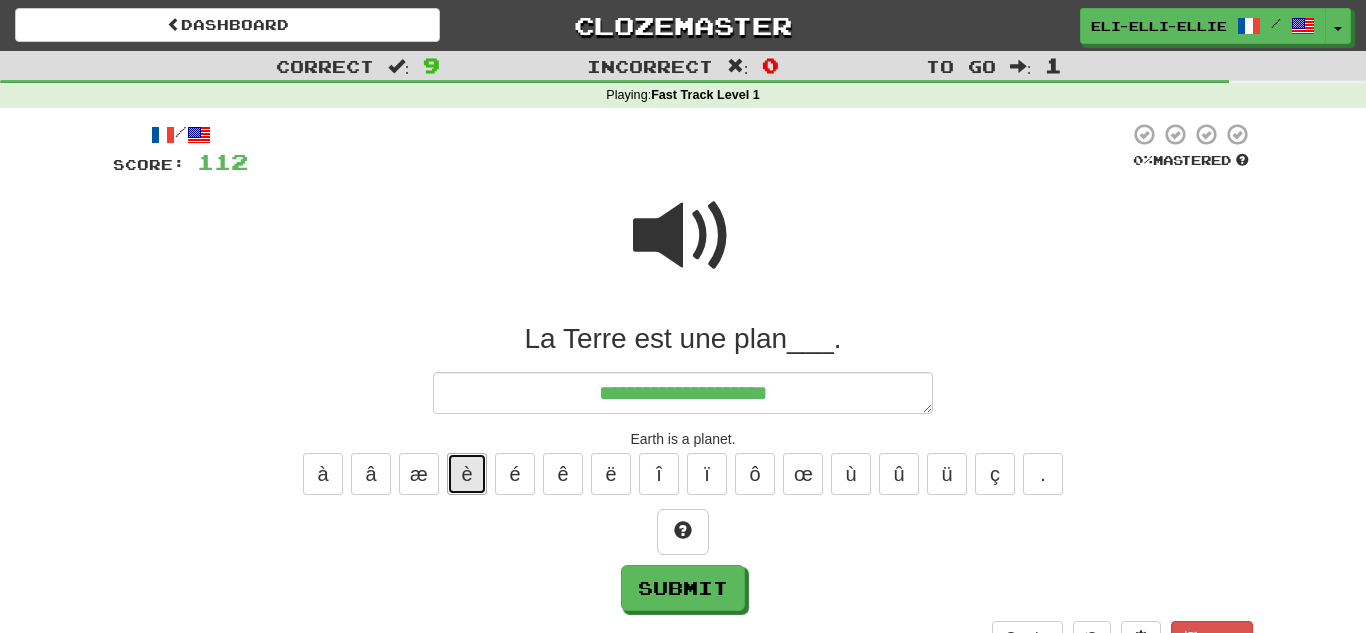 click on "è" at bounding box center (467, 474) 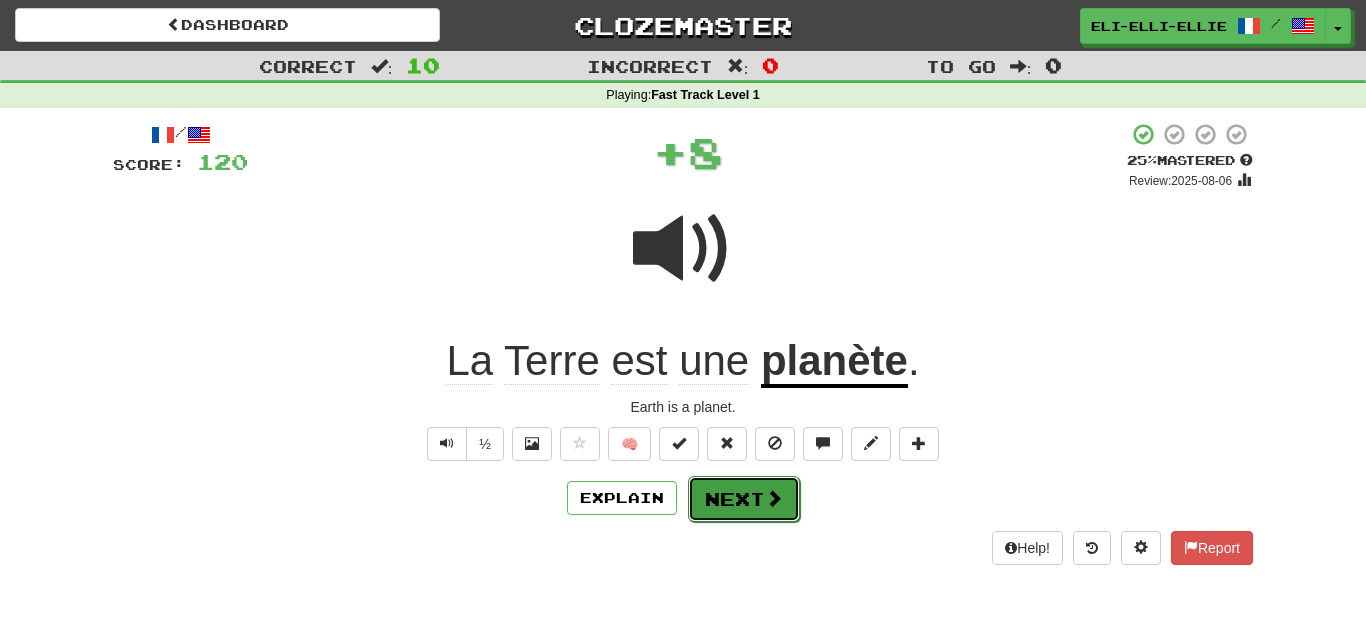 click on "Next" at bounding box center (744, 499) 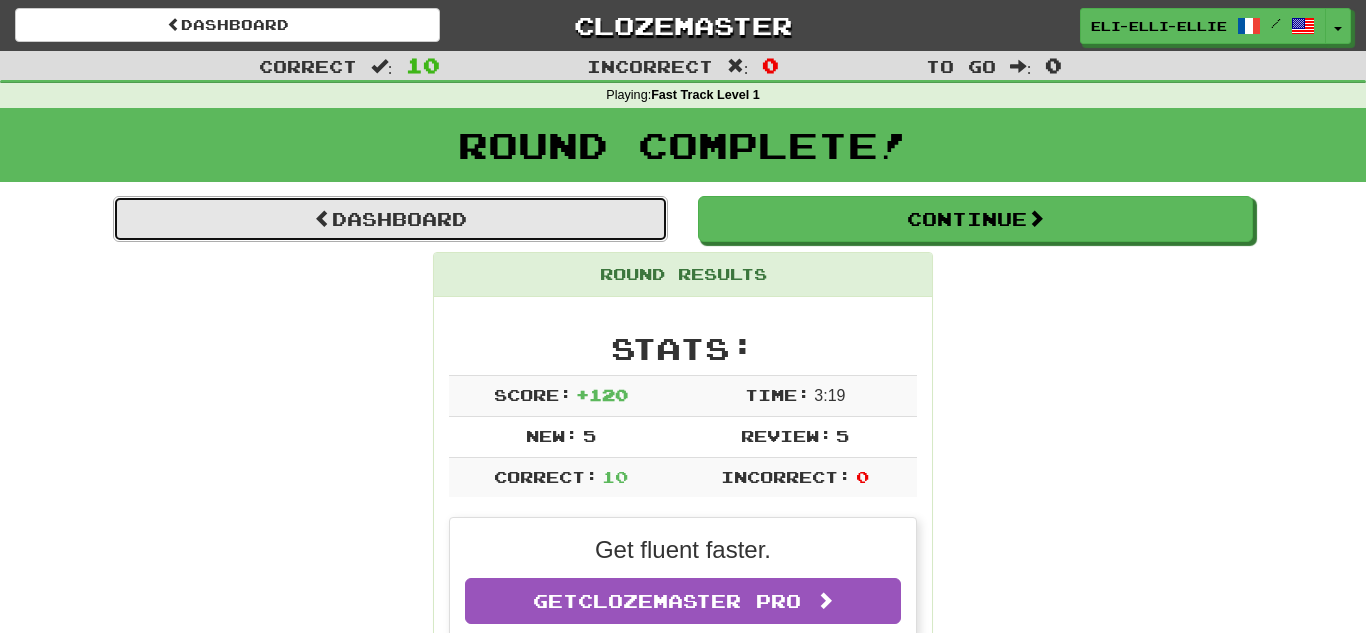 click on "Dashboard" at bounding box center [390, 219] 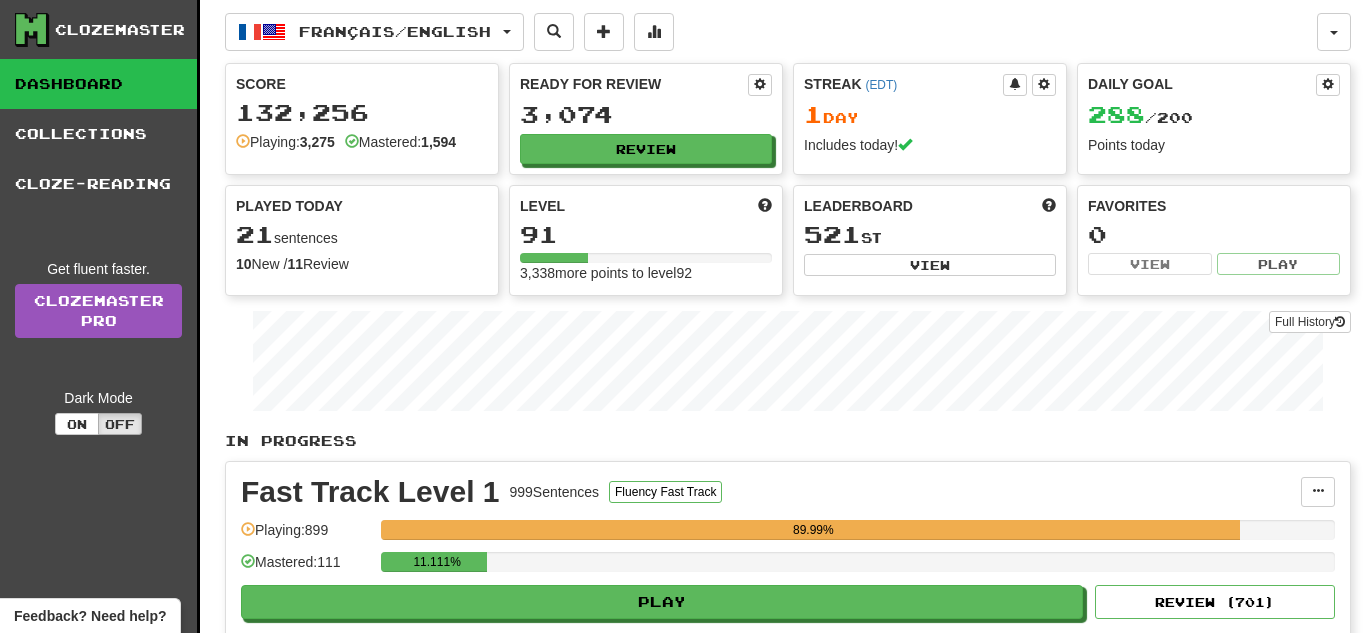 scroll, scrollTop: 0, scrollLeft: 0, axis: both 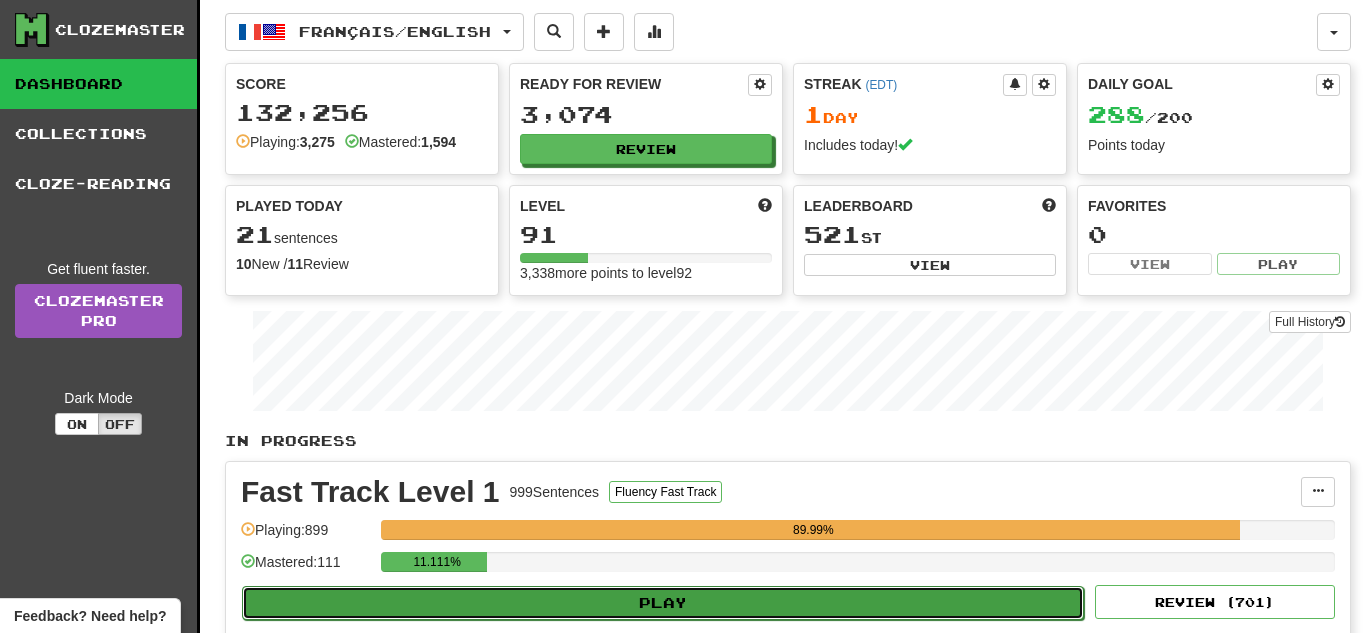 click on "Play" at bounding box center [663, 603] 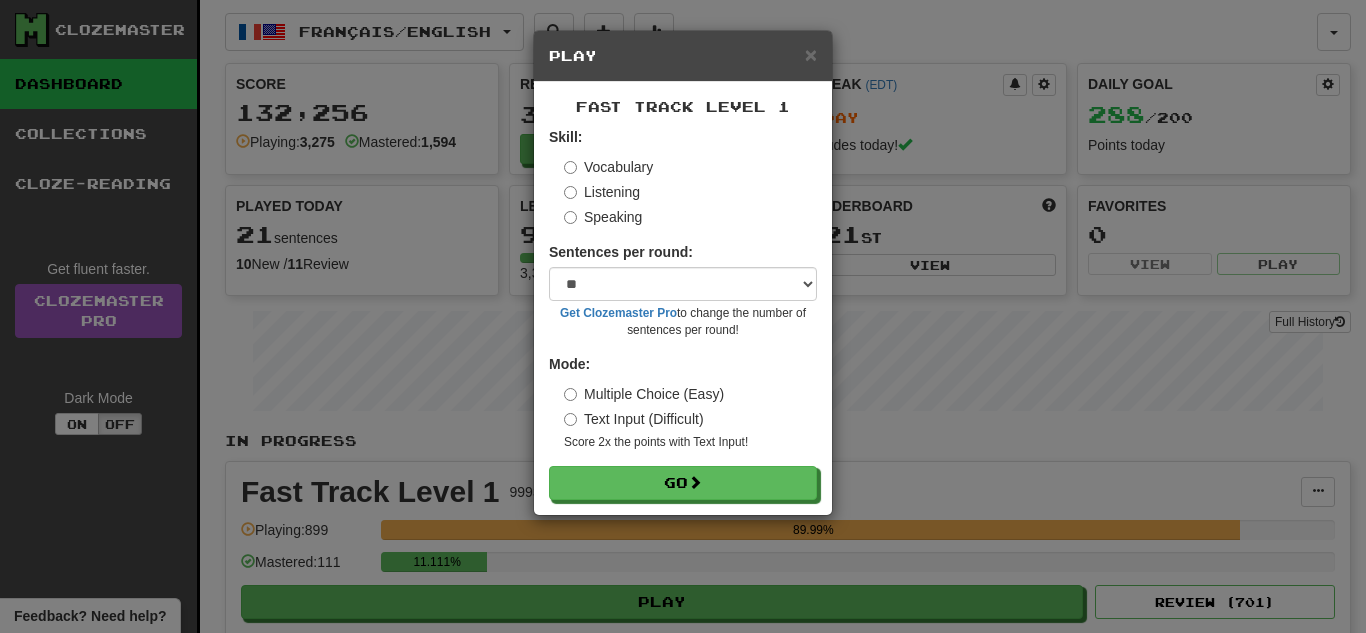 click on "Speaking" at bounding box center [603, 217] 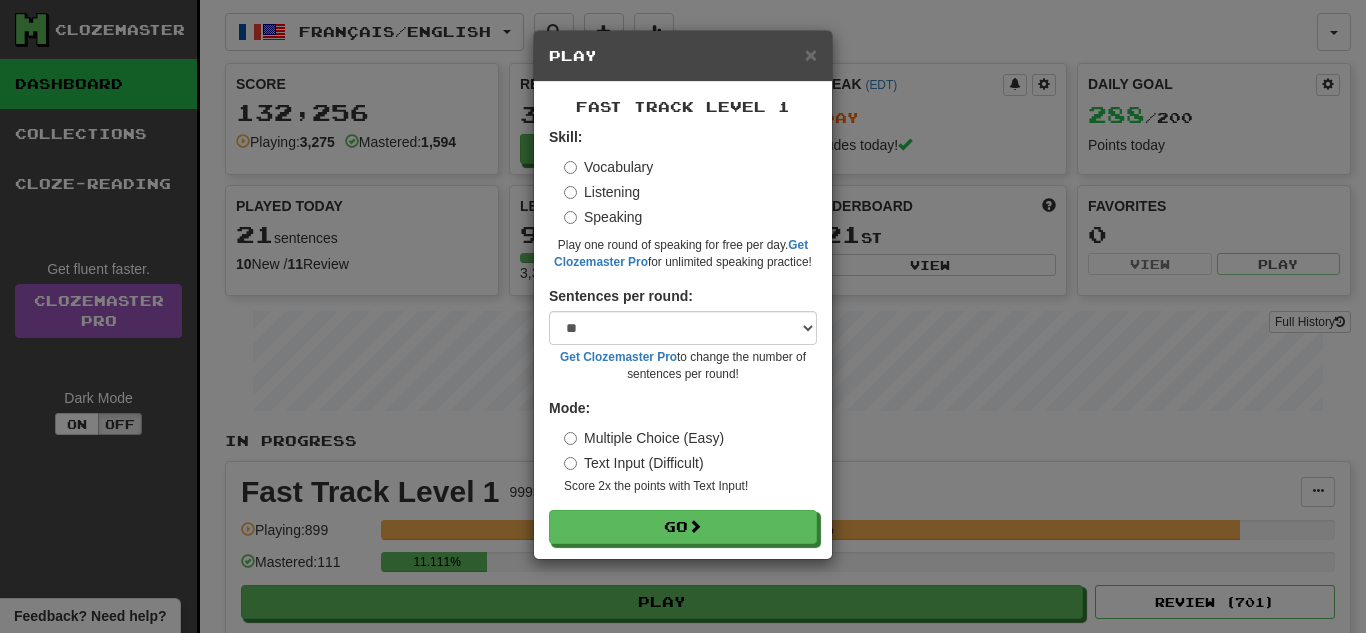 click on "Text Input (Difficult)" at bounding box center [634, 463] 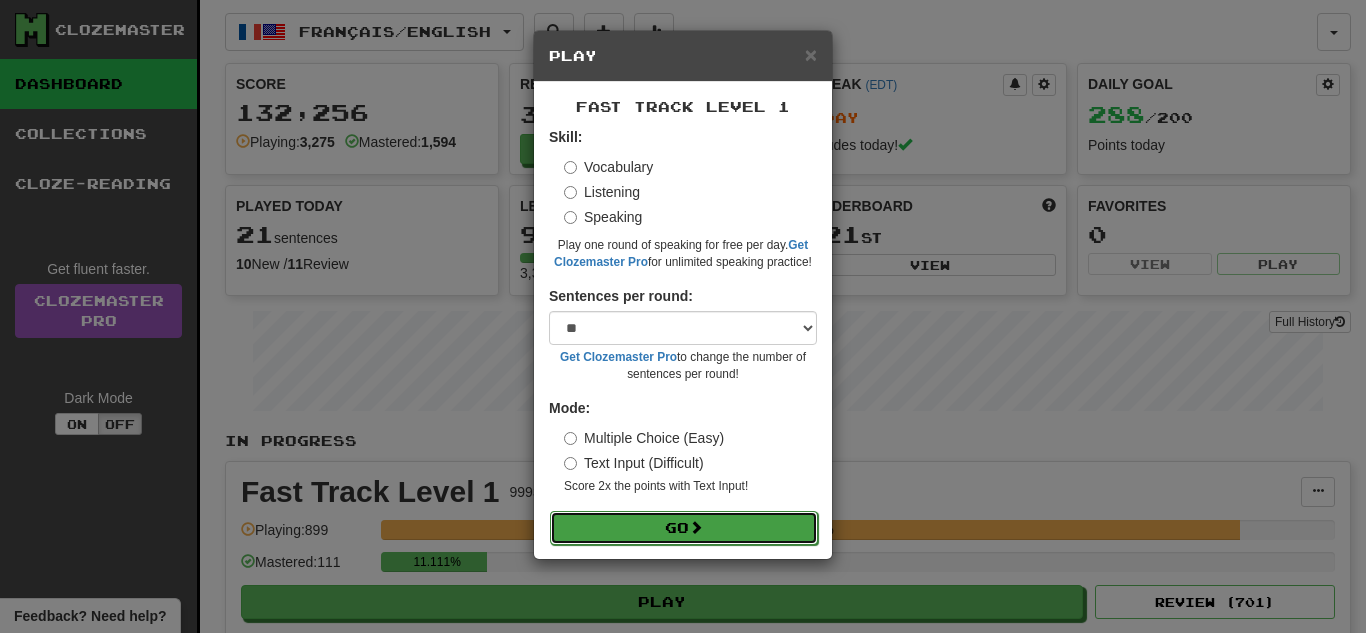 click on "Go" at bounding box center [684, 528] 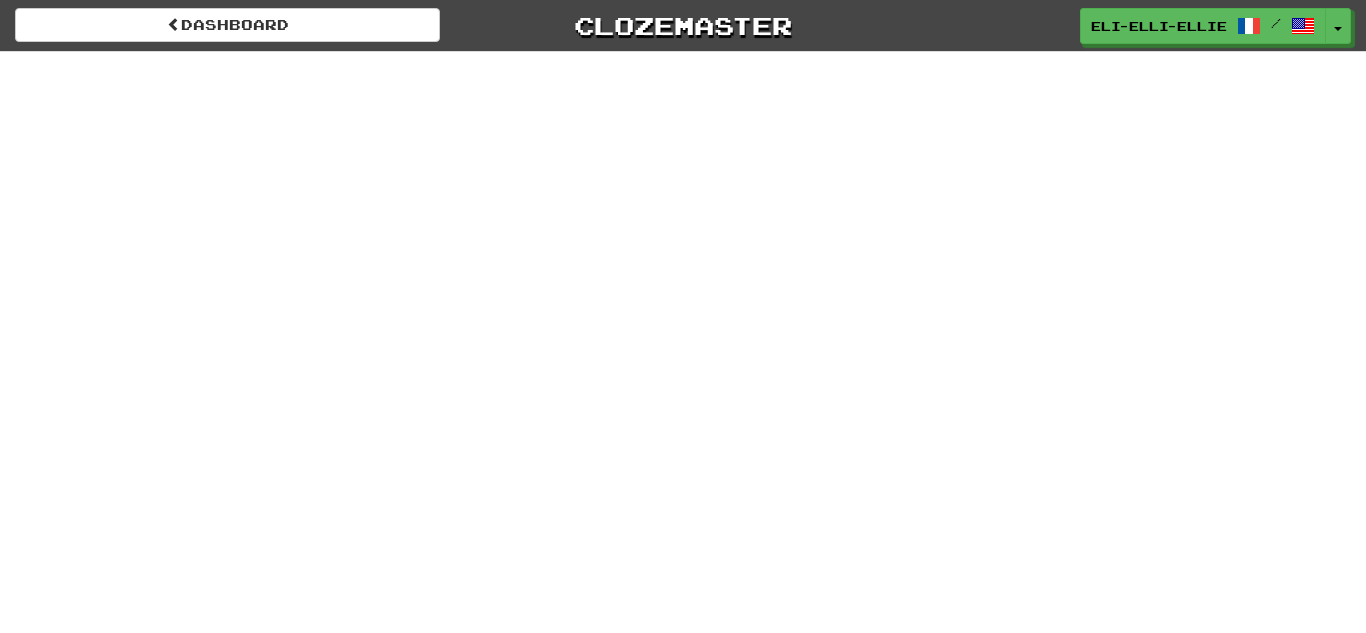 scroll, scrollTop: 0, scrollLeft: 0, axis: both 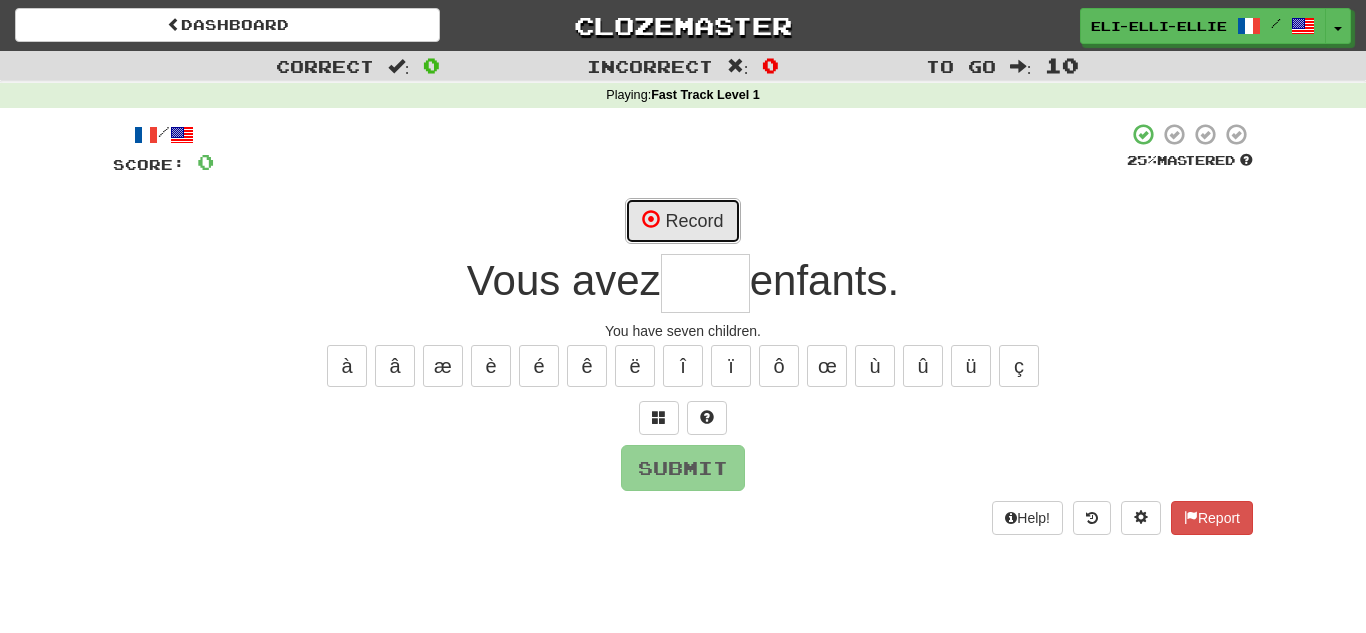 click on "Record" at bounding box center (682, 221) 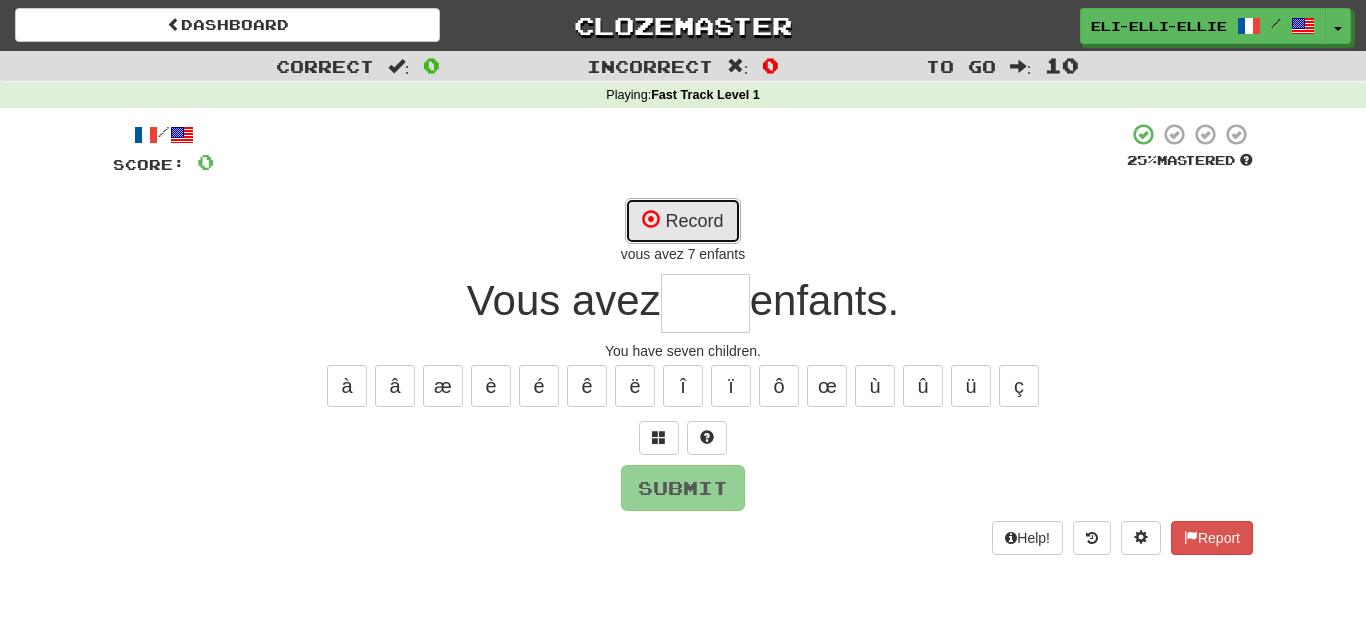 click on "Record" at bounding box center [682, 221] 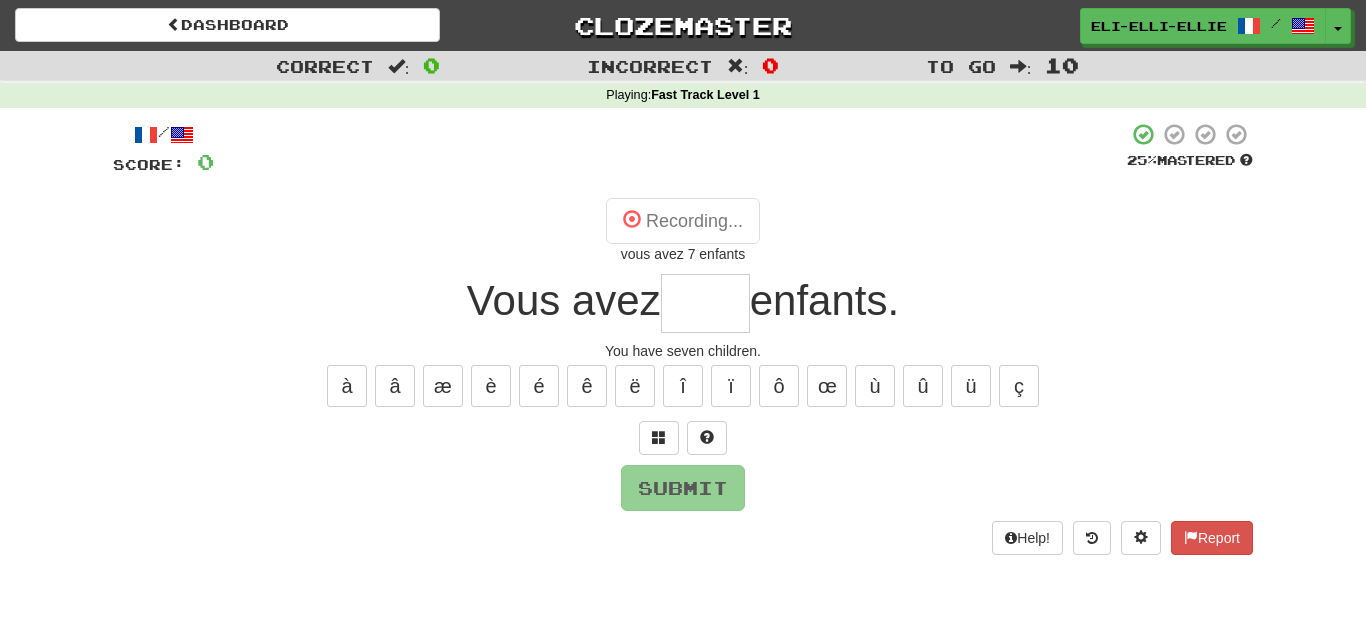 click at bounding box center (705, 303) 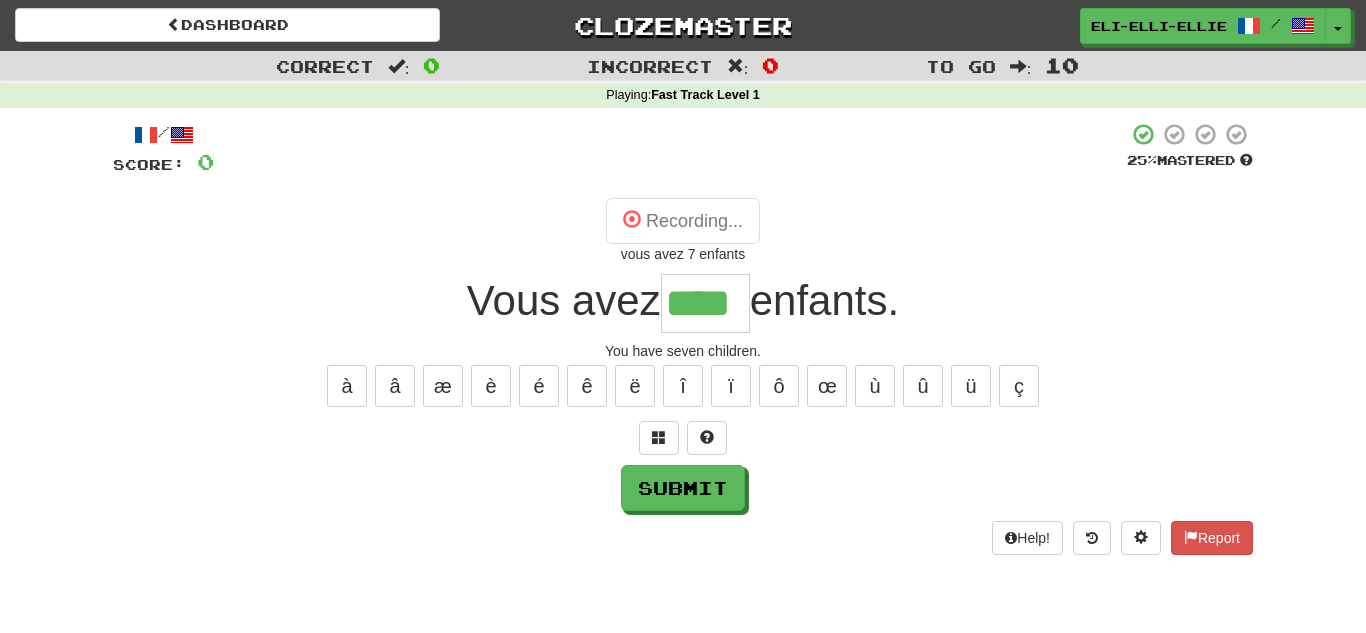 type on "****" 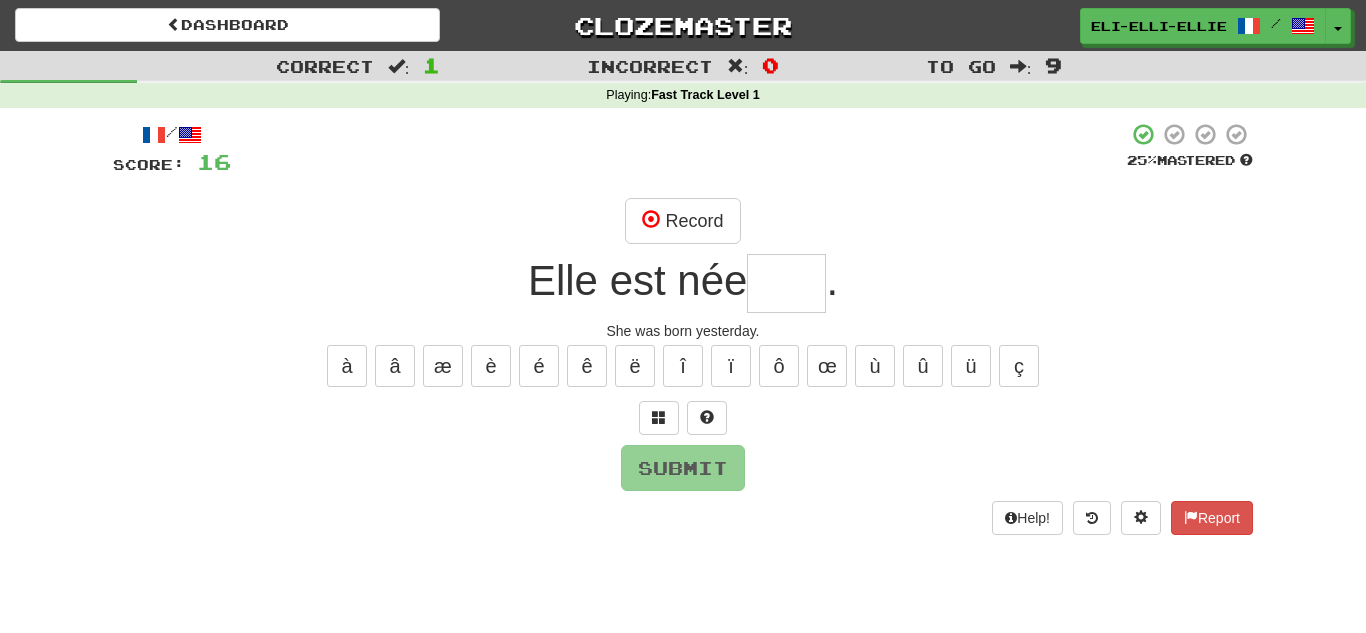 click on "/ Score: 16 25 % Mastered Record [PERSON] is [AGE] . [PERSON] was born [DATE]. à â æ è é ê ë î ï ô œ ù û ü ç Submit Help! Report" at bounding box center (683, 328) 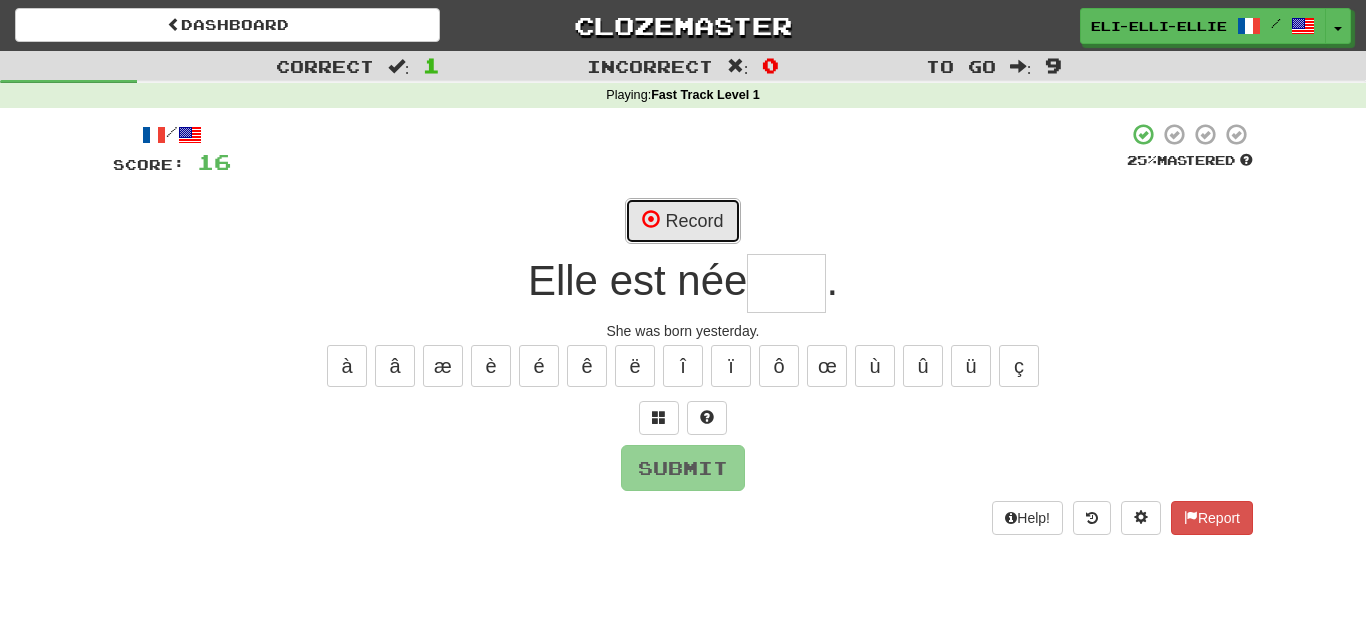 click on "Record" at bounding box center (682, 221) 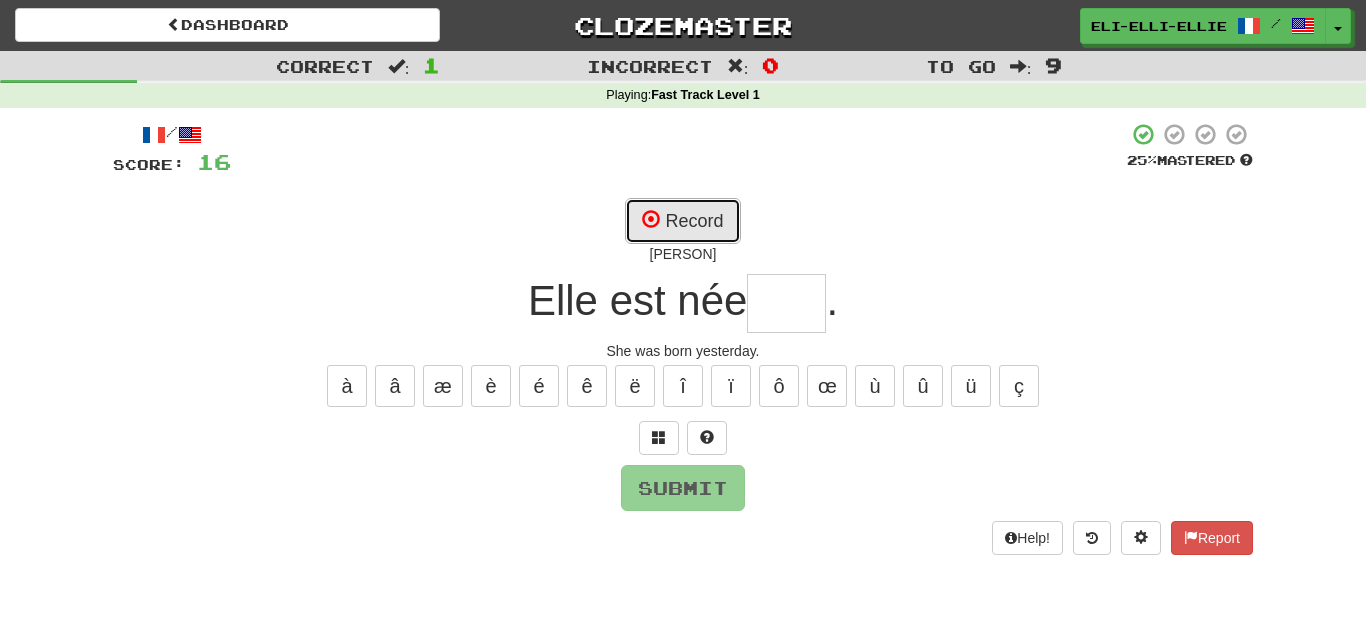 click on "Record" at bounding box center [682, 221] 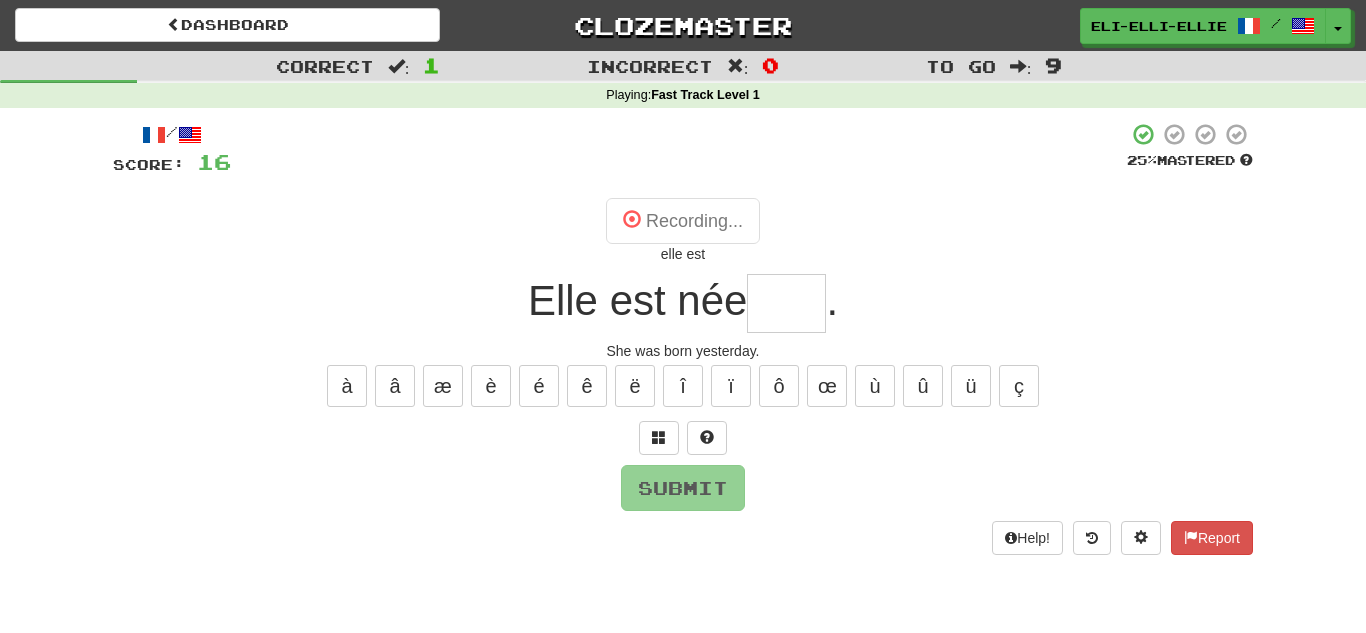type on "****" 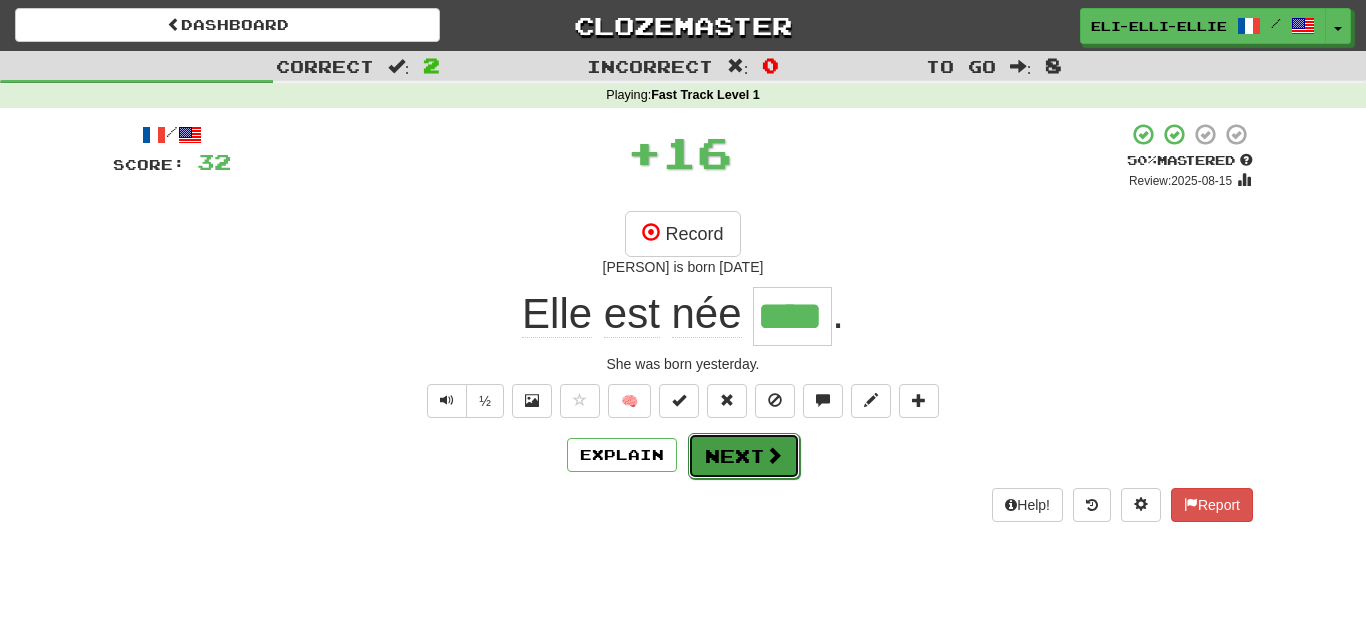 click on "Next" at bounding box center (744, 456) 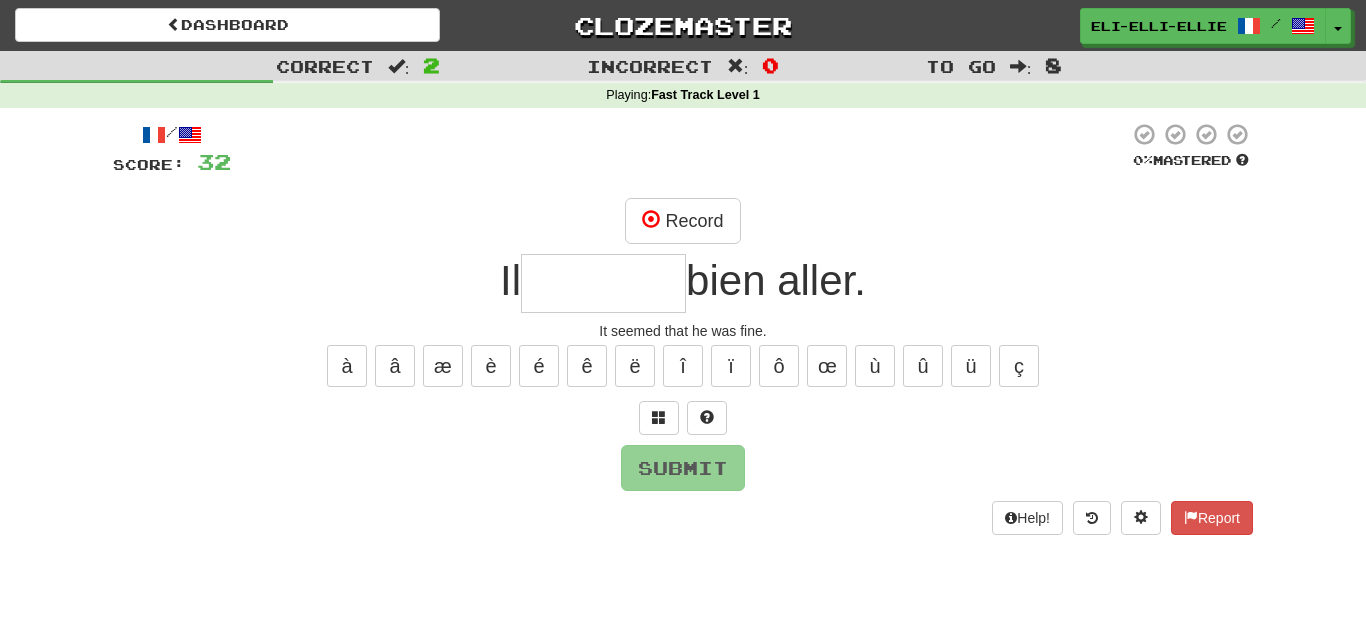 type on "*" 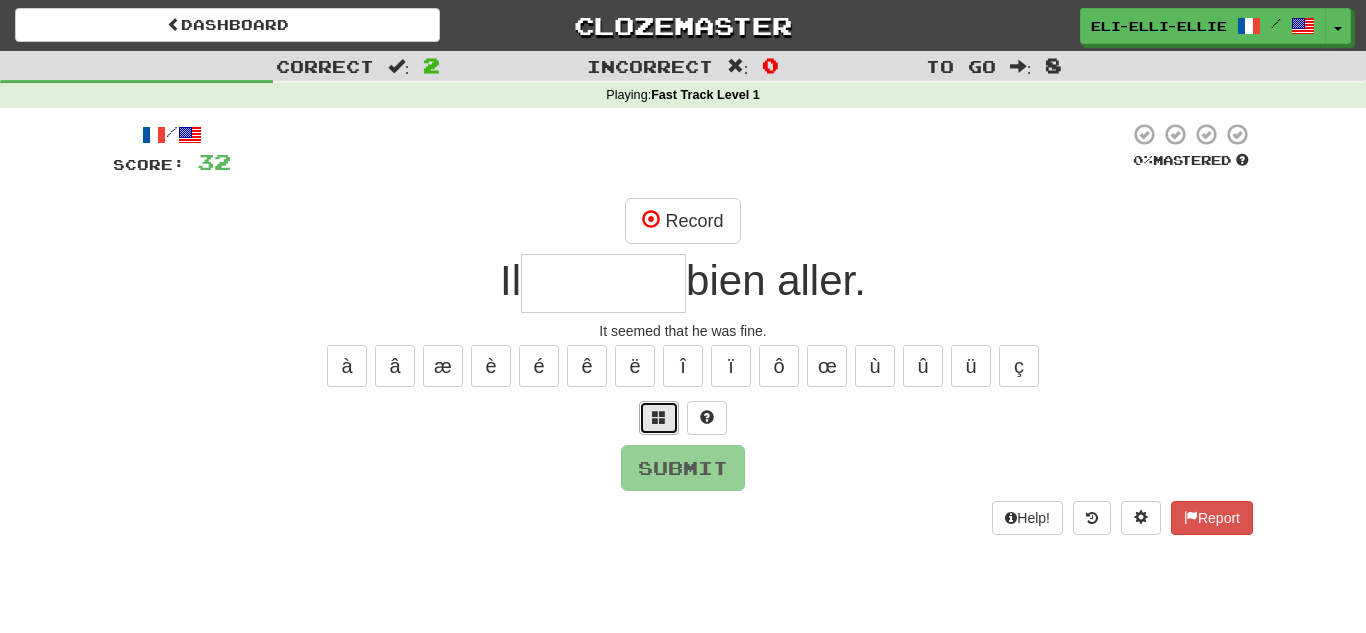 click at bounding box center [659, 418] 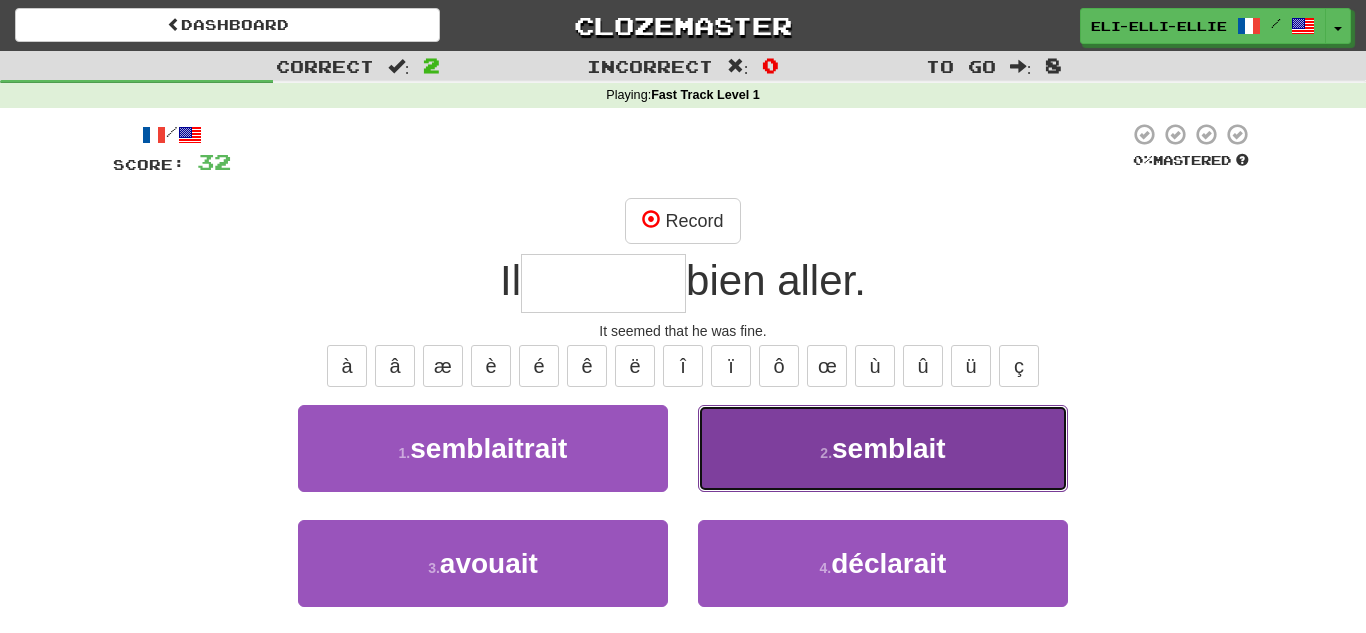 click on "2 . semblait" at bounding box center [883, 448] 